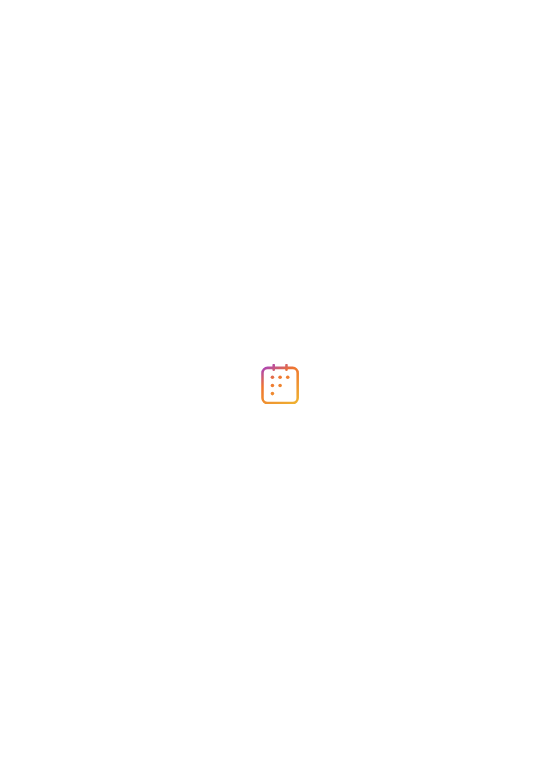 scroll, scrollTop: 0, scrollLeft: 0, axis: both 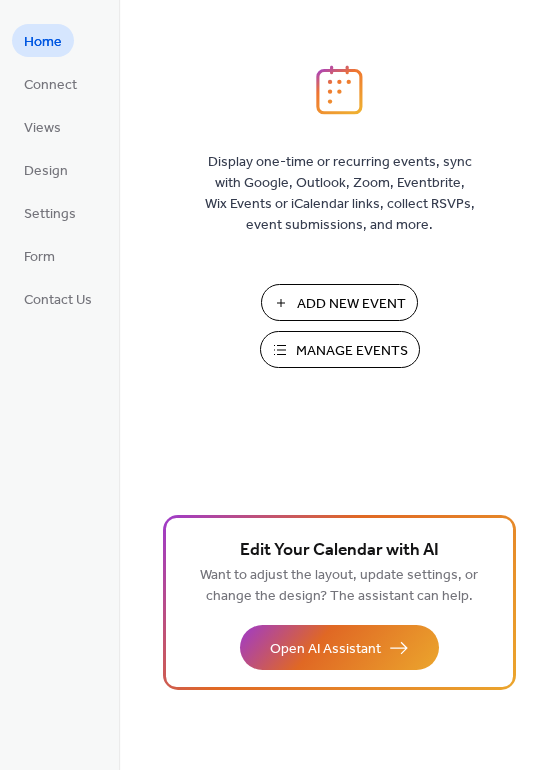 click on "Manage Events" at bounding box center (352, 351) 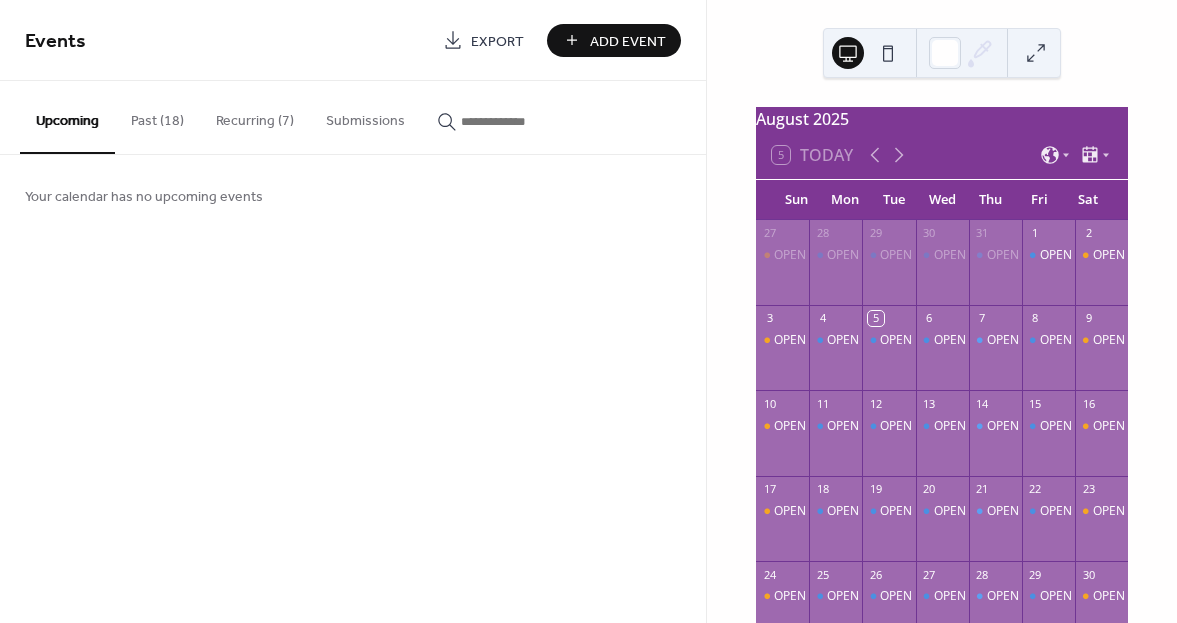 scroll, scrollTop: 0, scrollLeft: 0, axis: both 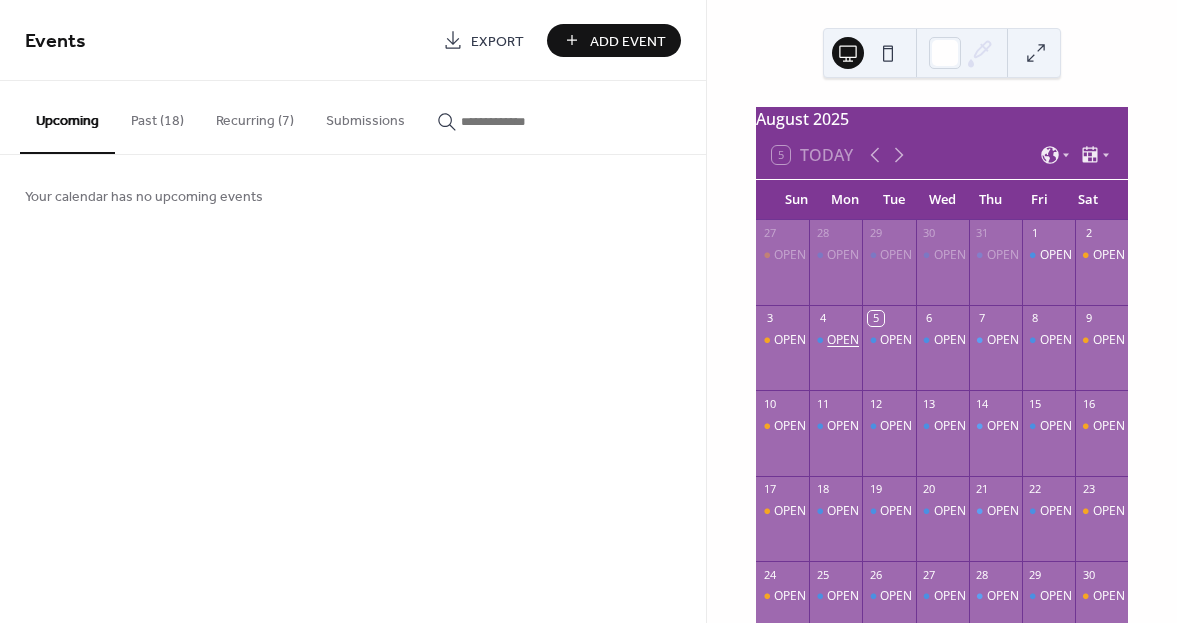 click on "OPEN" at bounding box center [843, 340] 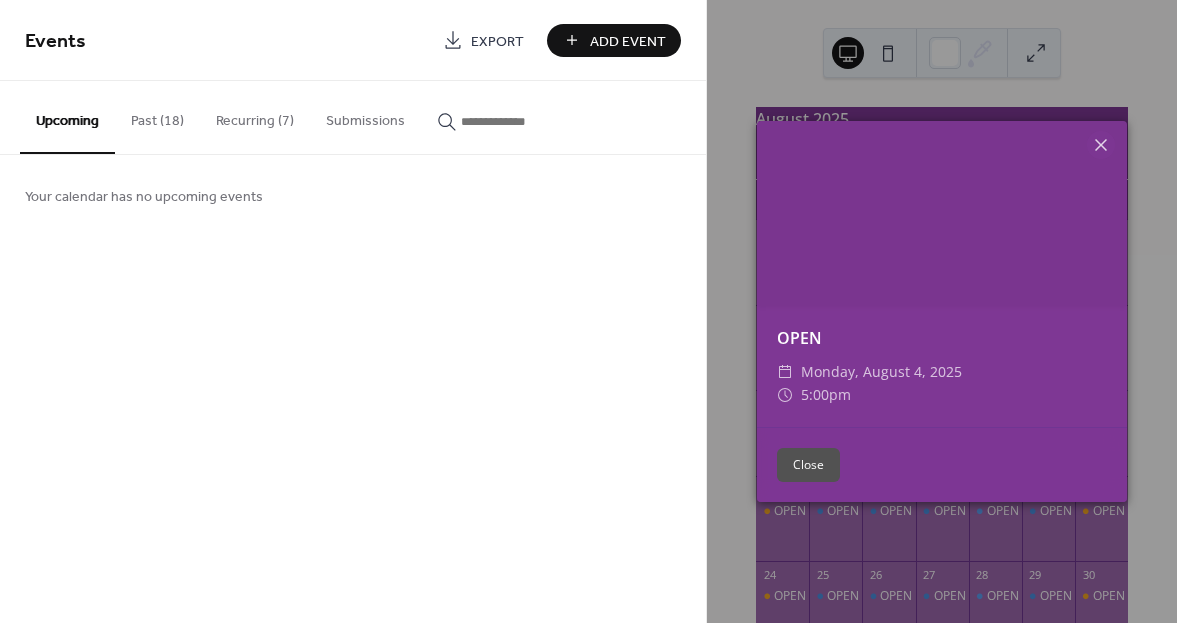 click on "Close" at bounding box center (808, 465) 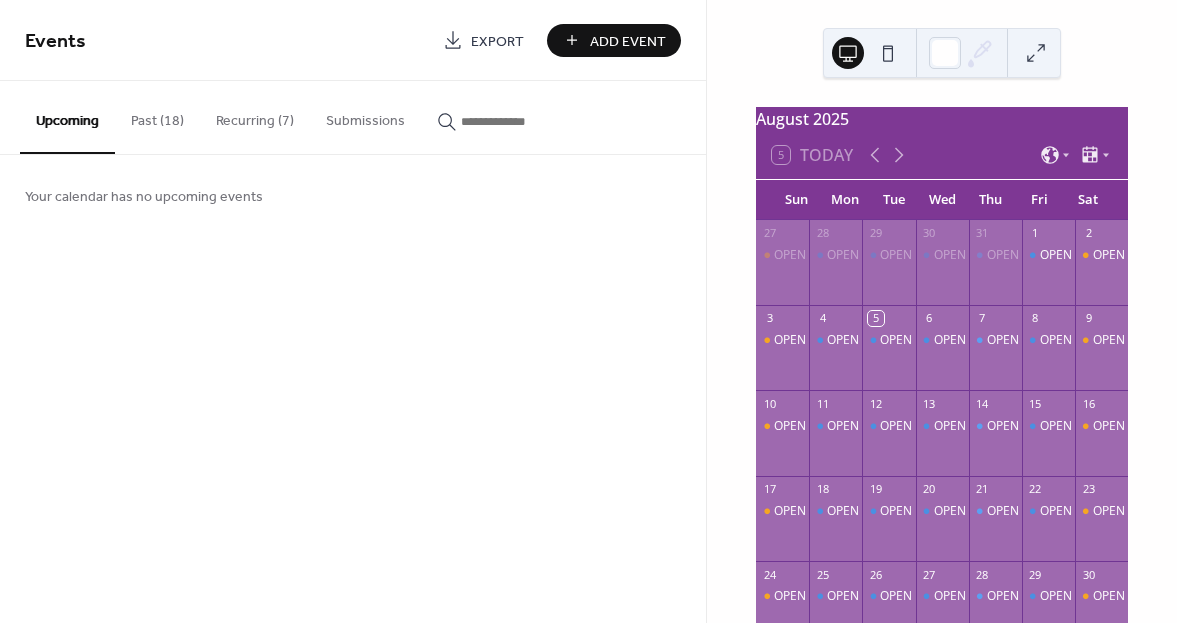 click on "Recurring (7)" at bounding box center [255, 116] 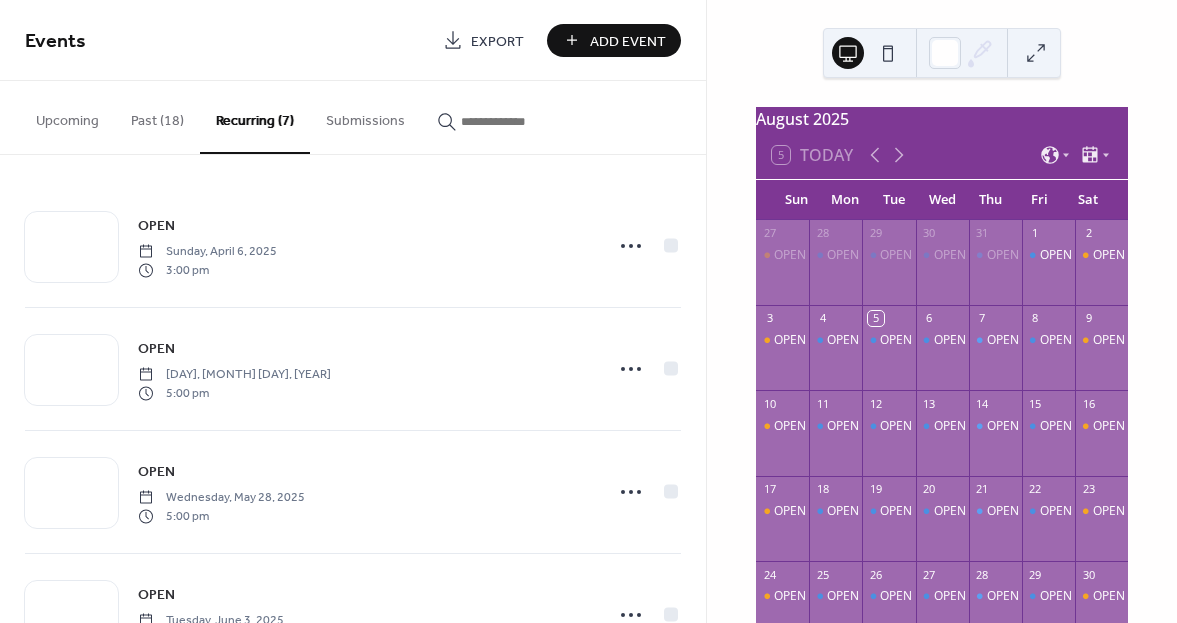 click on "OPEN" at bounding box center (888, 357) 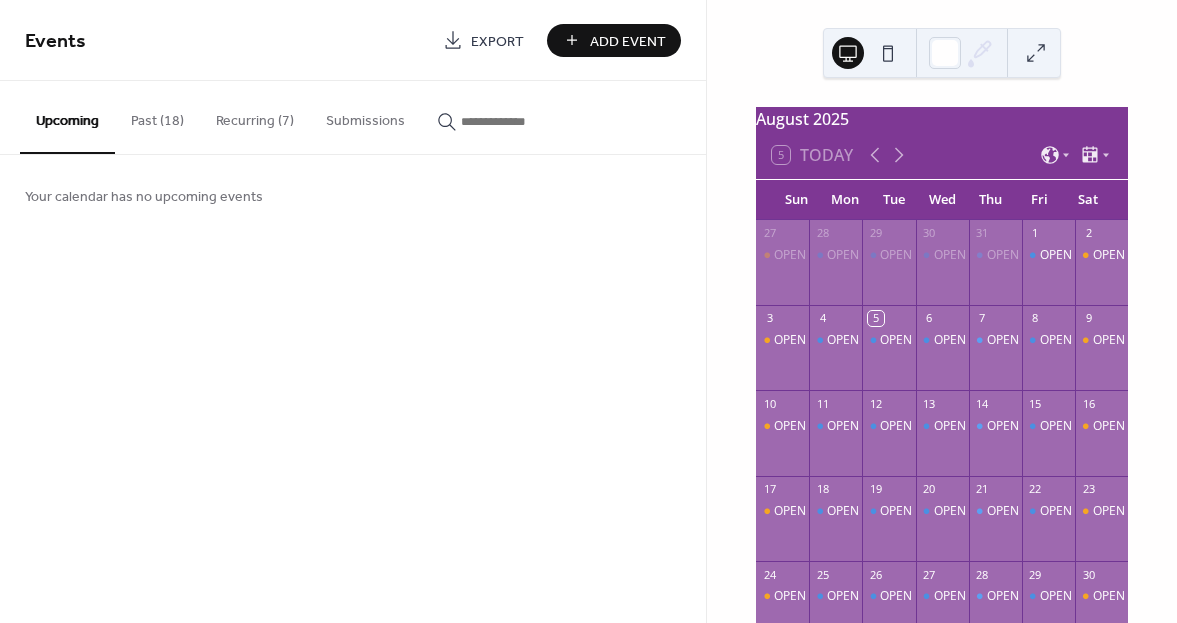click on "Past (18)" at bounding box center (157, 116) 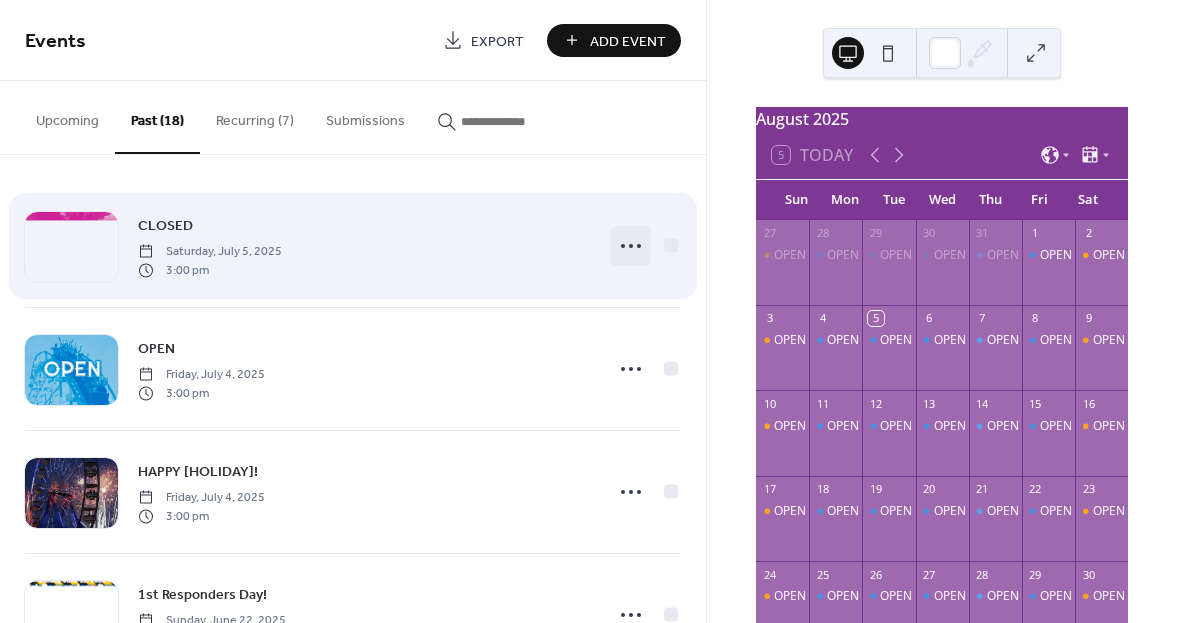 click 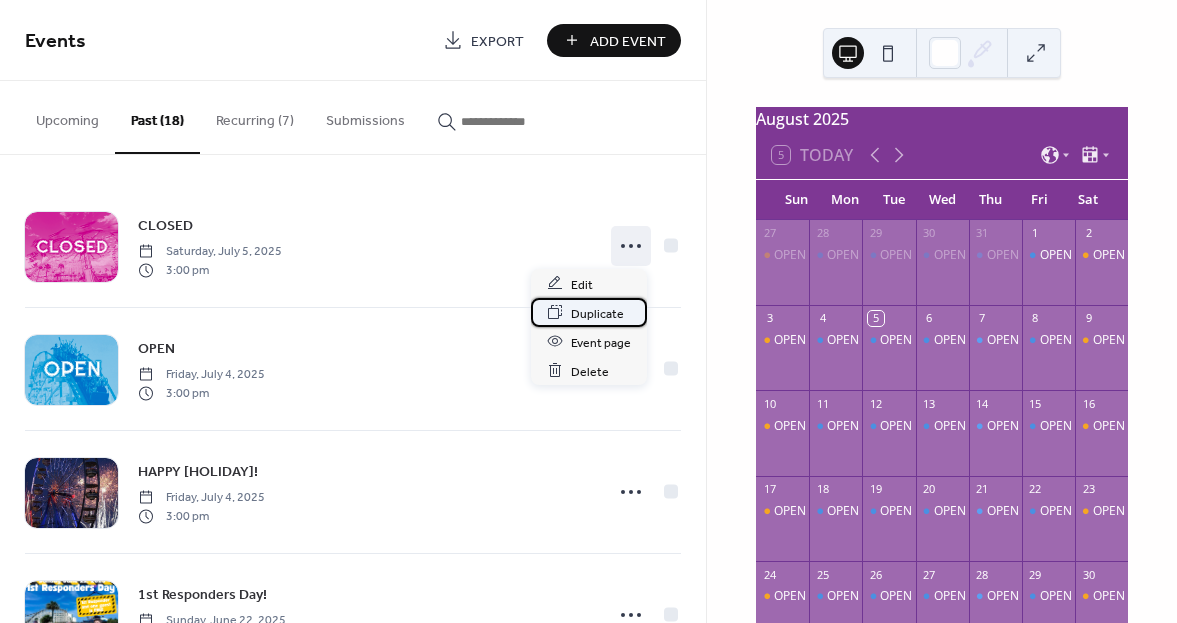 click on "Duplicate" at bounding box center (597, 313) 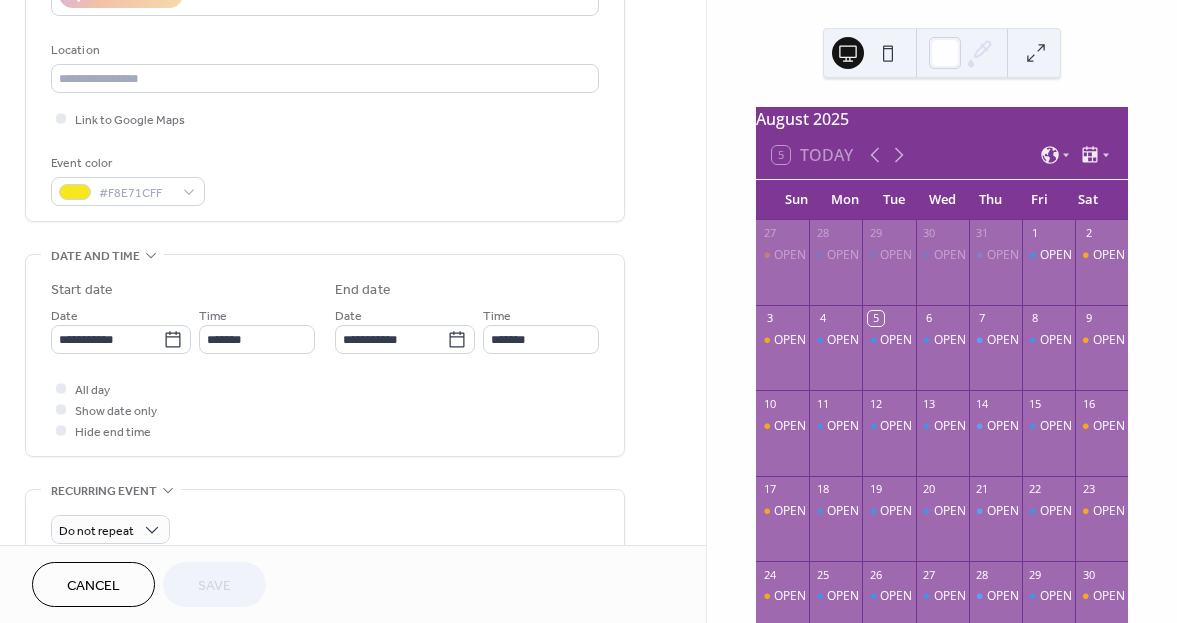 scroll, scrollTop: 400, scrollLeft: 0, axis: vertical 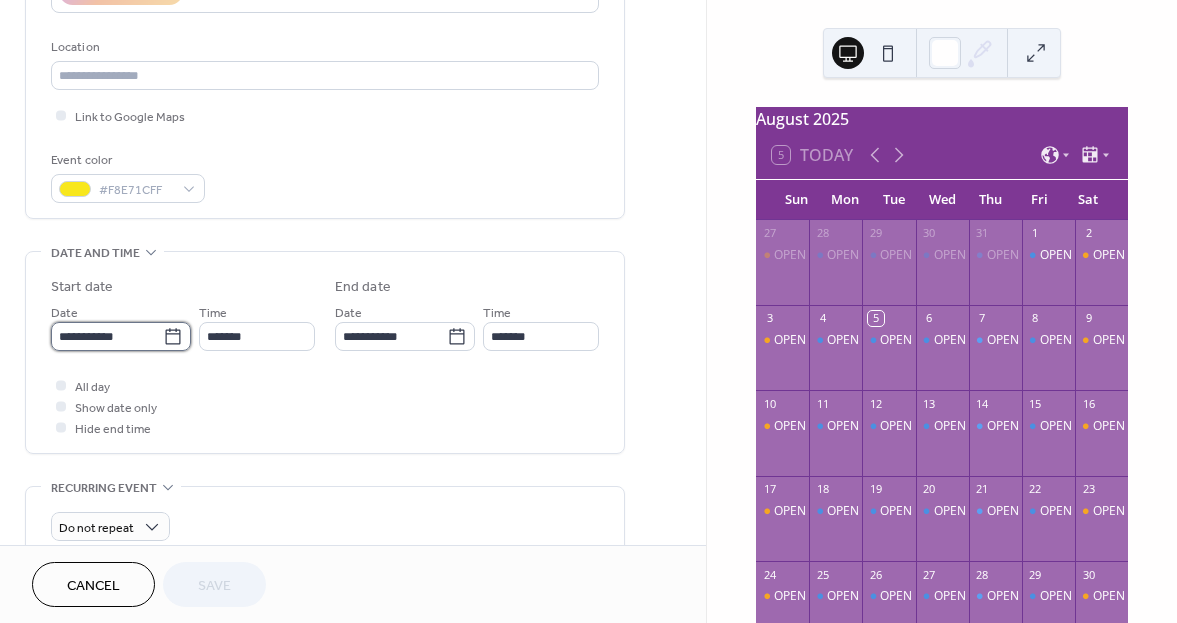 click on "**********" at bounding box center [107, 336] 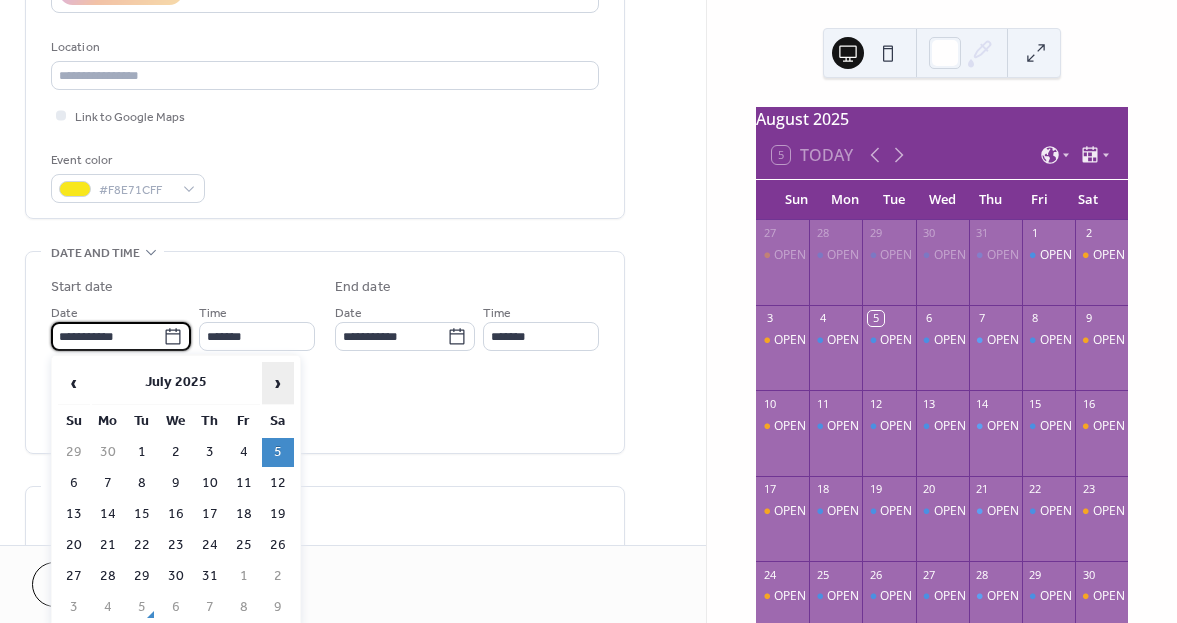 click on "›" at bounding box center (278, 383) 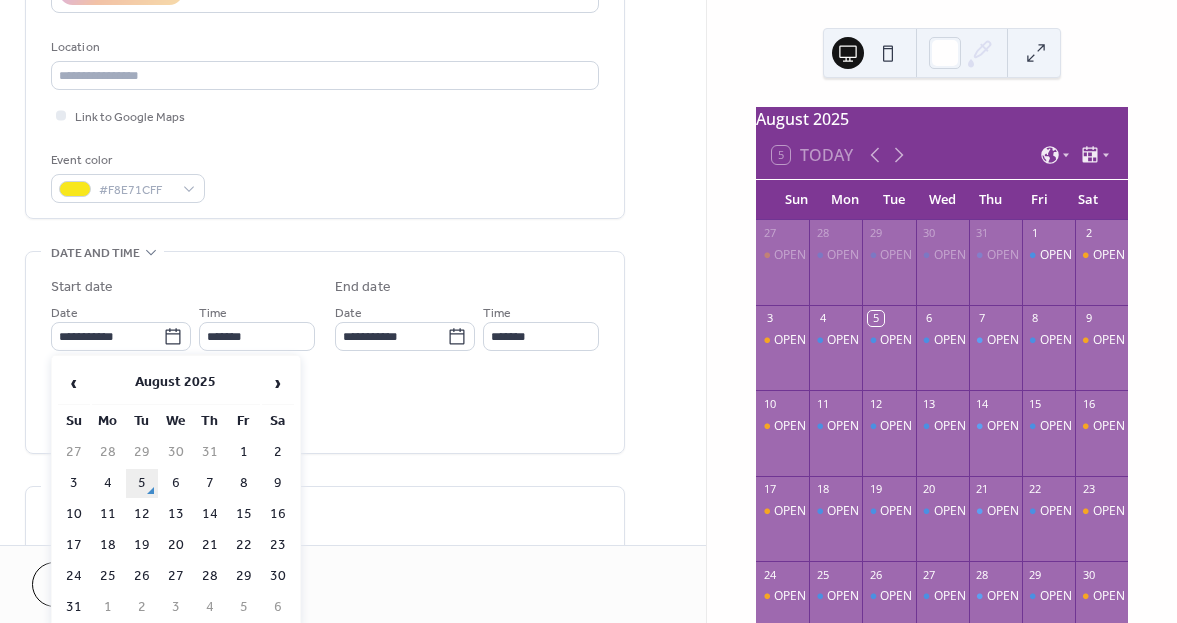 click on "5" at bounding box center (142, 483) 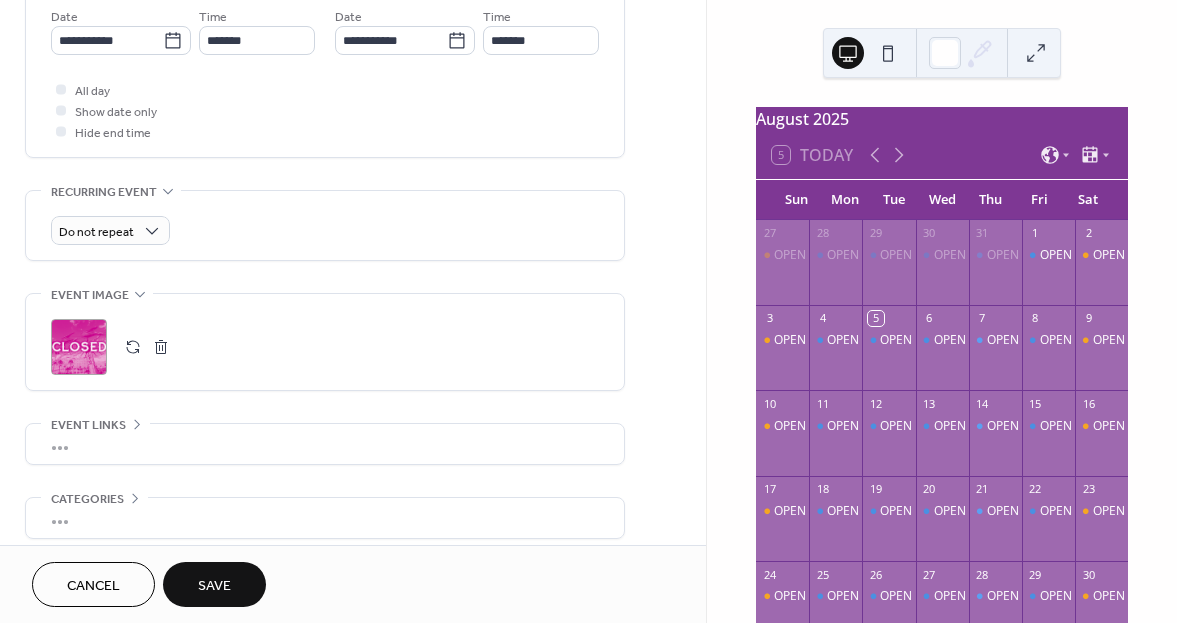 scroll, scrollTop: 700, scrollLeft: 0, axis: vertical 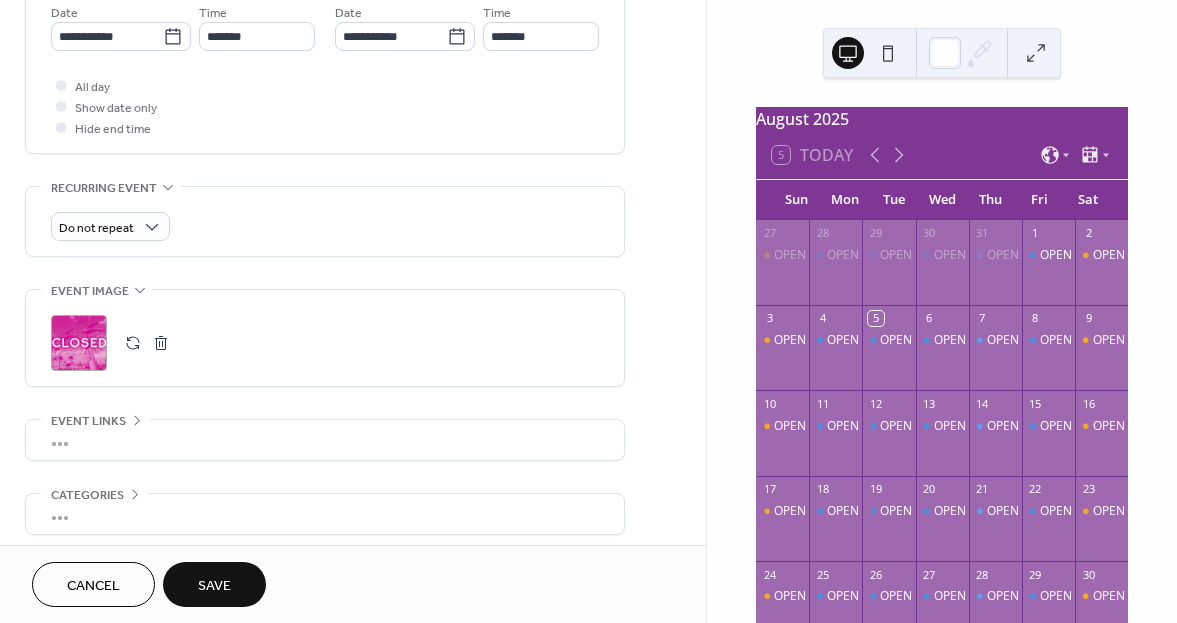 click on "Save" at bounding box center [214, 586] 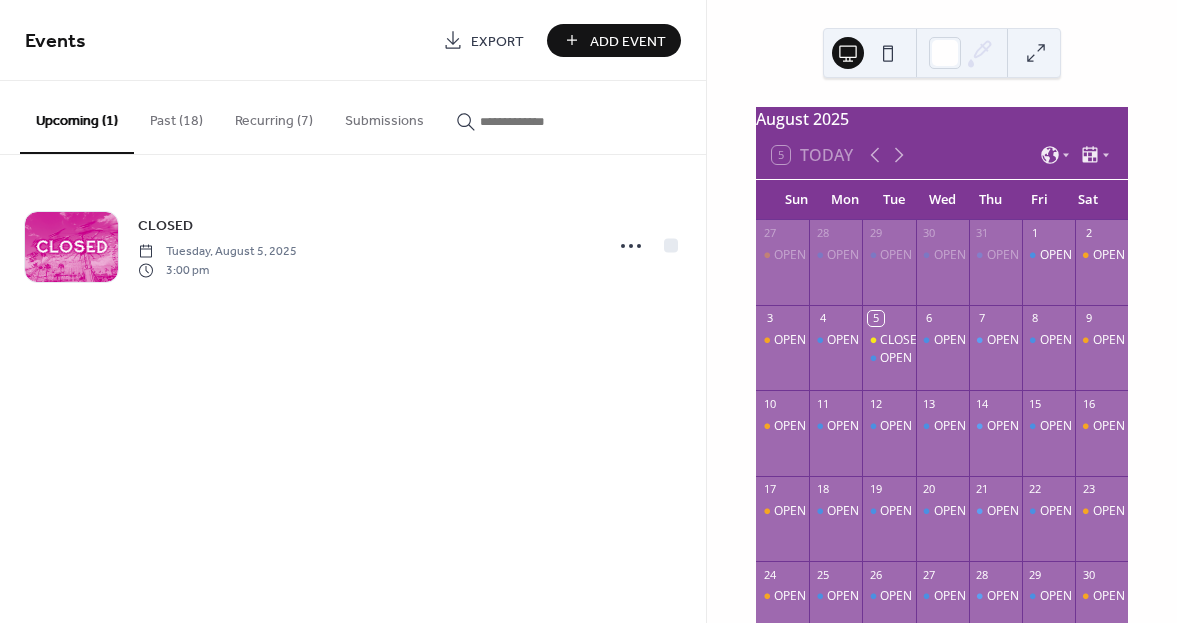 click on "Past (18)" at bounding box center [176, 116] 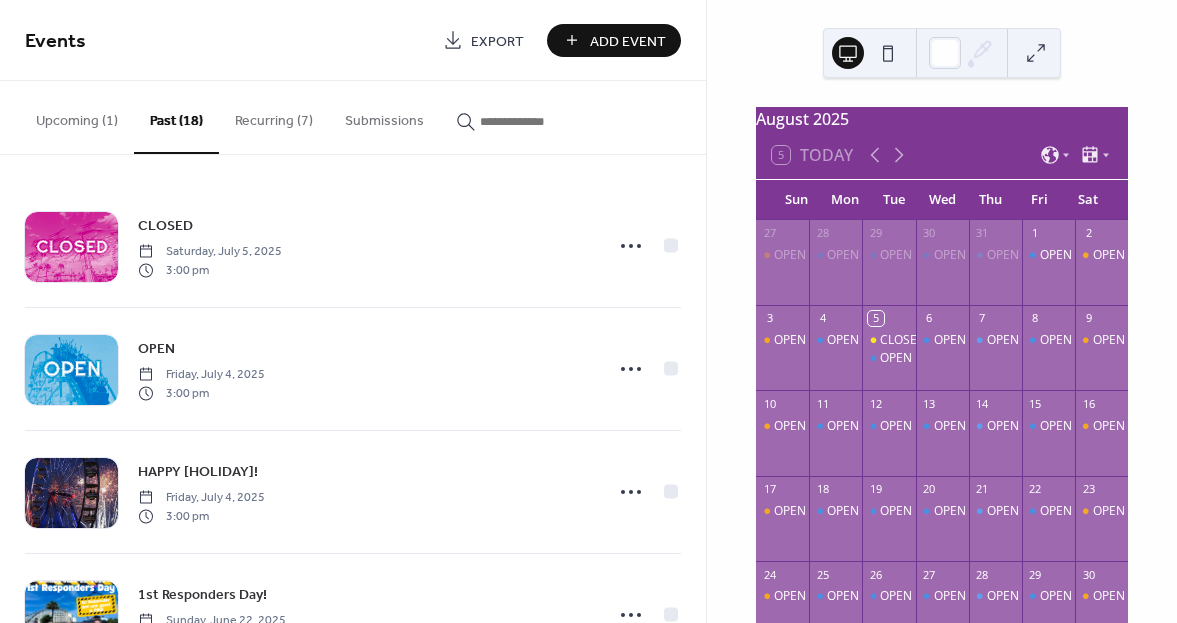 click on "Recurring (7)" at bounding box center (274, 116) 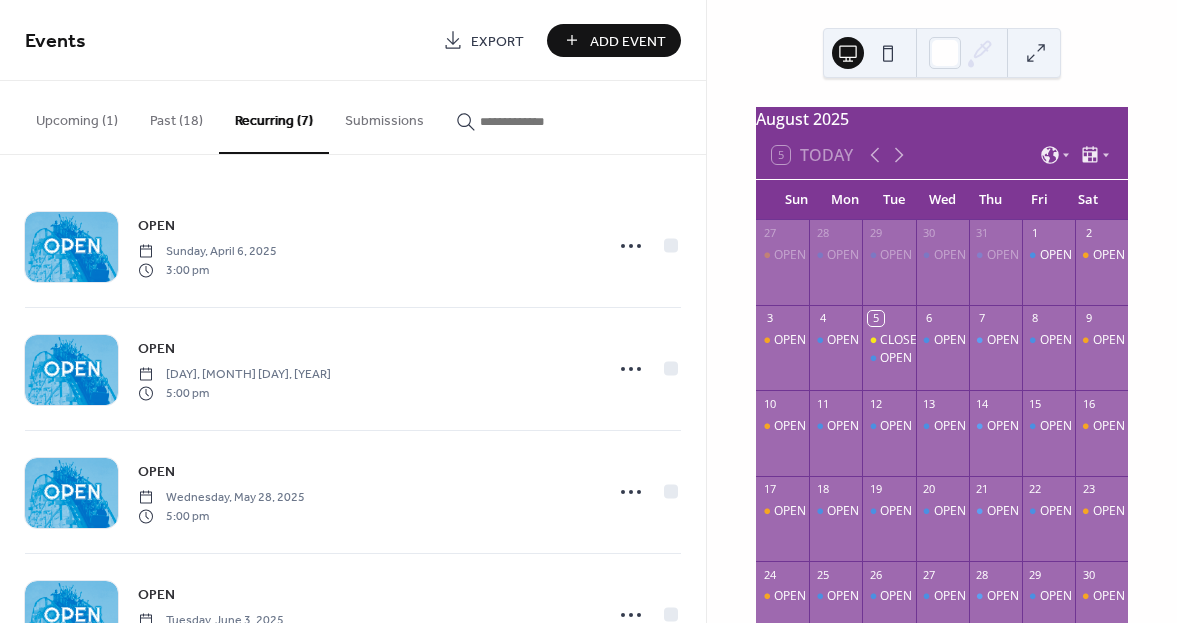 click on "Submissions" at bounding box center [384, 116] 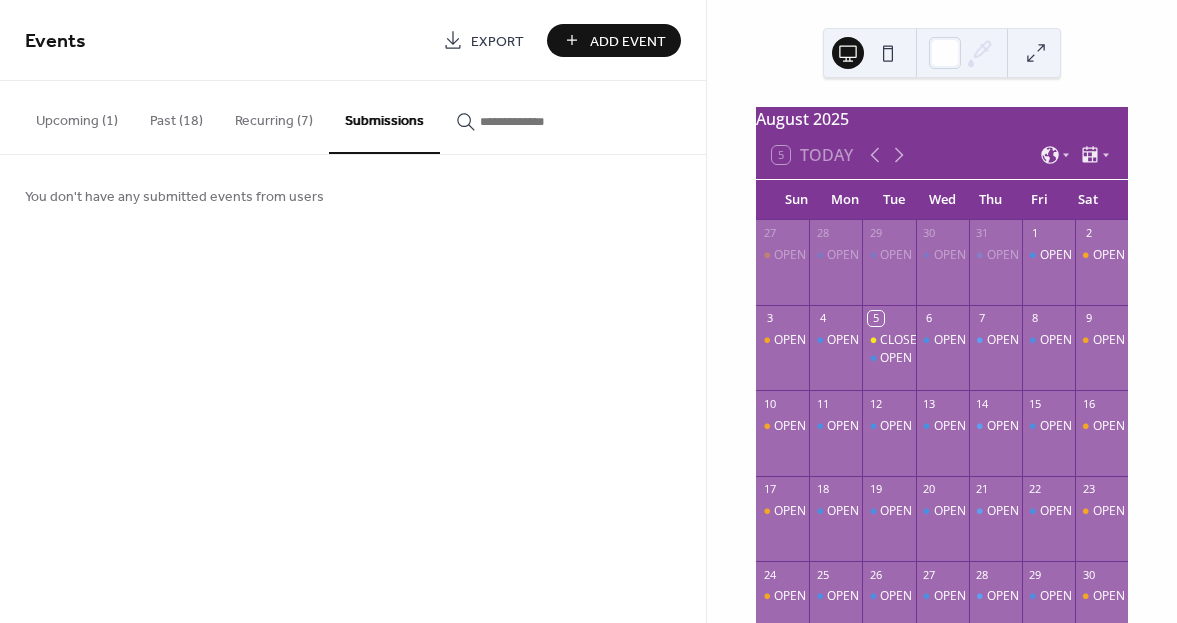 click on "Recurring (7)" at bounding box center [274, 116] 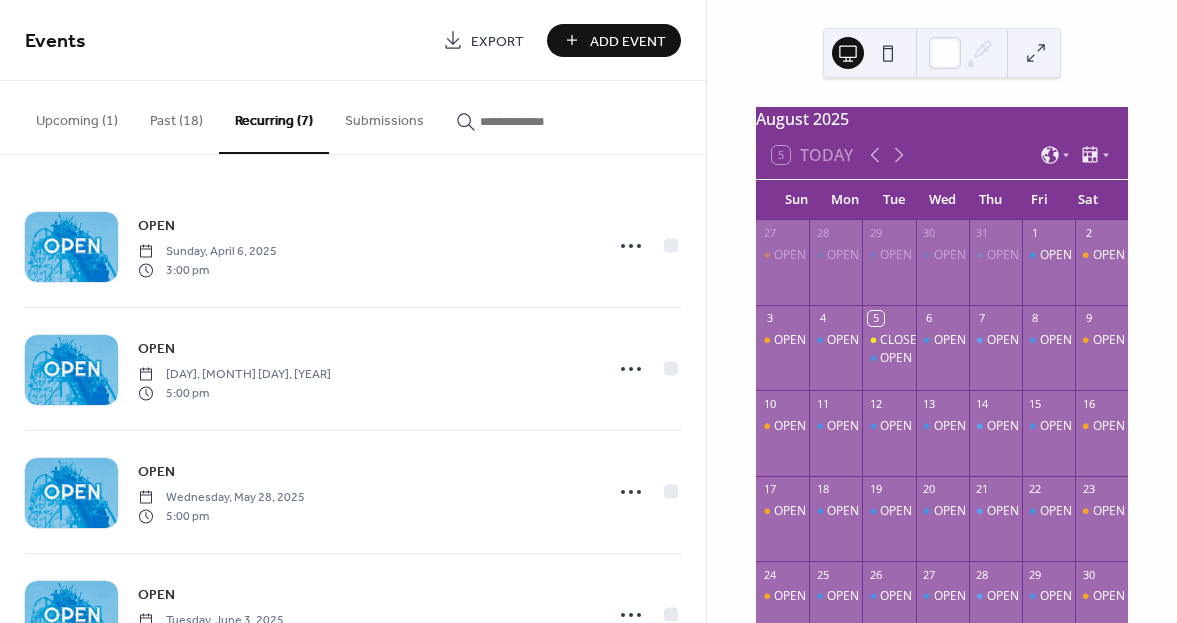 click on "Past (18)" at bounding box center [176, 116] 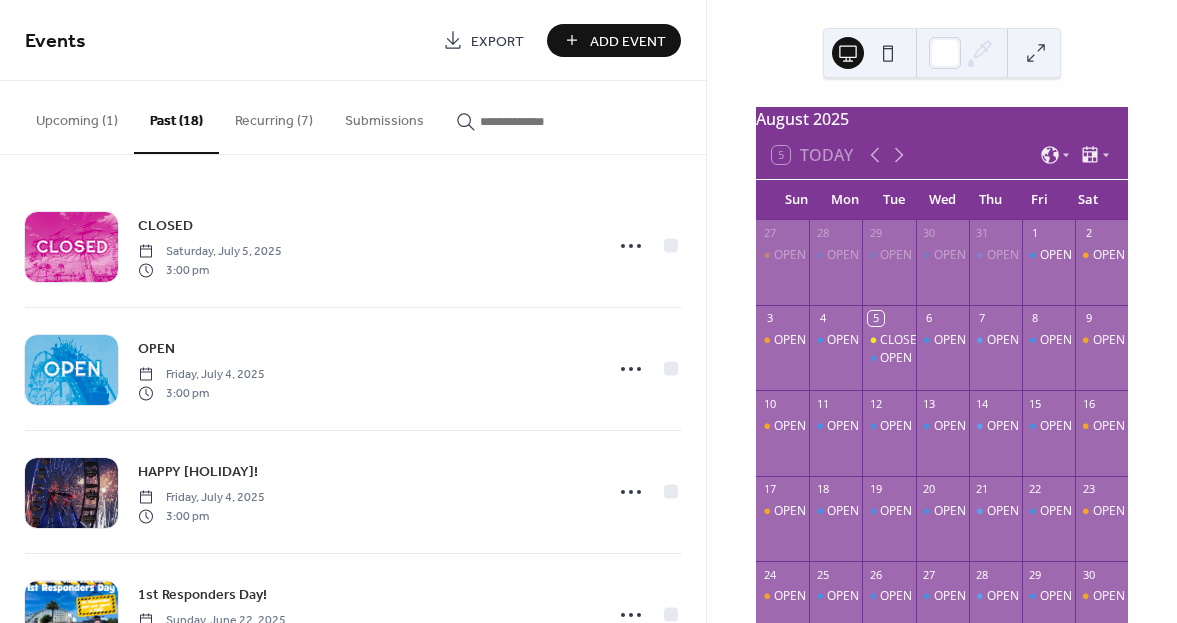 click on "Recurring (7)" at bounding box center (274, 116) 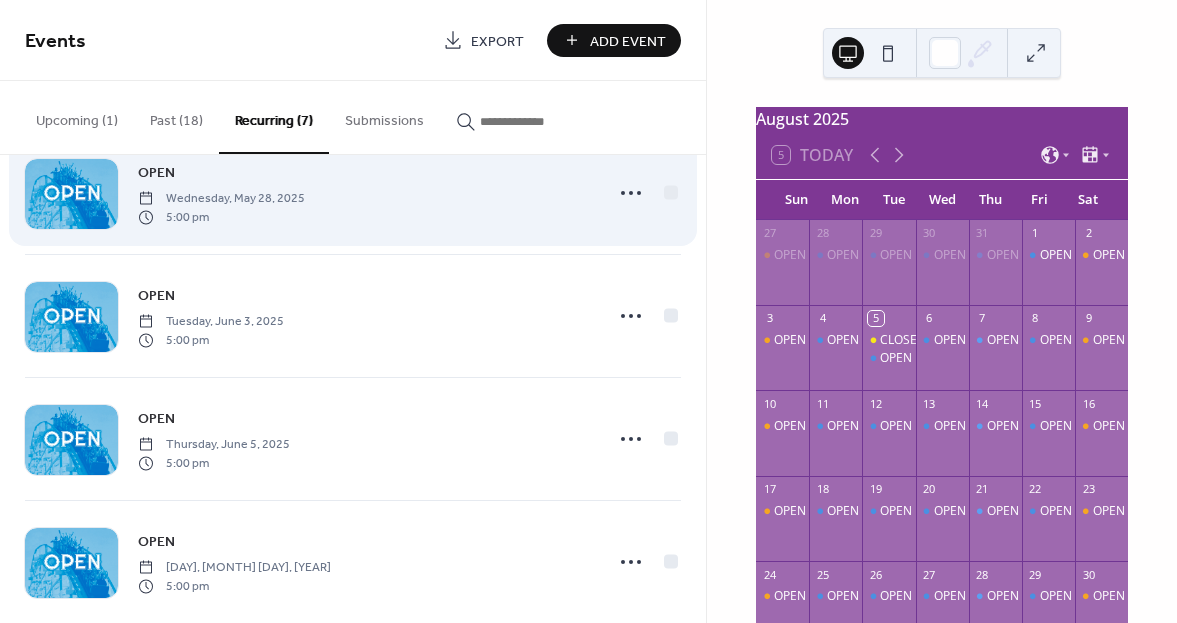 scroll, scrollTop: 300, scrollLeft: 0, axis: vertical 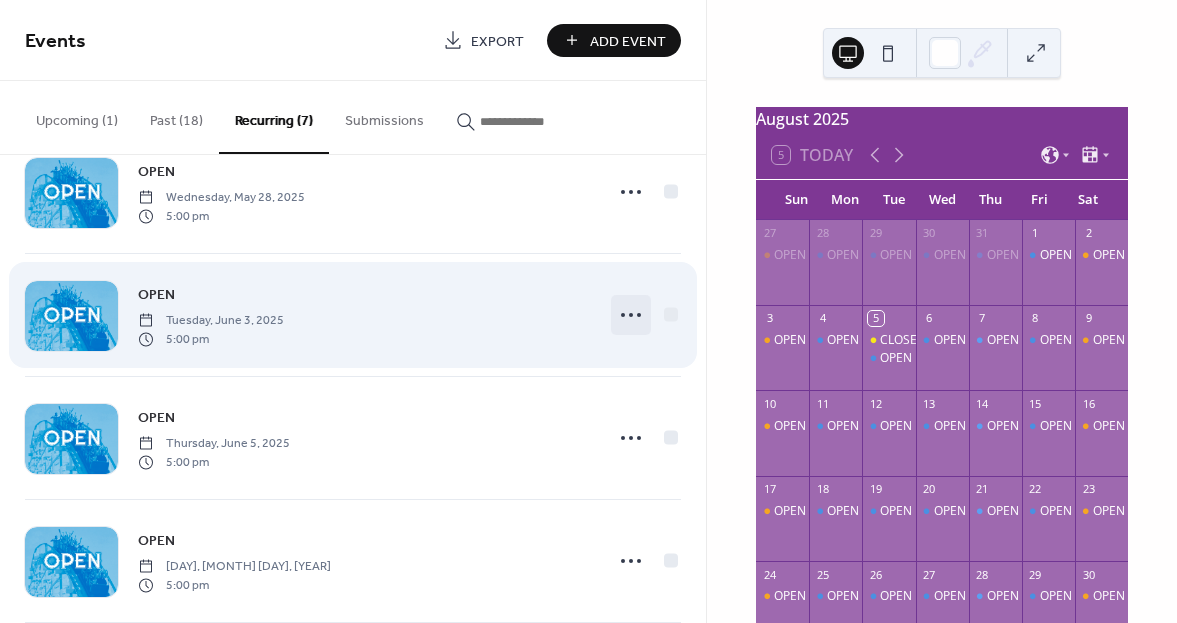 click 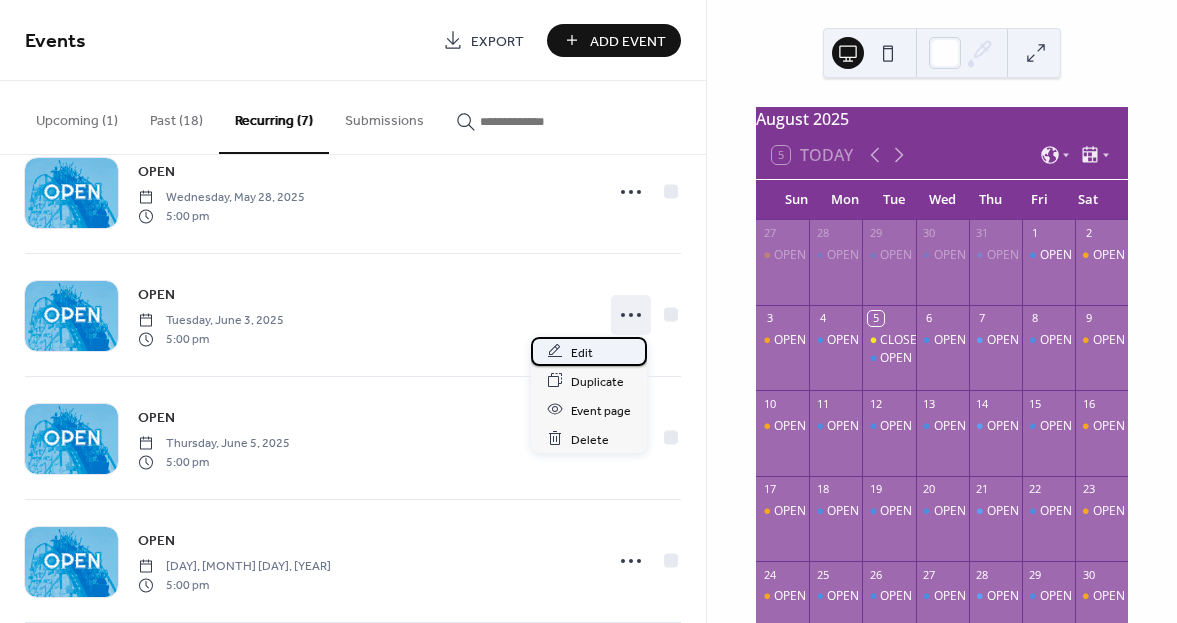 click on "Edit" at bounding box center (582, 352) 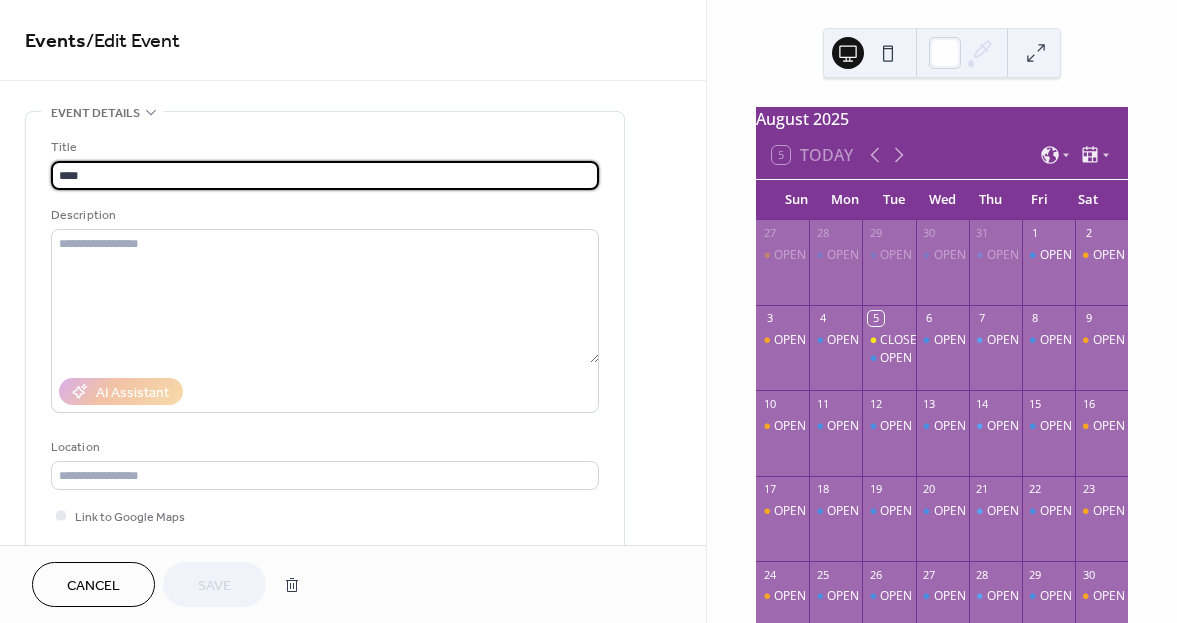 type on "**********" 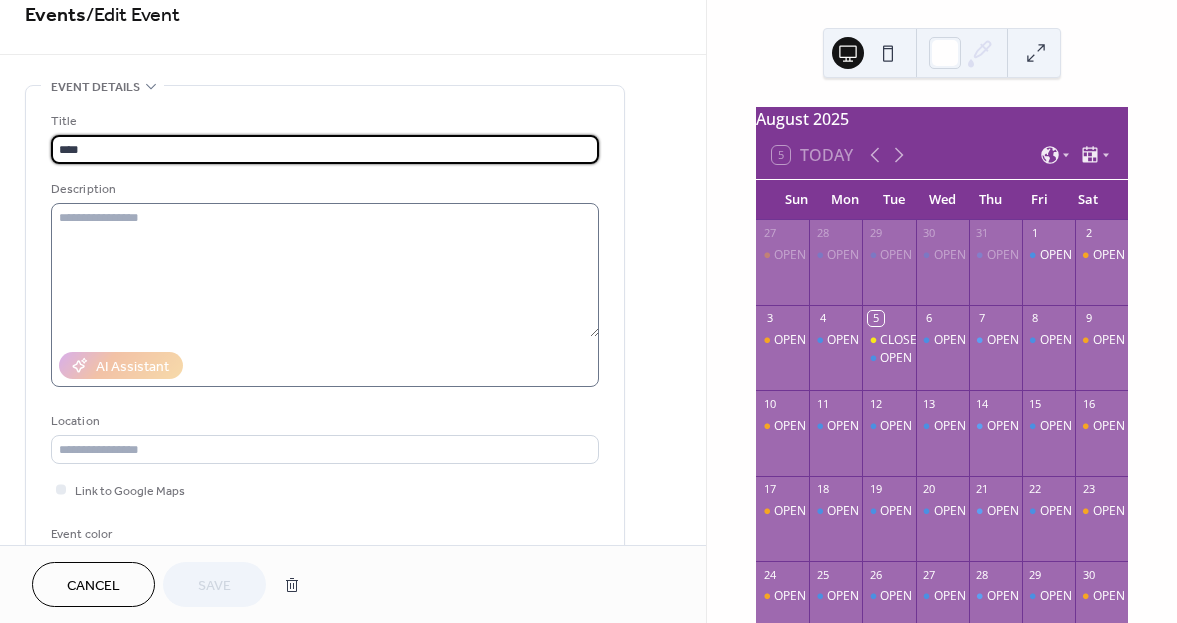 scroll, scrollTop: 0, scrollLeft: 0, axis: both 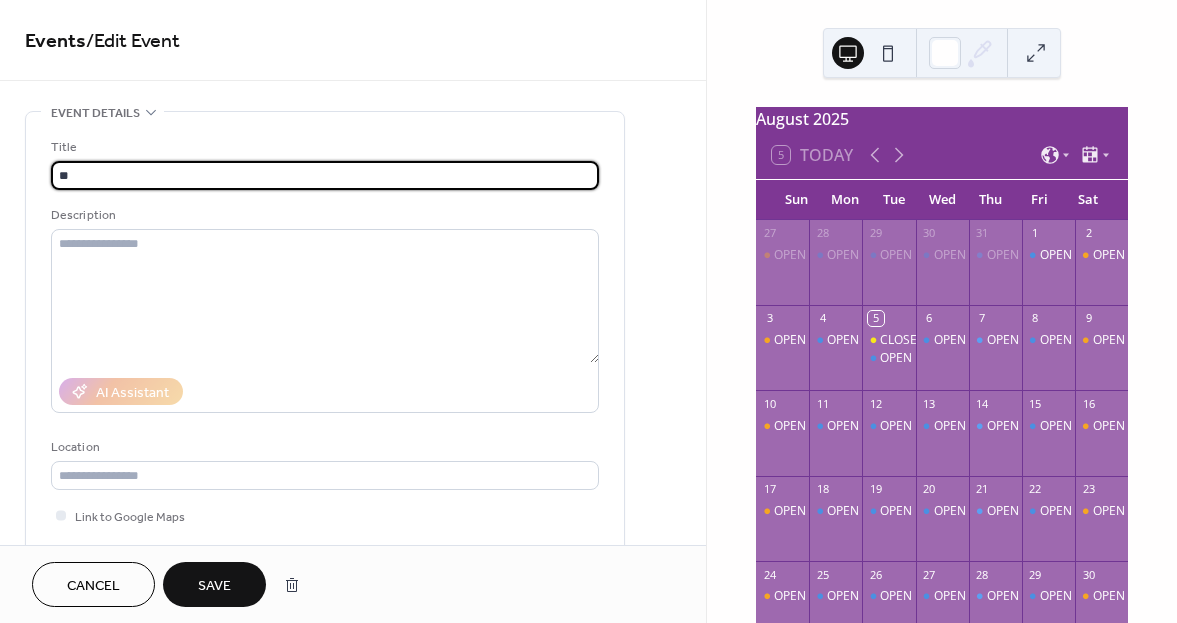 type on "*" 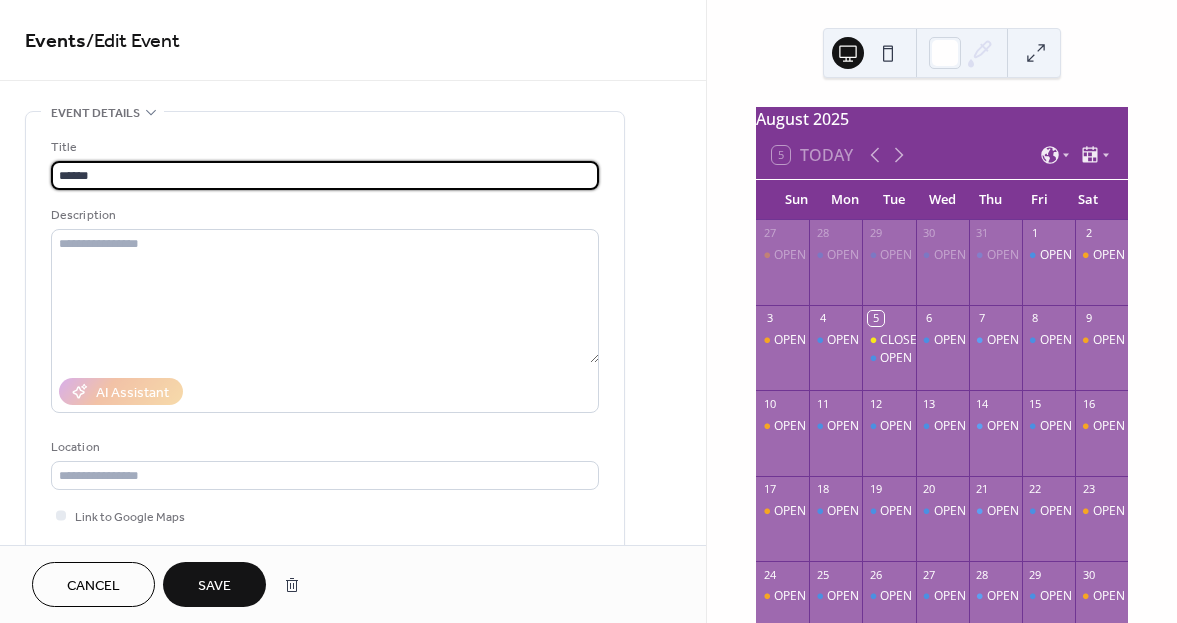 type on "******" 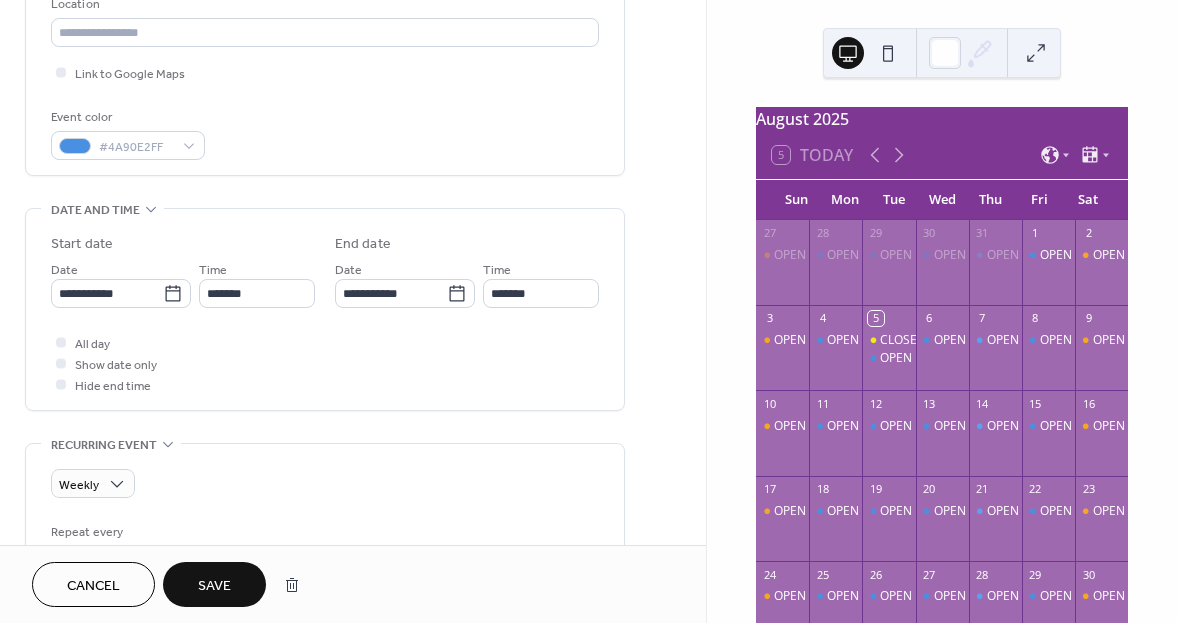 scroll, scrollTop: 500, scrollLeft: 0, axis: vertical 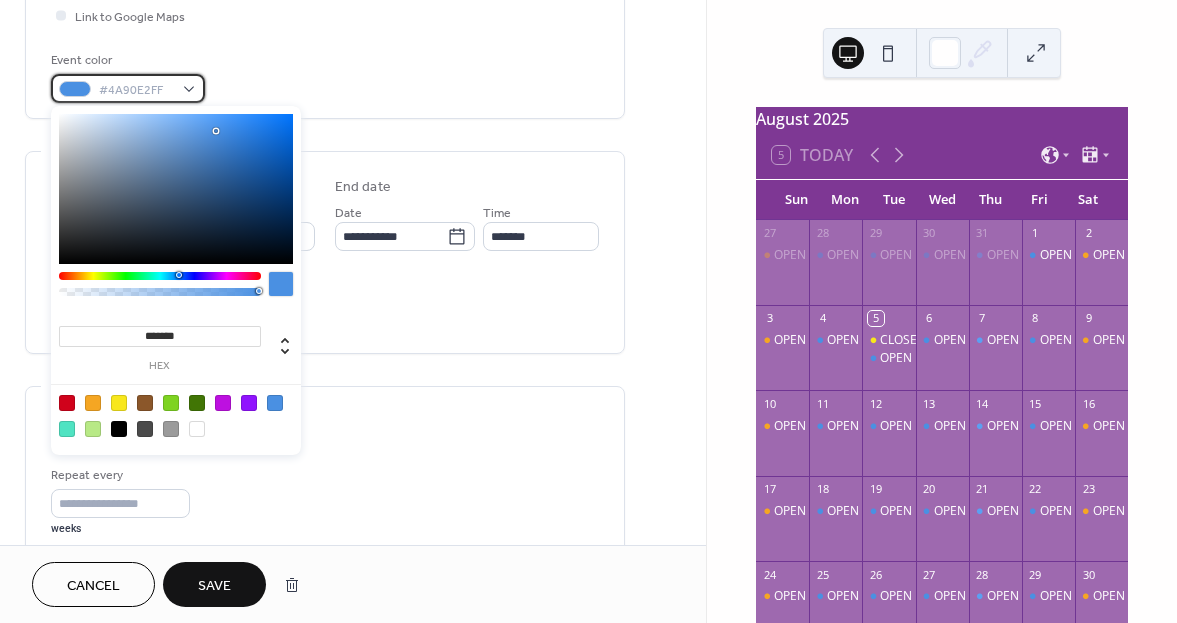 click on "#4A90E2FF" at bounding box center [128, 88] 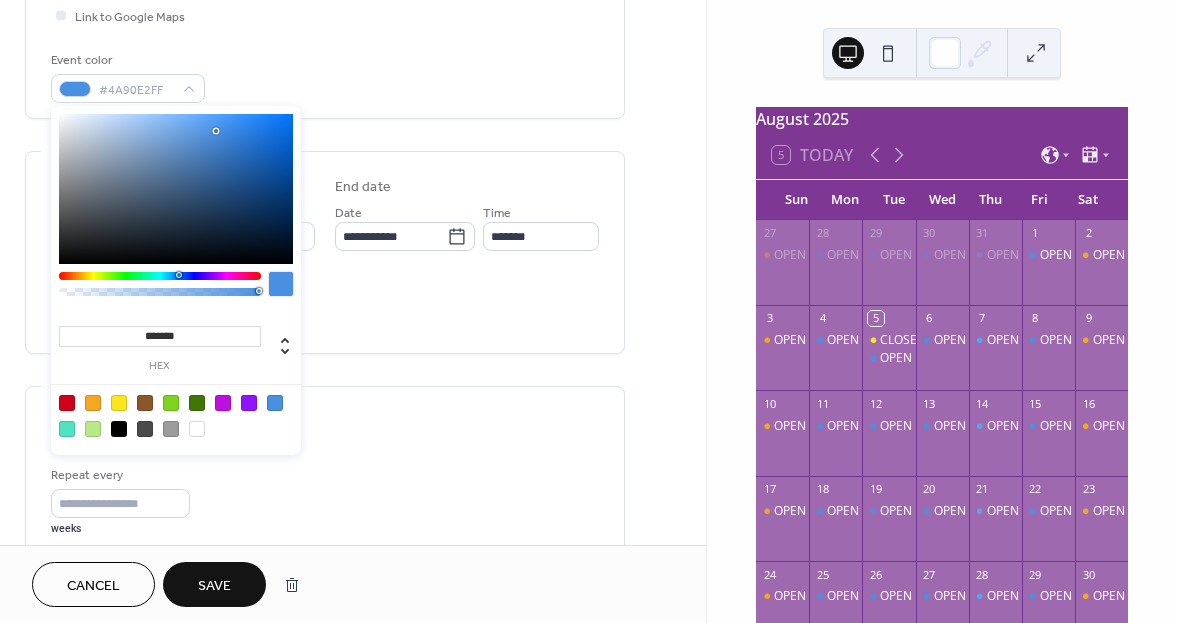 click at bounding box center [176, 415] 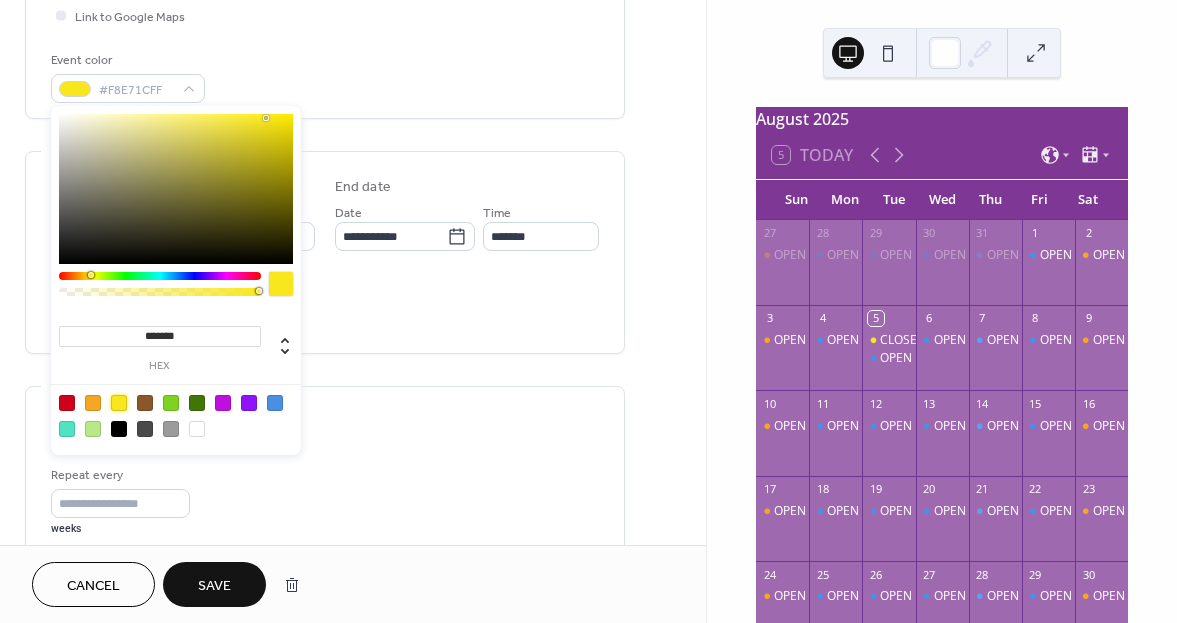 click on "**********" at bounding box center (325, 252) 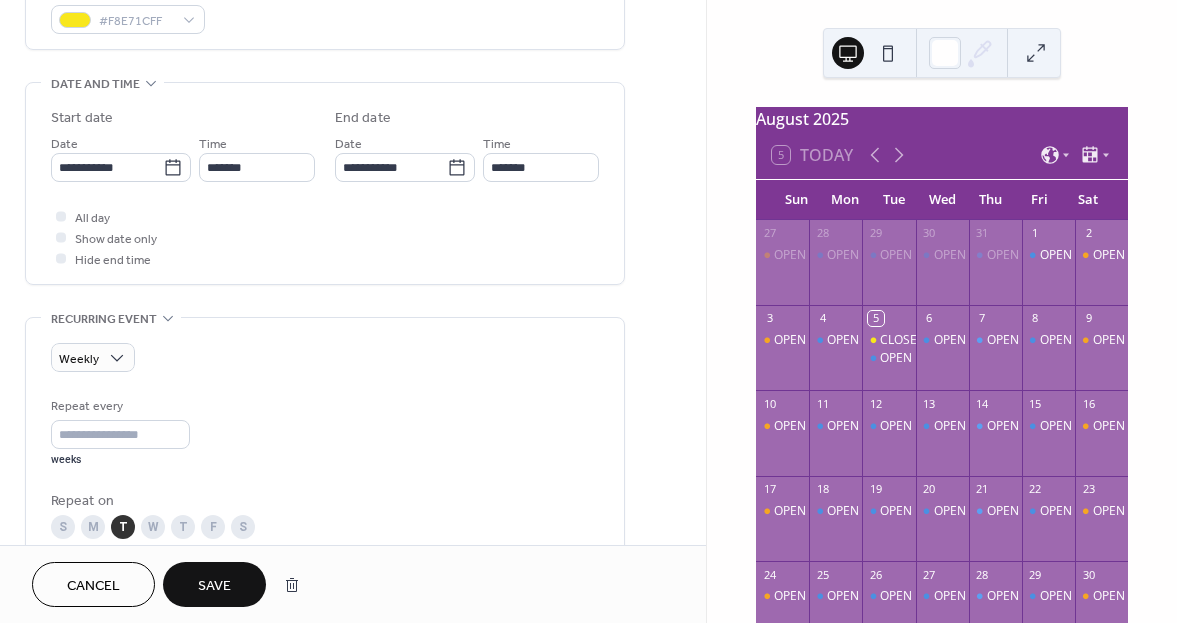 scroll, scrollTop: 600, scrollLeft: 0, axis: vertical 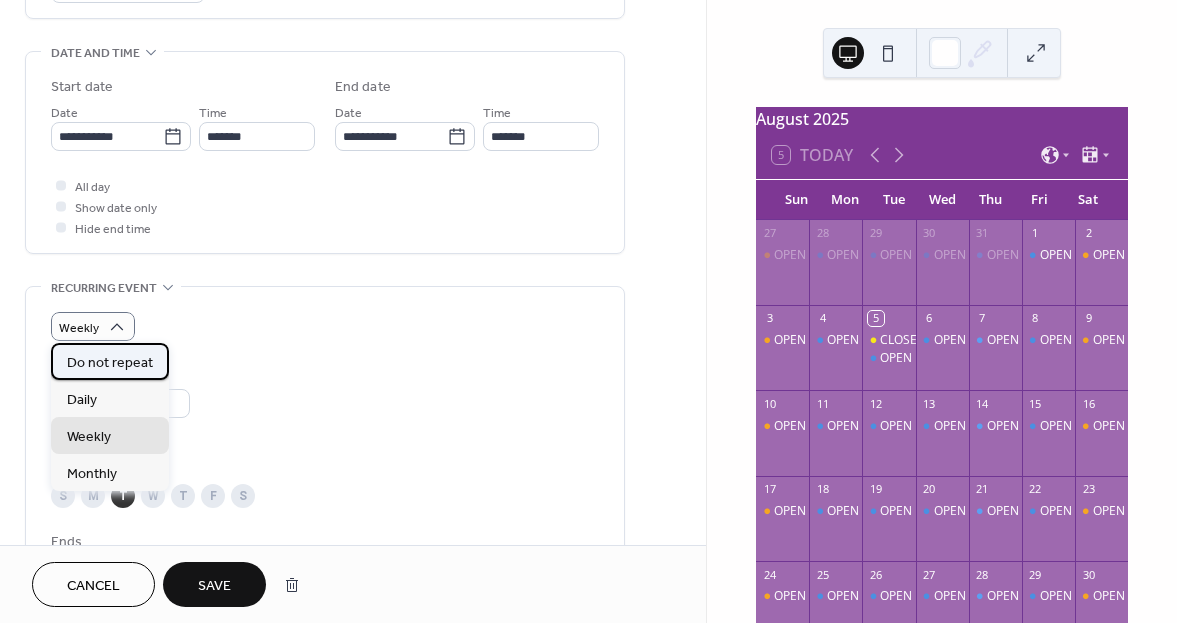 click on "Do not repeat" at bounding box center (110, 362) 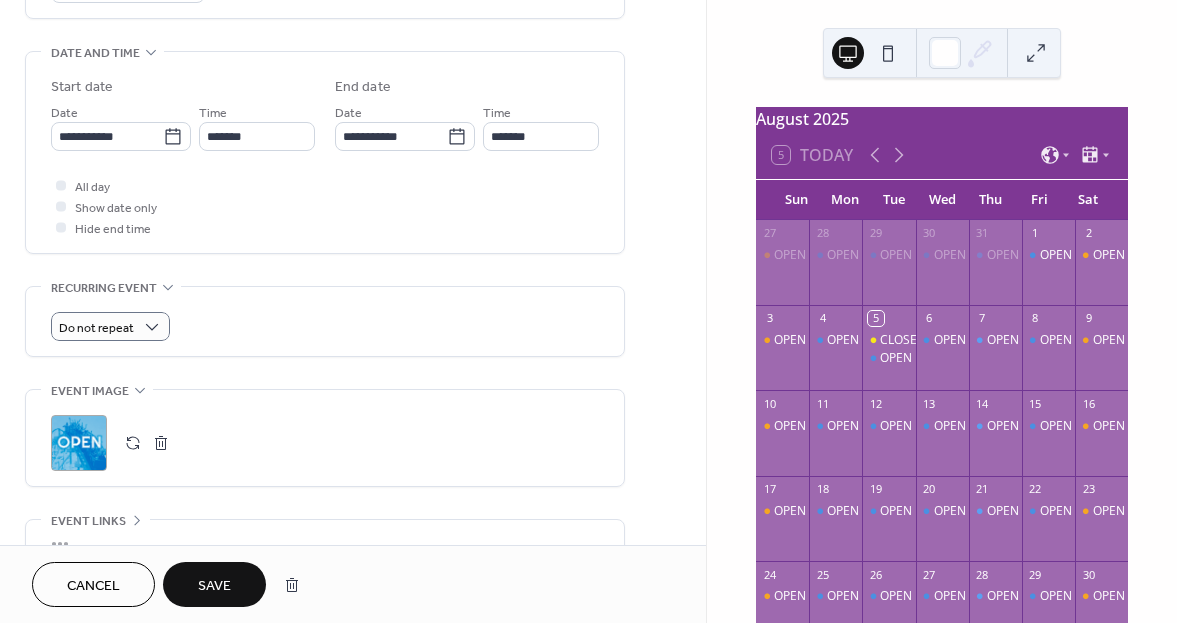 click on ";" at bounding box center (79, 443) 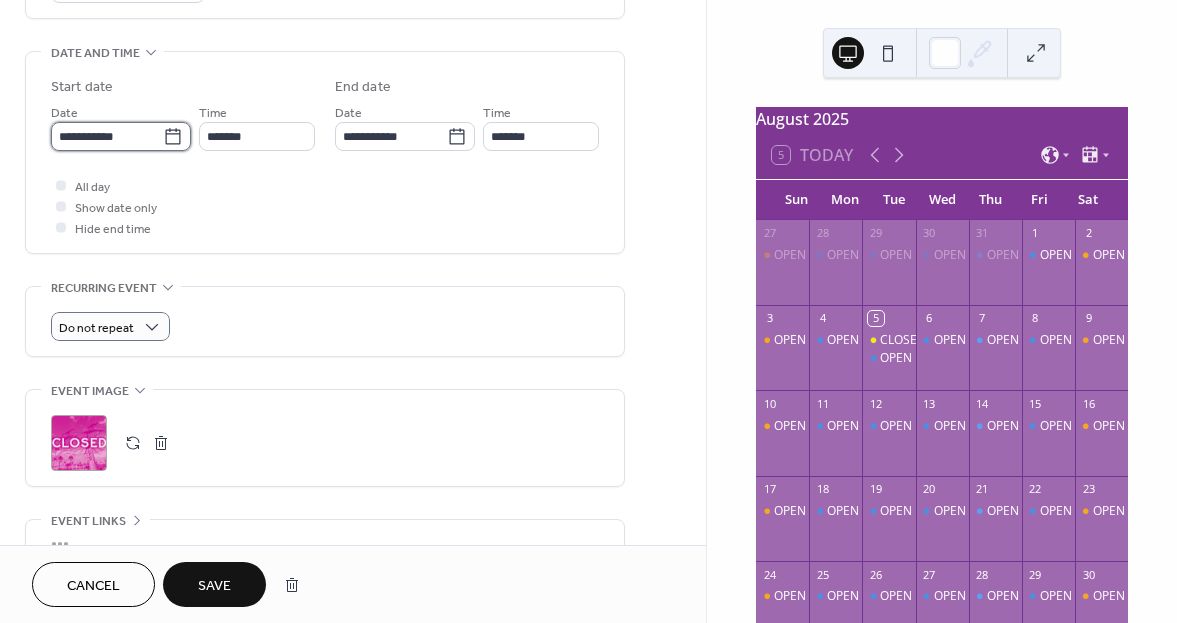 click on "**********" at bounding box center [107, 136] 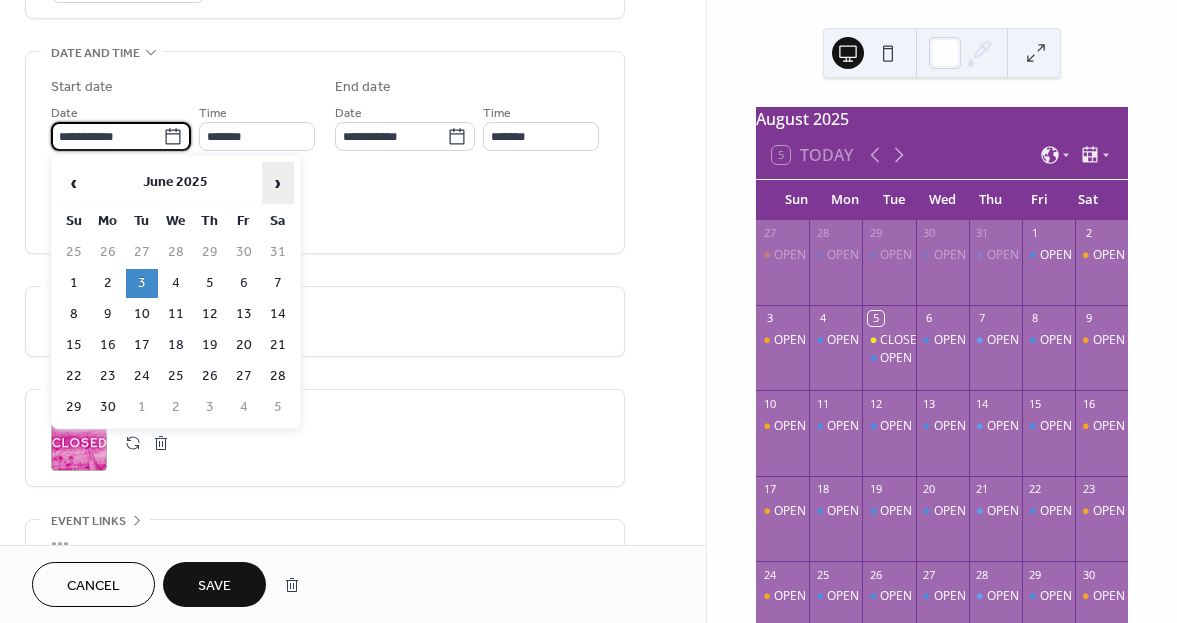 click on "›" at bounding box center [278, 183] 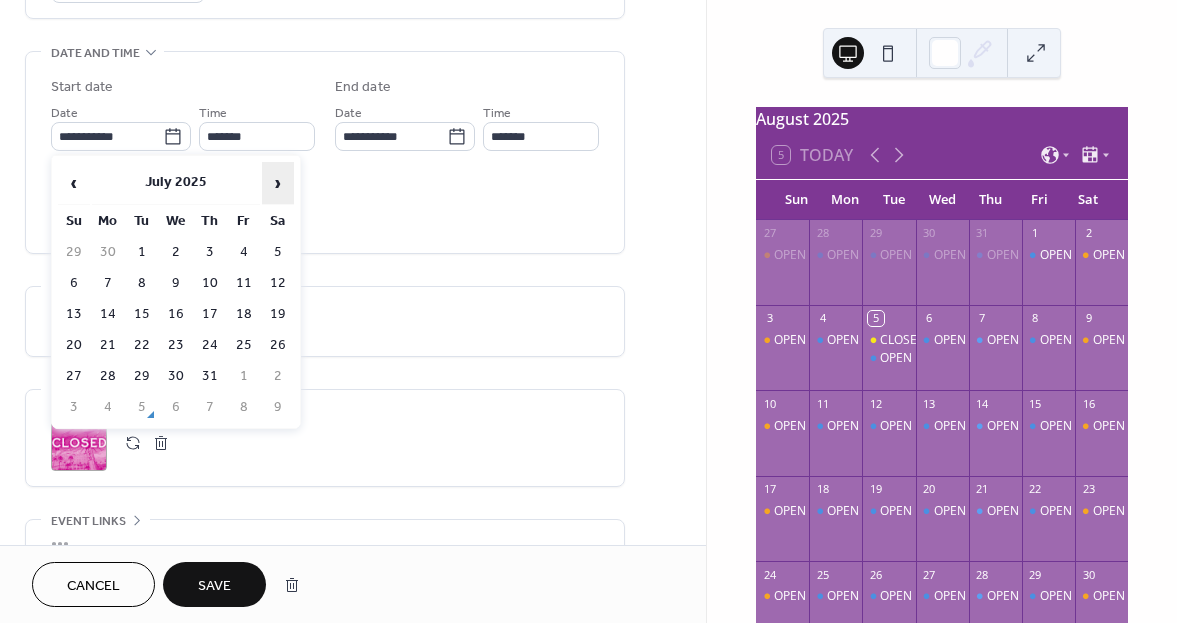 click on "›" at bounding box center (278, 183) 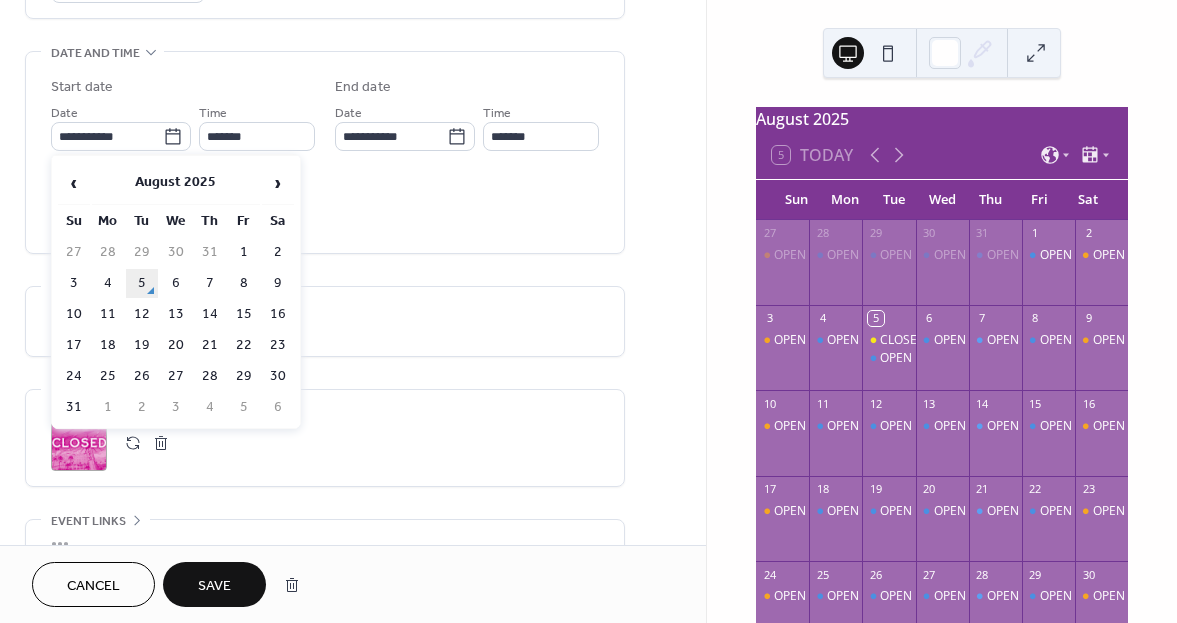 click on "5" at bounding box center [142, 283] 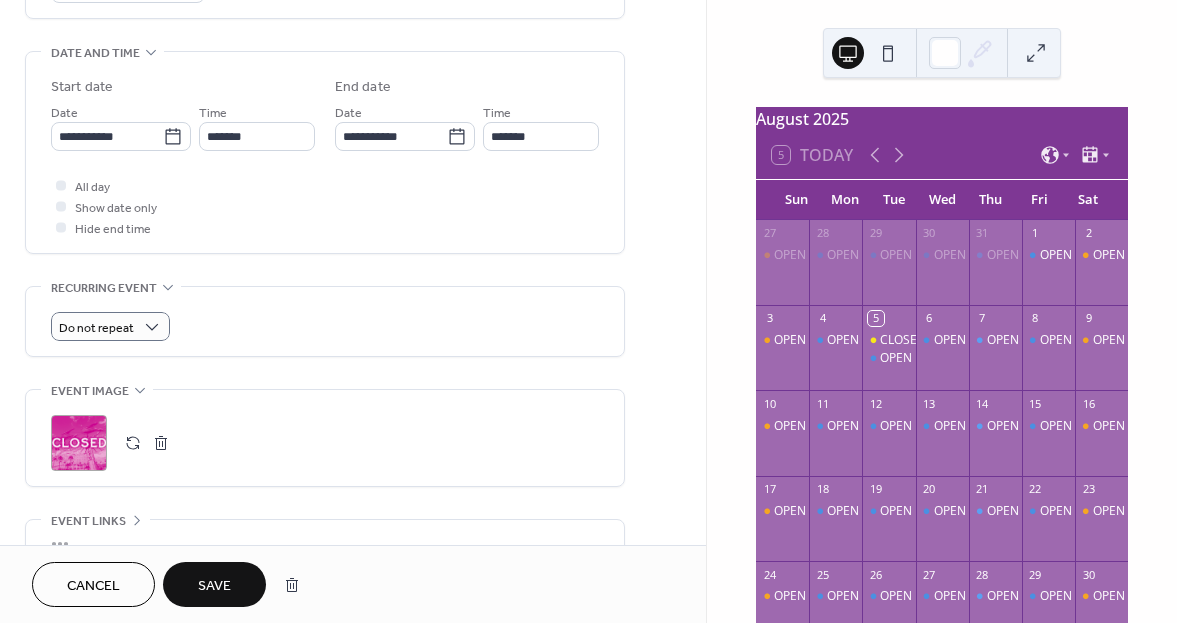 click on "Save" at bounding box center (214, 586) 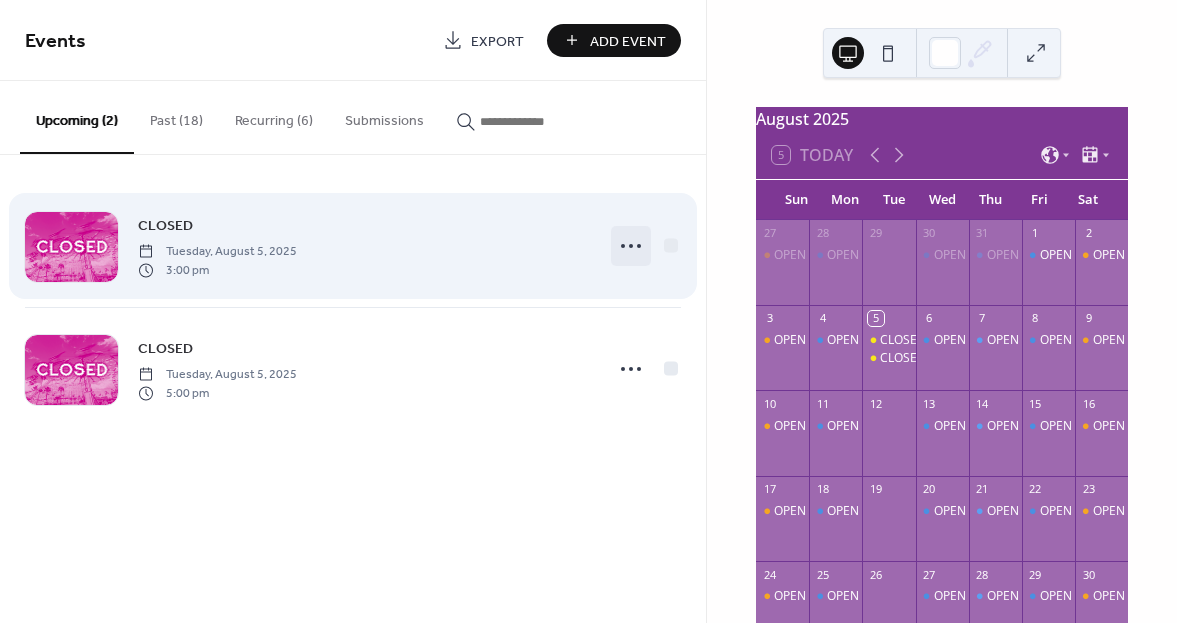 click 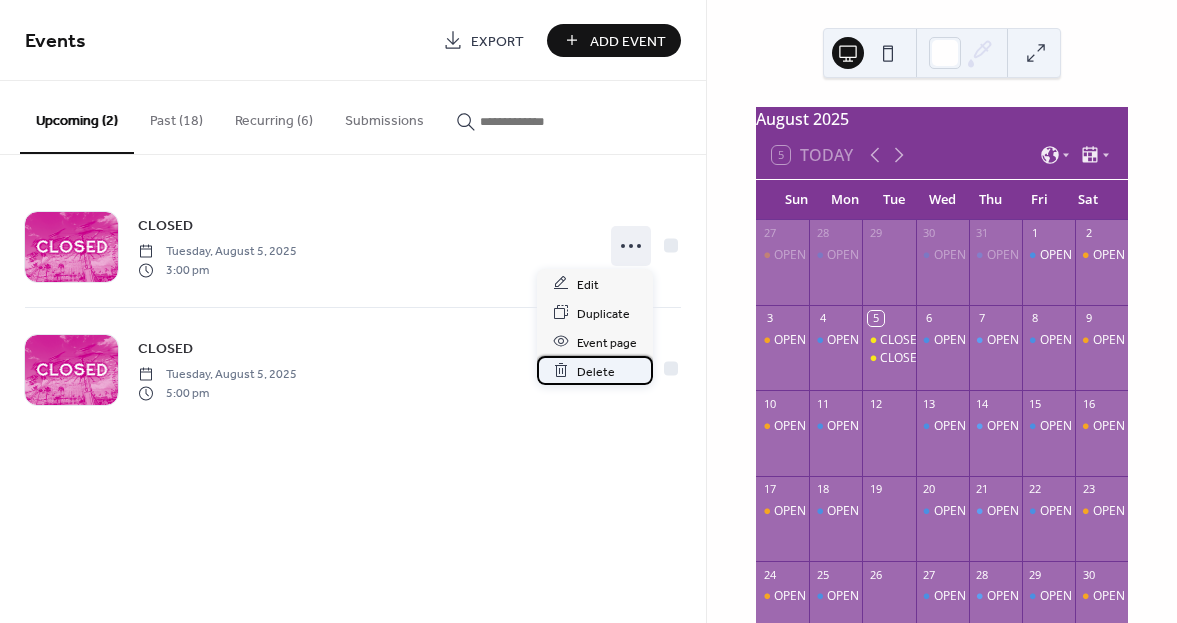 click on "Delete" at bounding box center [596, 371] 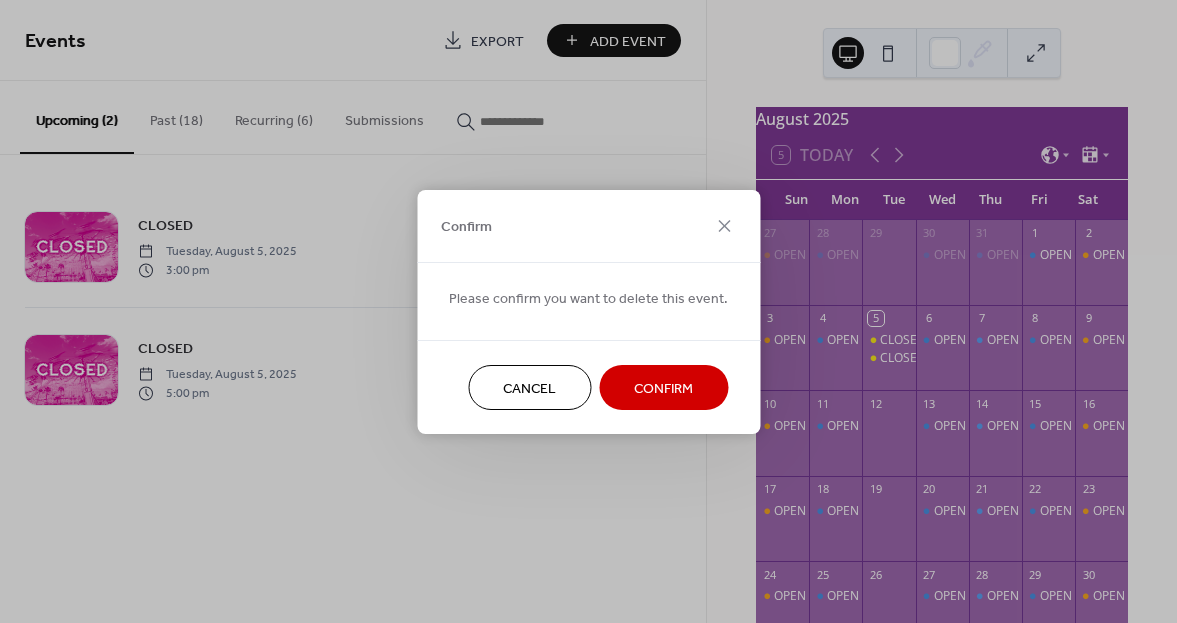 click on "Confirm" at bounding box center (663, 388) 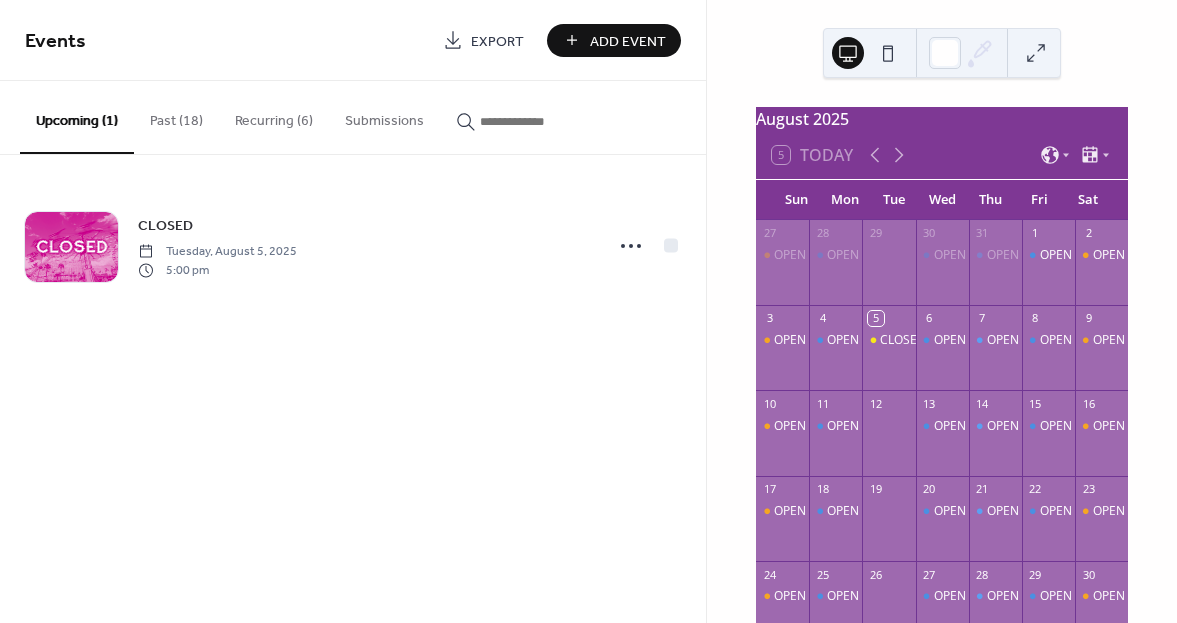 click on "Recurring (6)" at bounding box center [274, 116] 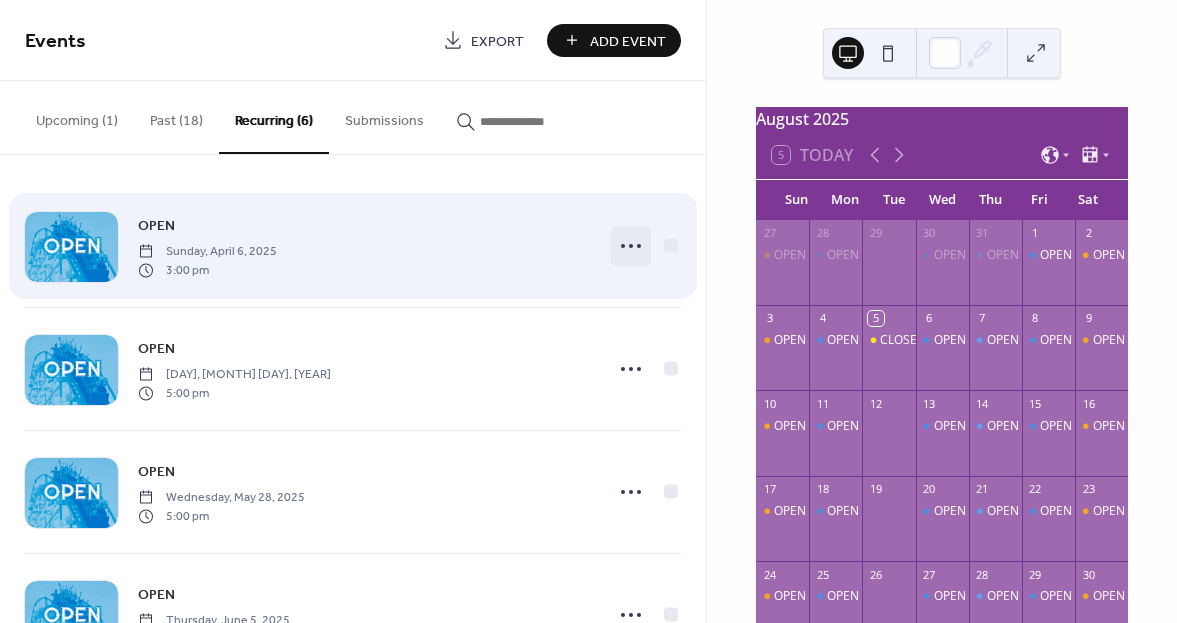 click 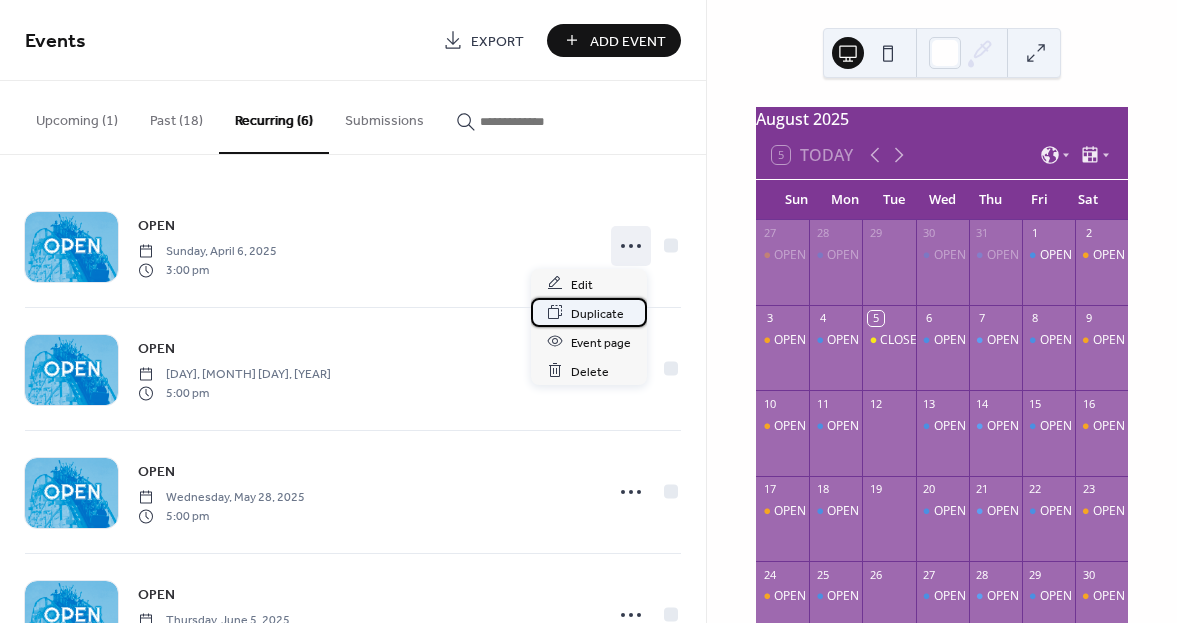 click on "Duplicate" at bounding box center [597, 313] 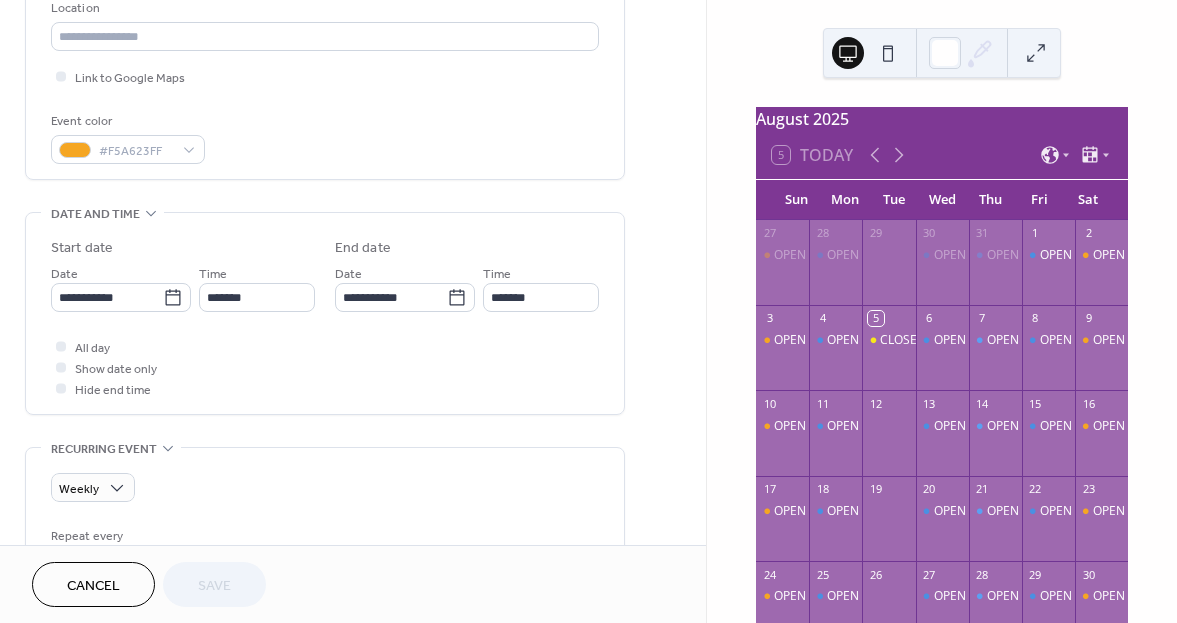 scroll, scrollTop: 500, scrollLeft: 0, axis: vertical 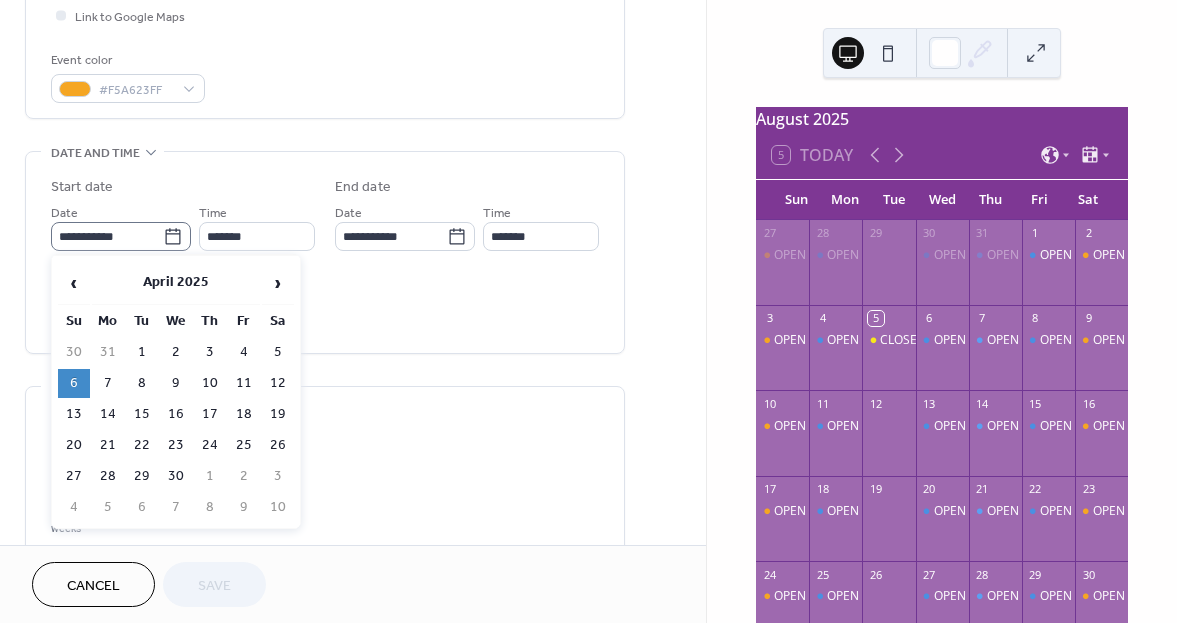 click 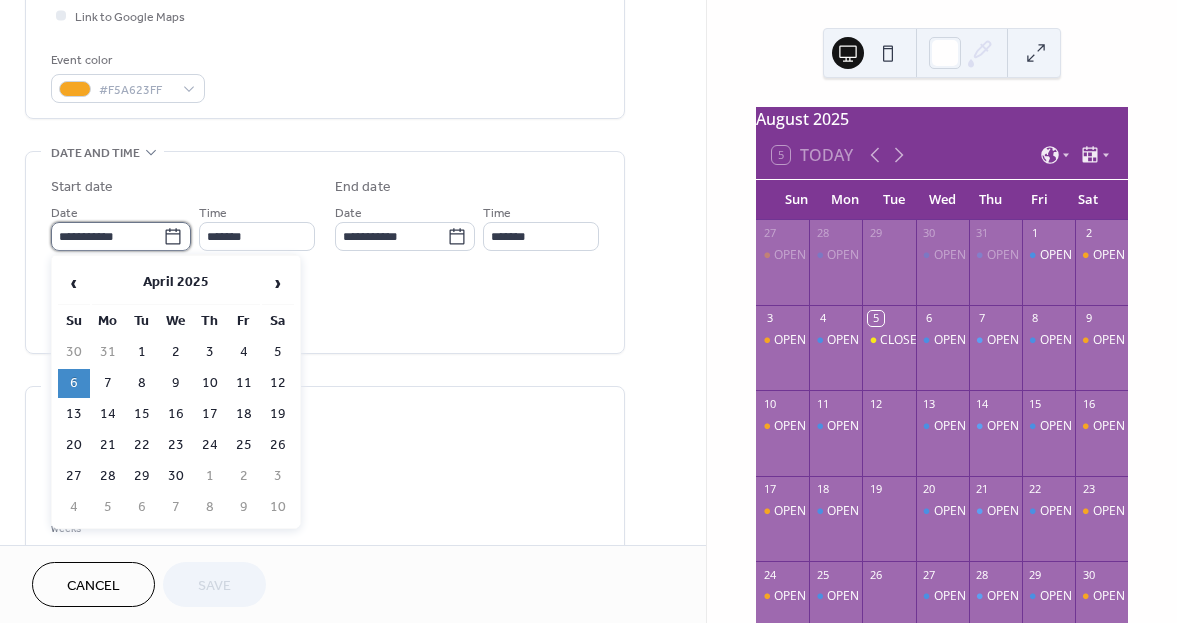 click on "**********" at bounding box center [107, 236] 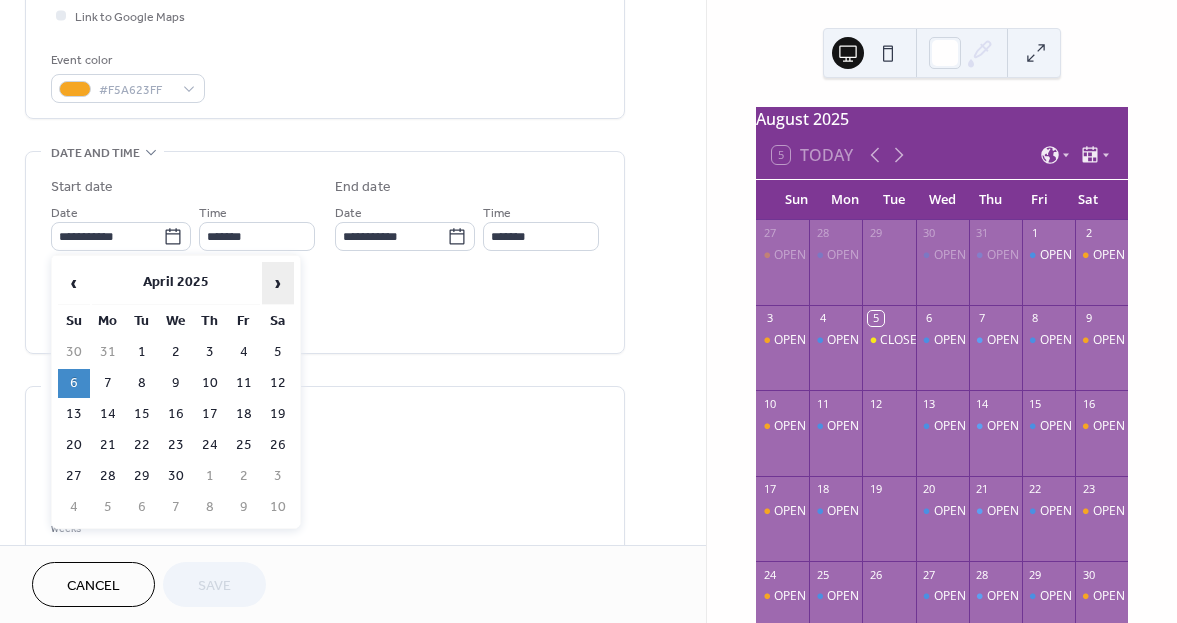 click on "›" at bounding box center [278, 283] 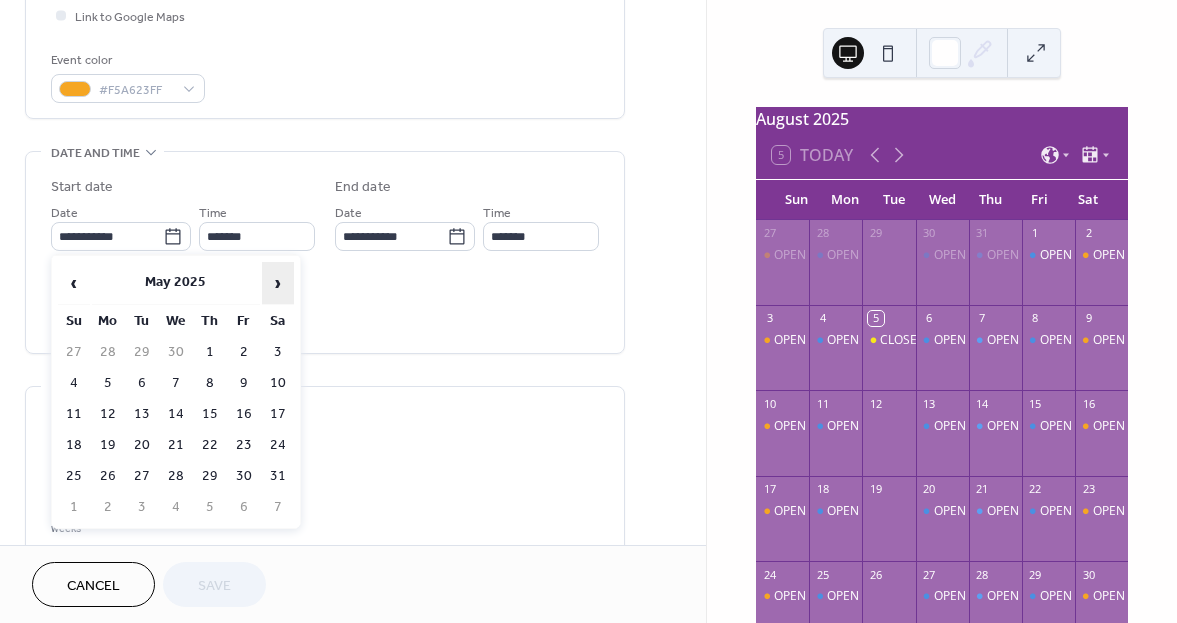 click on "›" at bounding box center [278, 283] 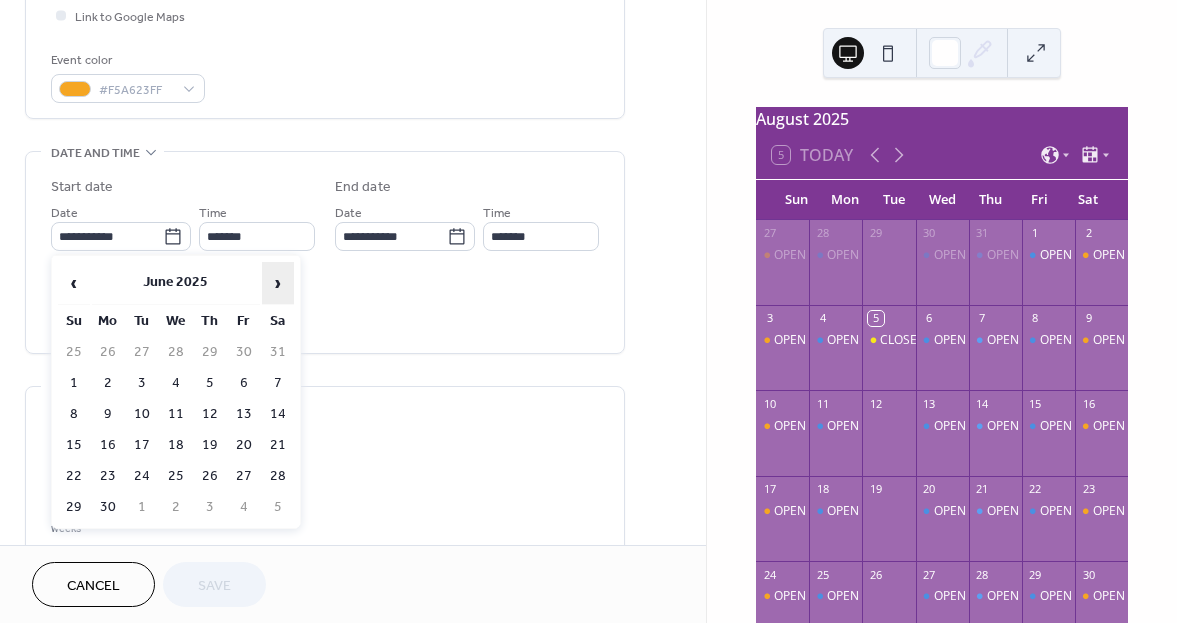 click on "›" at bounding box center [278, 283] 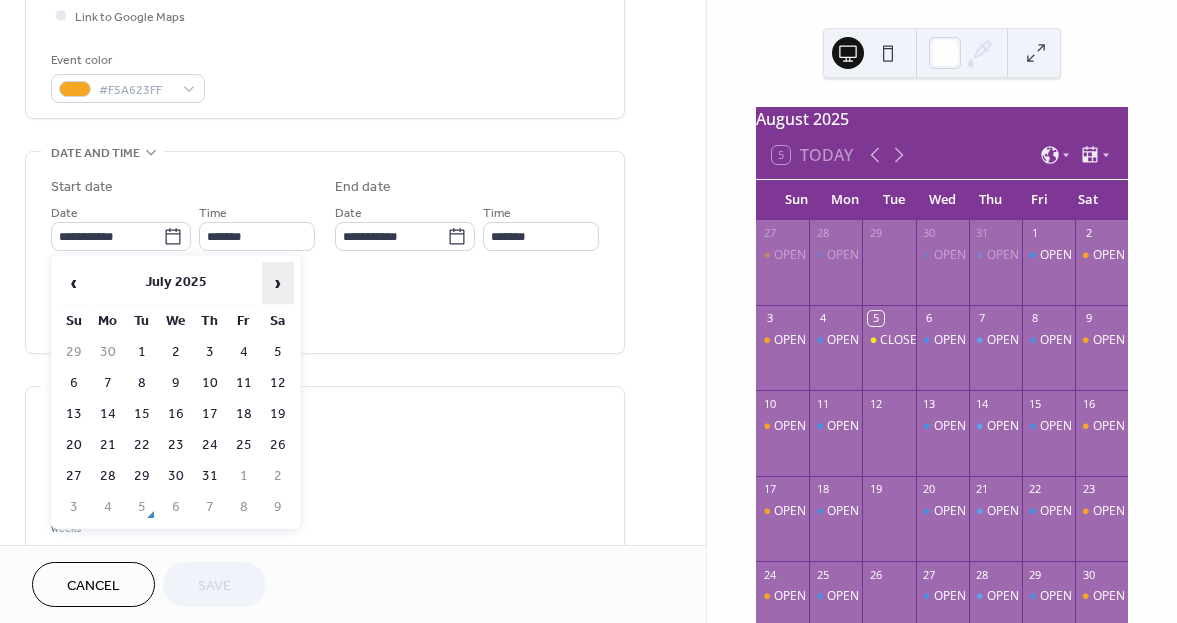 click on "›" at bounding box center (278, 283) 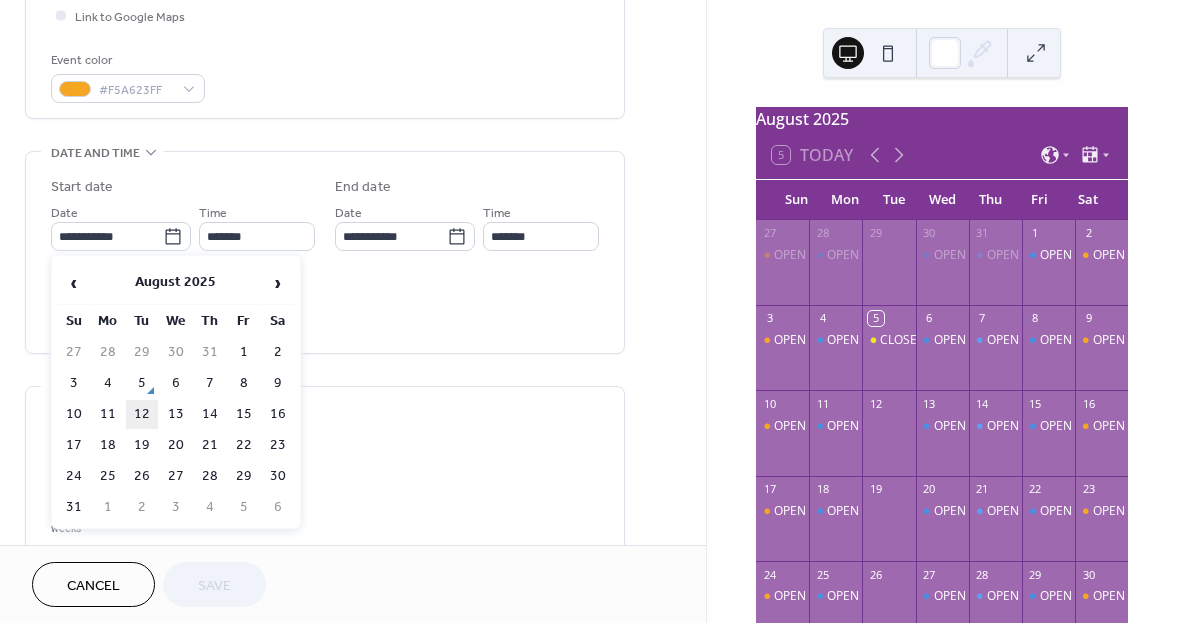 click on "12" at bounding box center (142, 414) 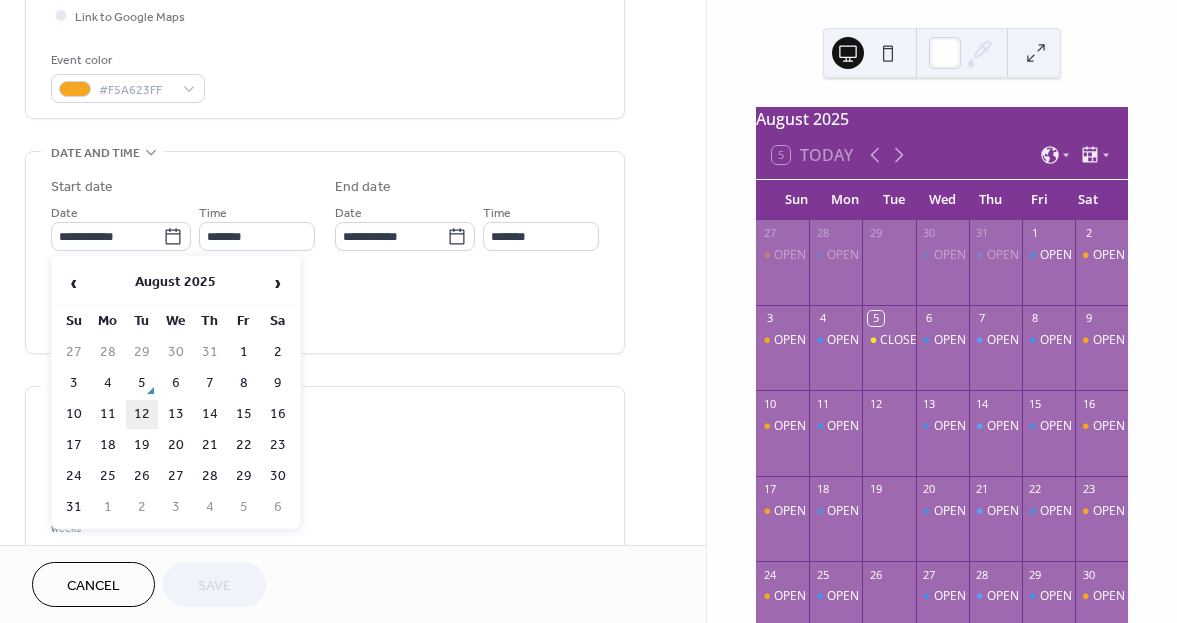 type on "**********" 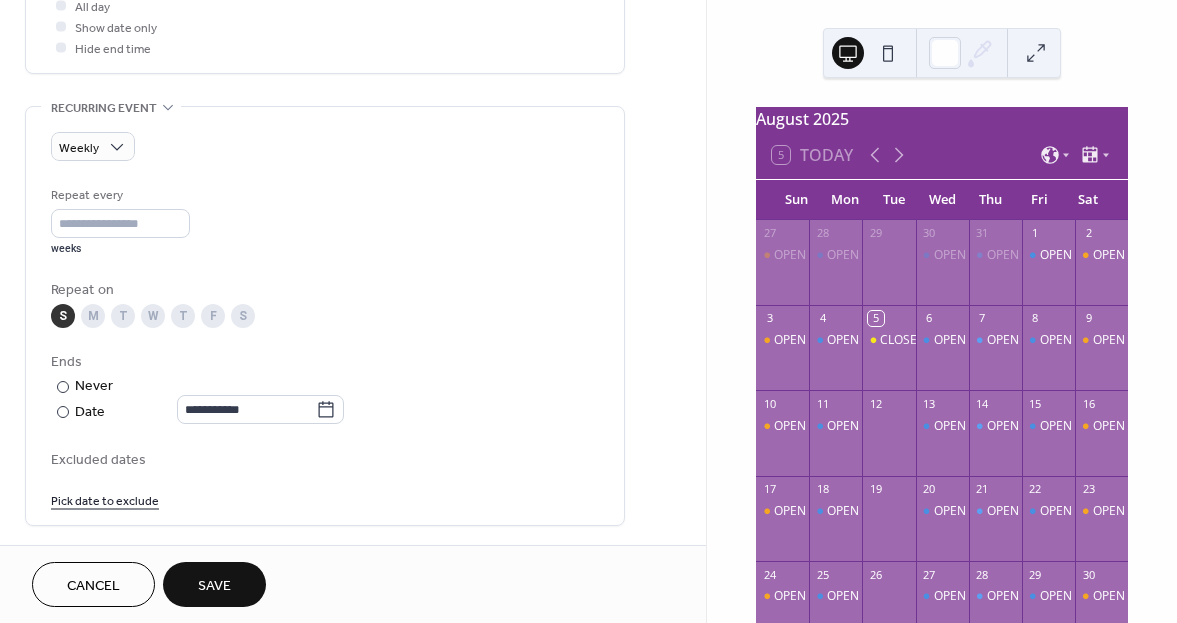 scroll, scrollTop: 800, scrollLeft: 0, axis: vertical 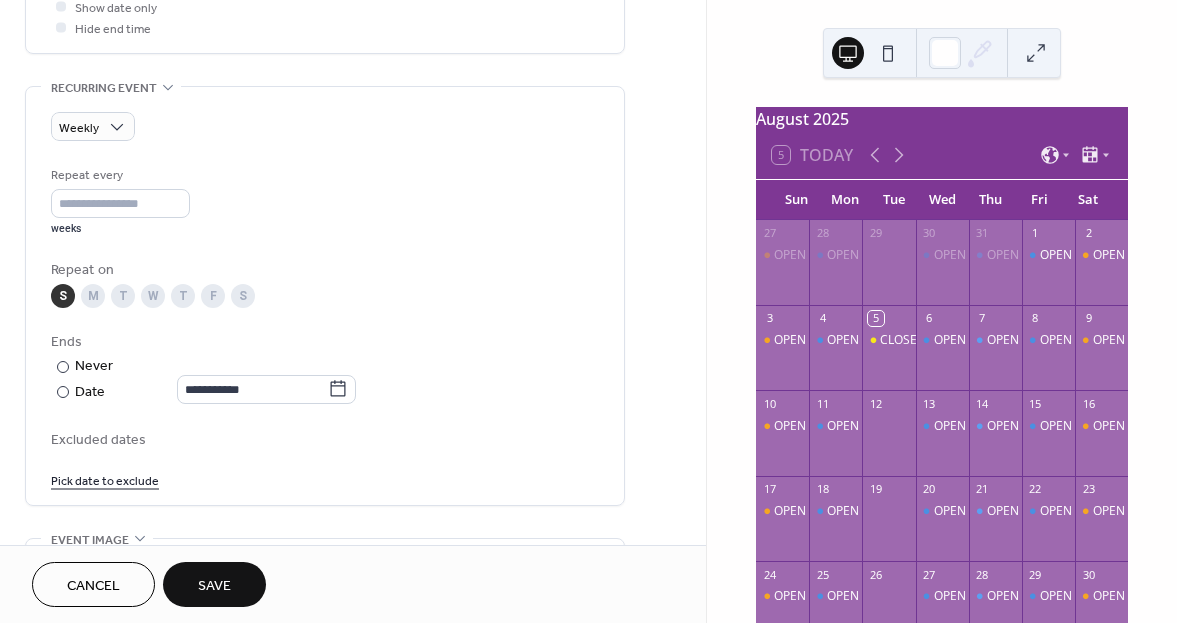 click on "W" at bounding box center [153, 296] 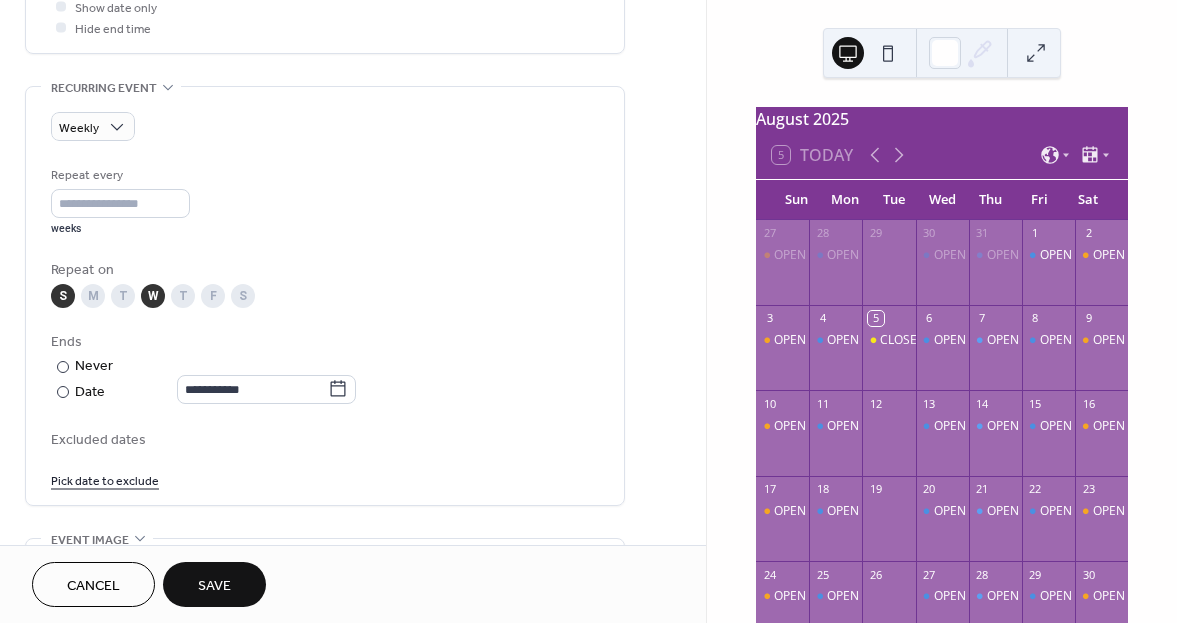 click on "S" at bounding box center [63, 296] 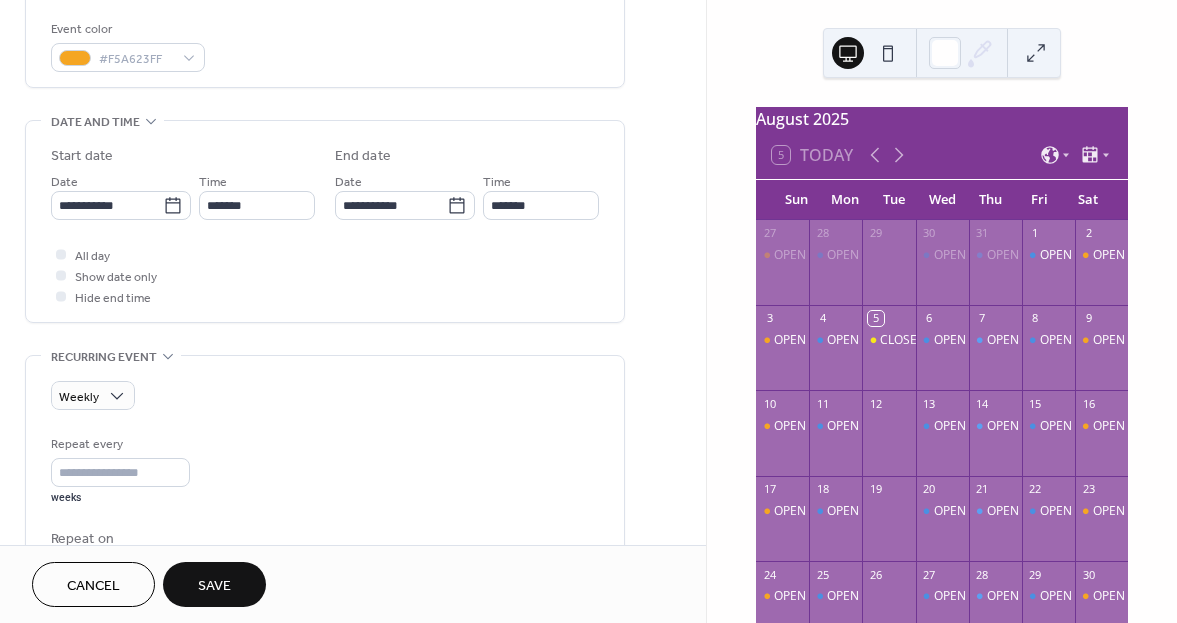 scroll, scrollTop: 500, scrollLeft: 0, axis: vertical 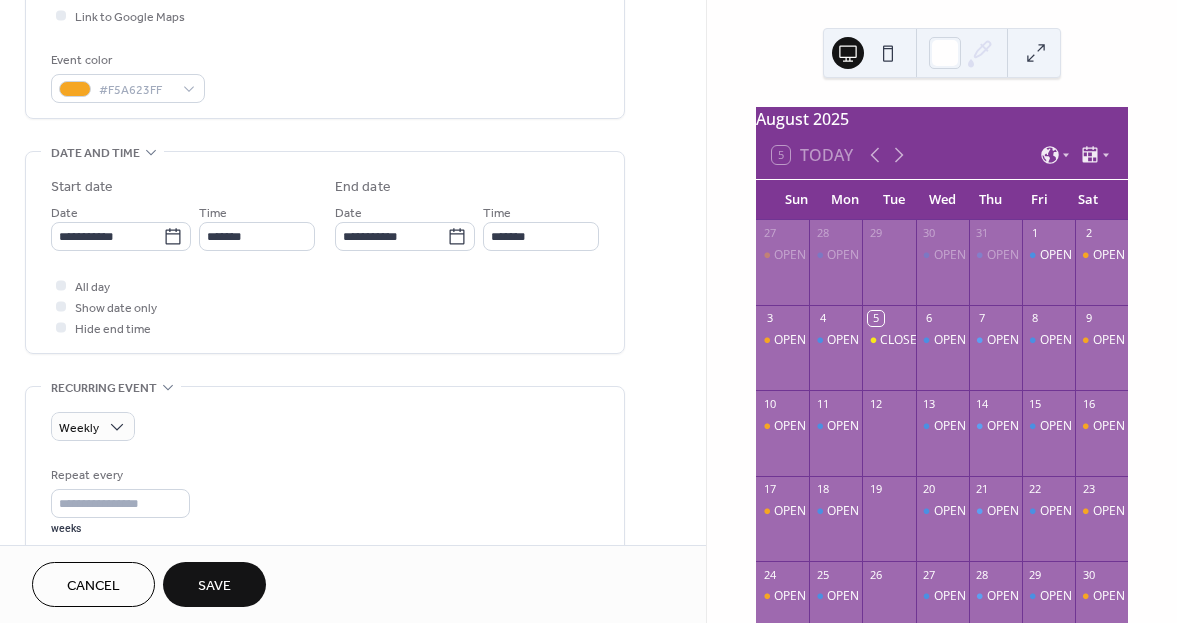 click on "Save" at bounding box center (214, 586) 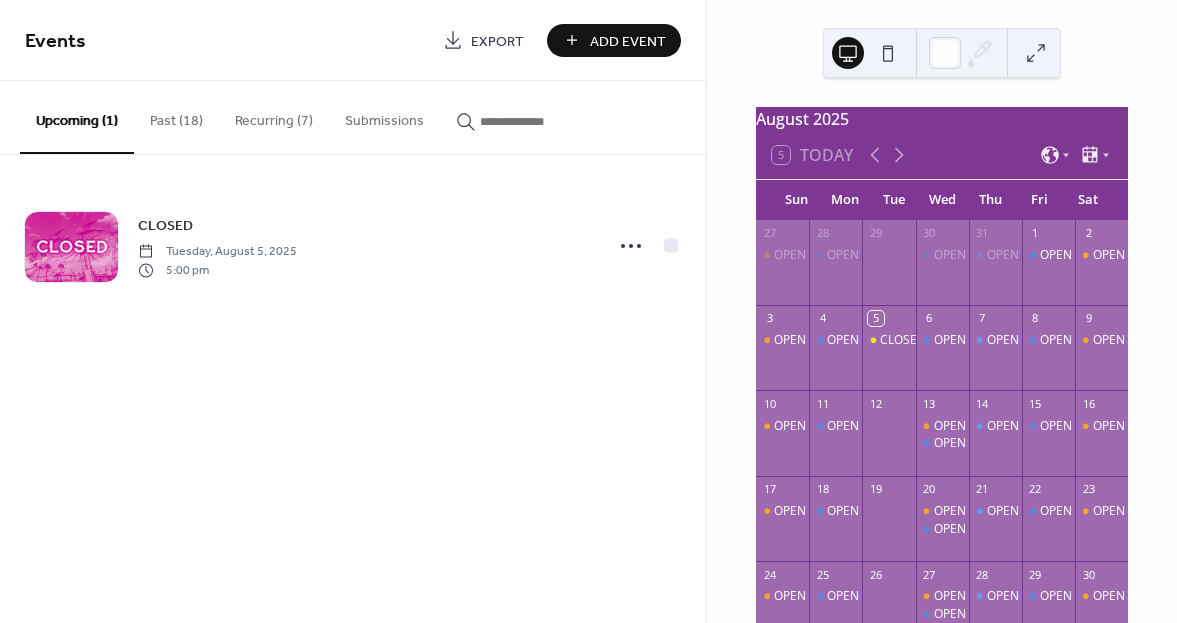 click on "Recurring (7)" at bounding box center (274, 116) 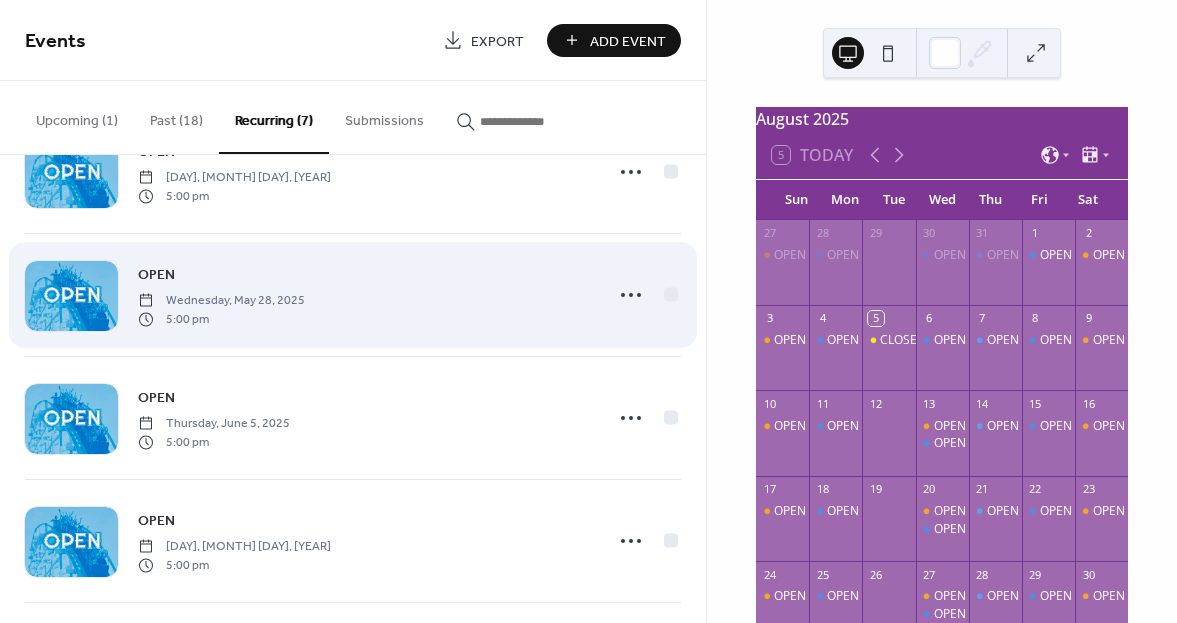 scroll, scrollTop: 200, scrollLeft: 0, axis: vertical 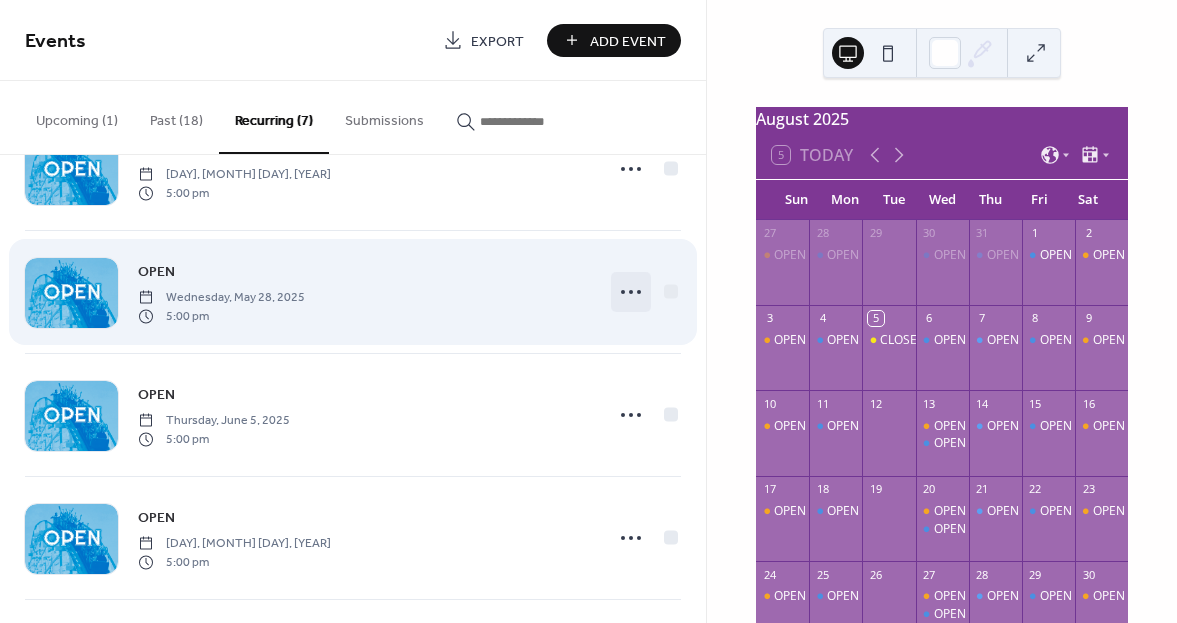 click 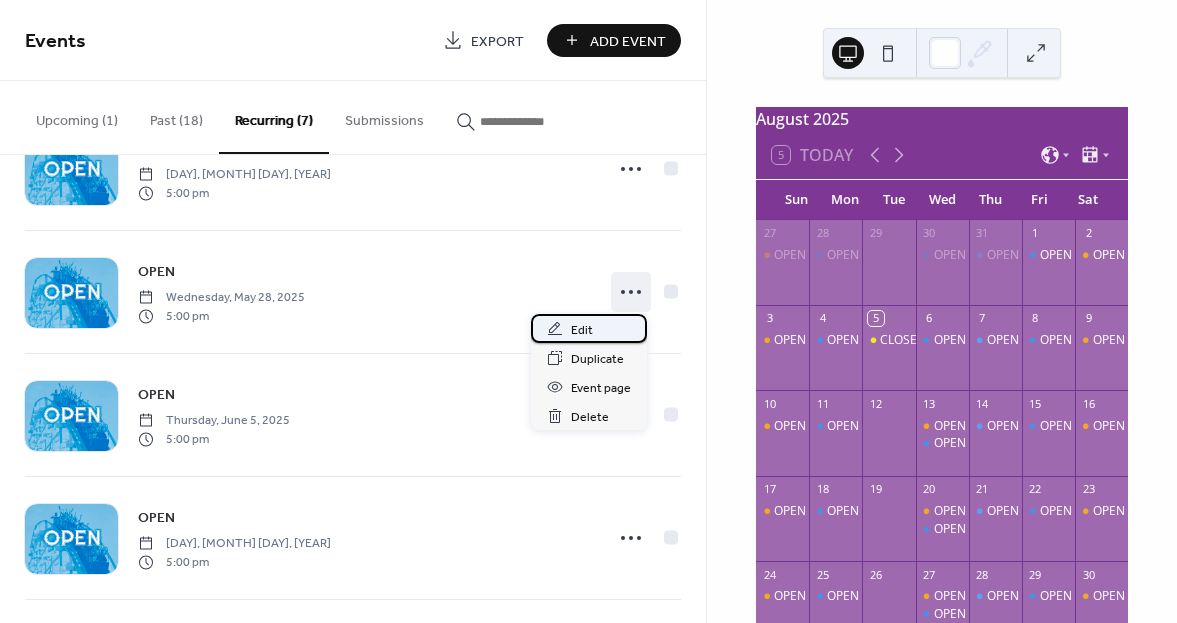 click on "Edit" at bounding box center [589, 328] 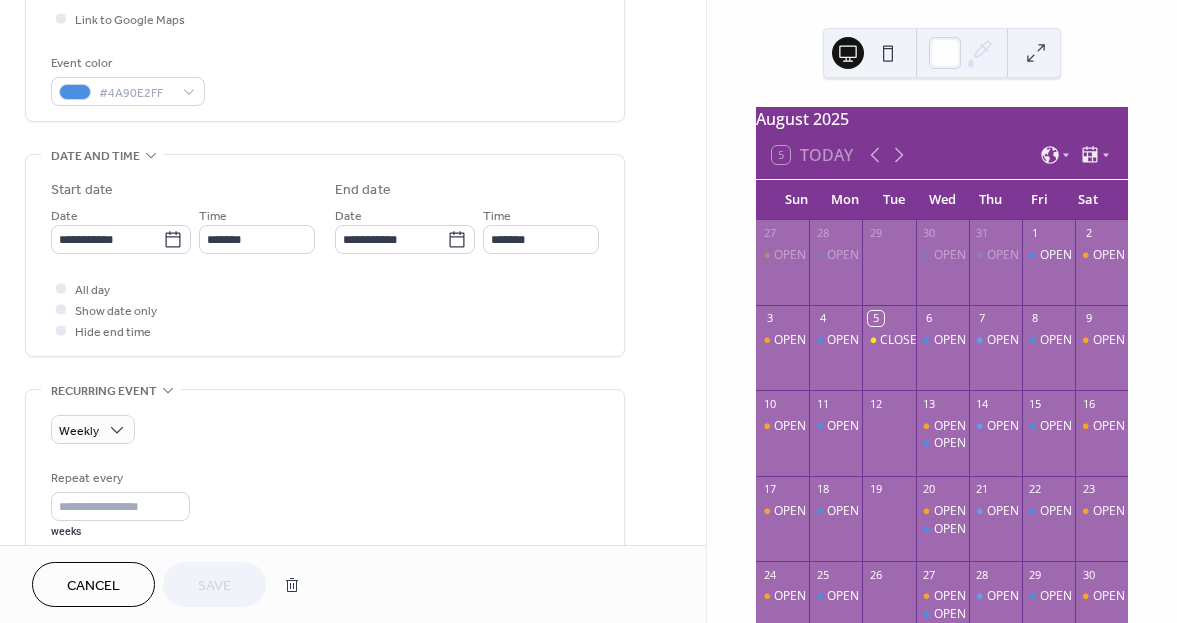 scroll, scrollTop: 500, scrollLeft: 0, axis: vertical 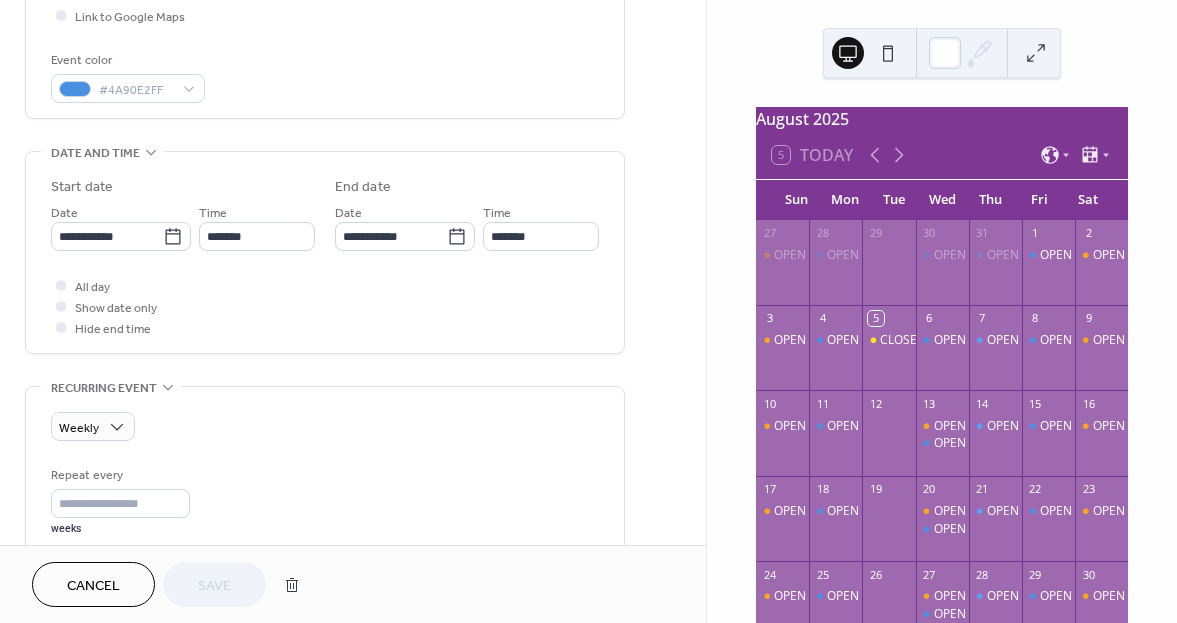 click on "Cancel" at bounding box center (93, 586) 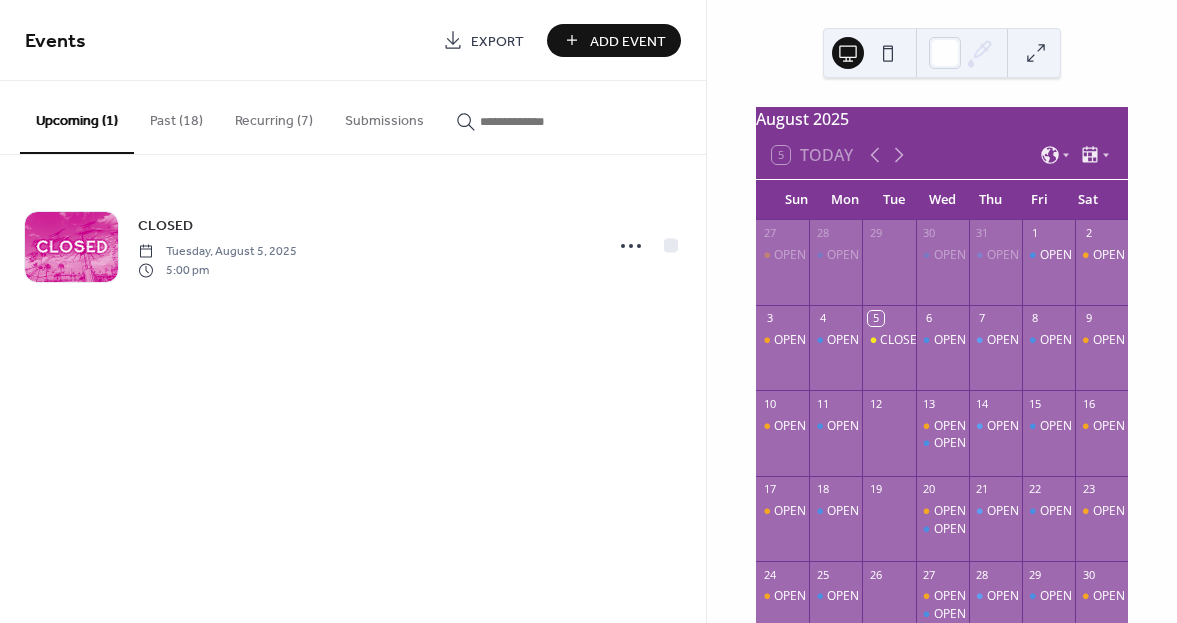 click on "Recurring (7)" at bounding box center (274, 116) 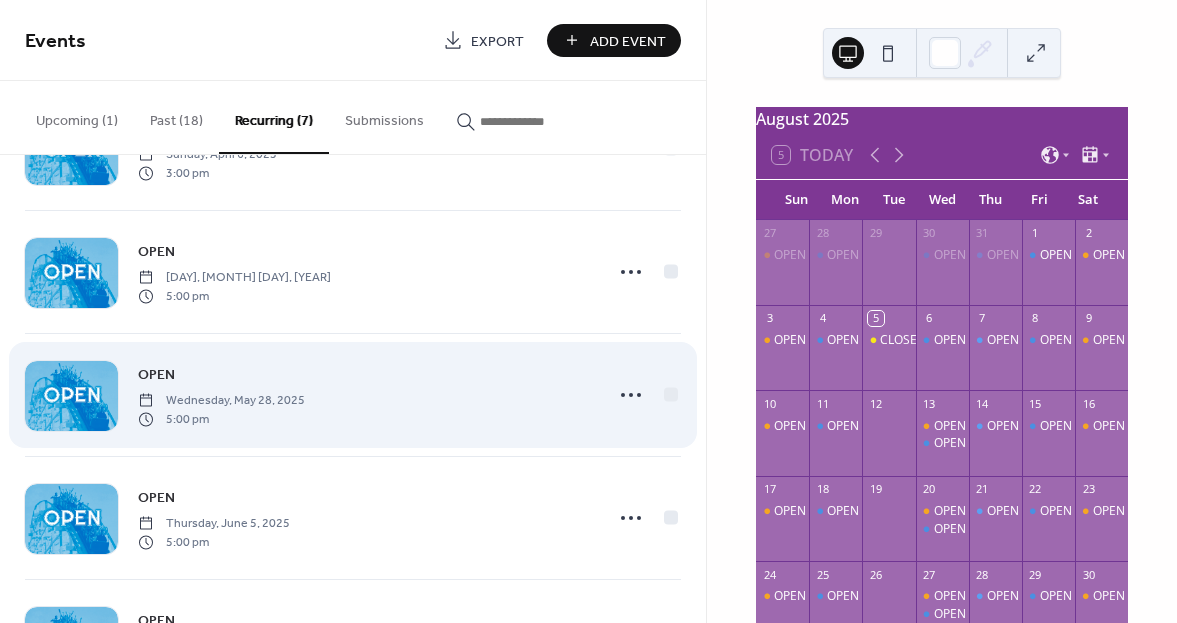 scroll, scrollTop: 100, scrollLeft: 0, axis: vertical 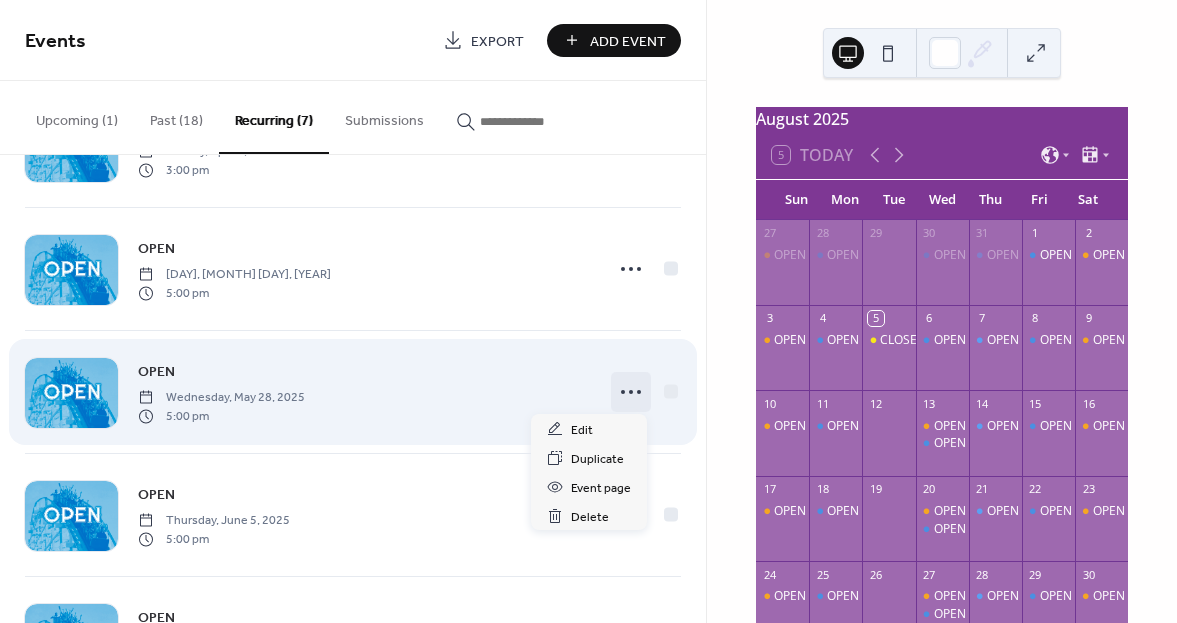click 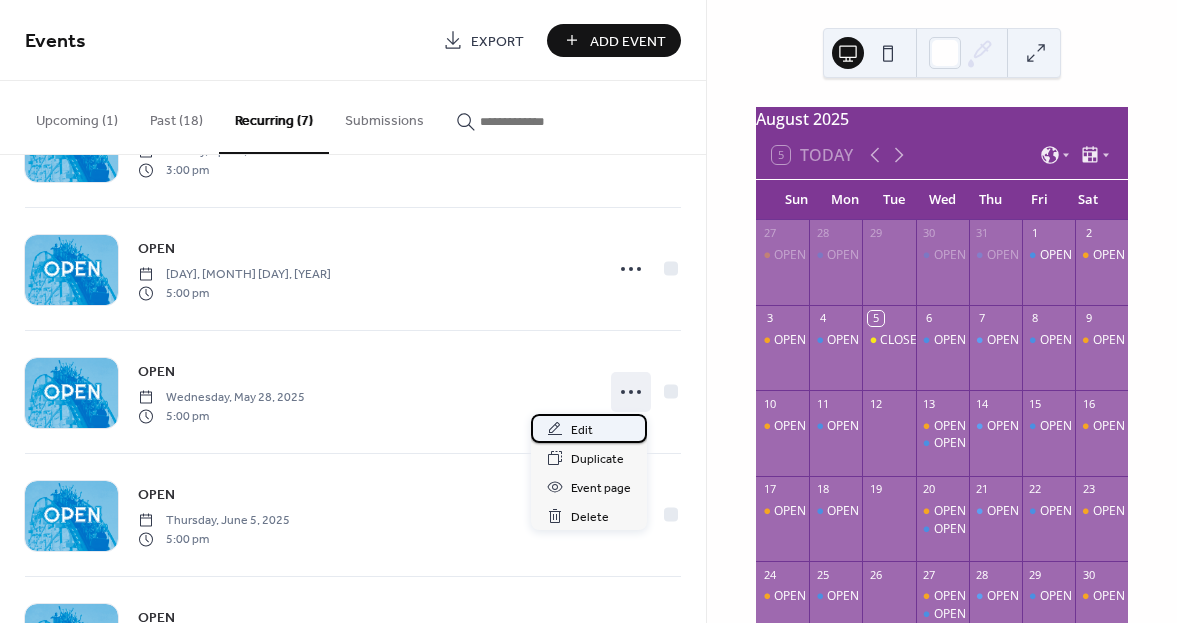 click on "Edit" at bounding box center [589, 428] 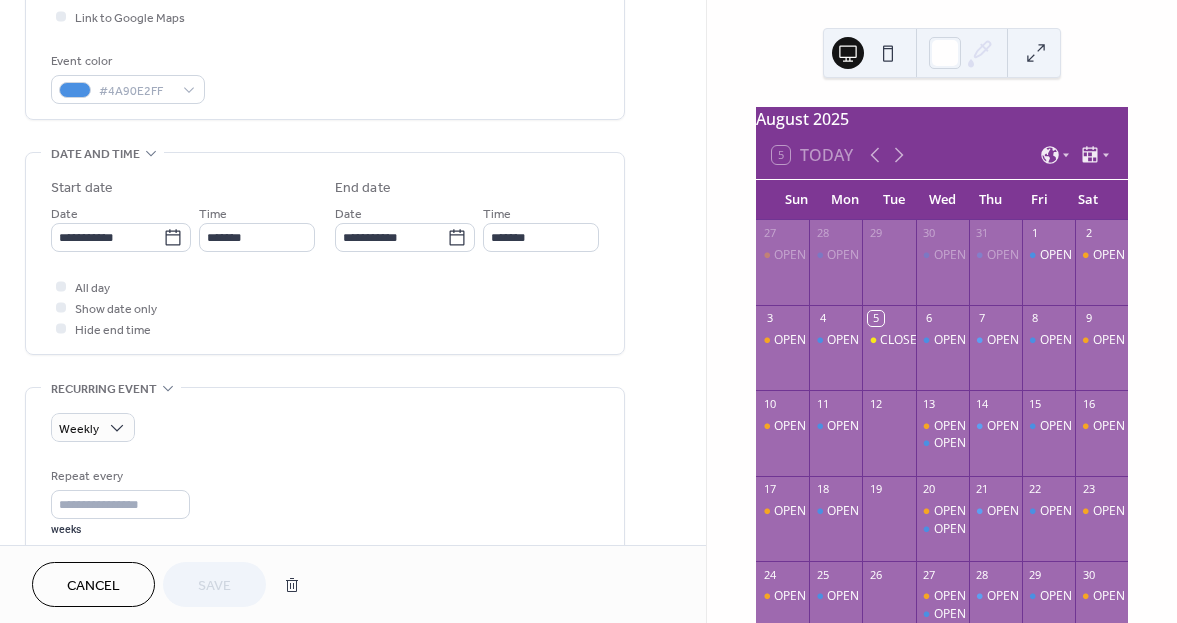 scroll, scrollTop: 500, scrollLeft: 0, axis: vertical 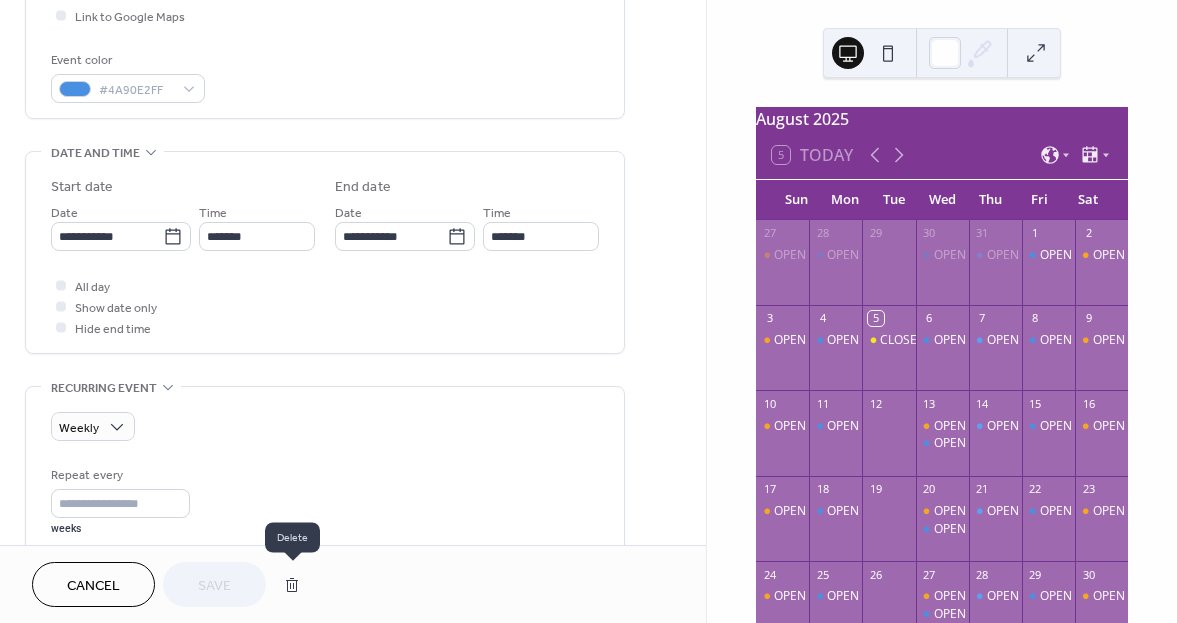 click at bounding box center [292, 585] 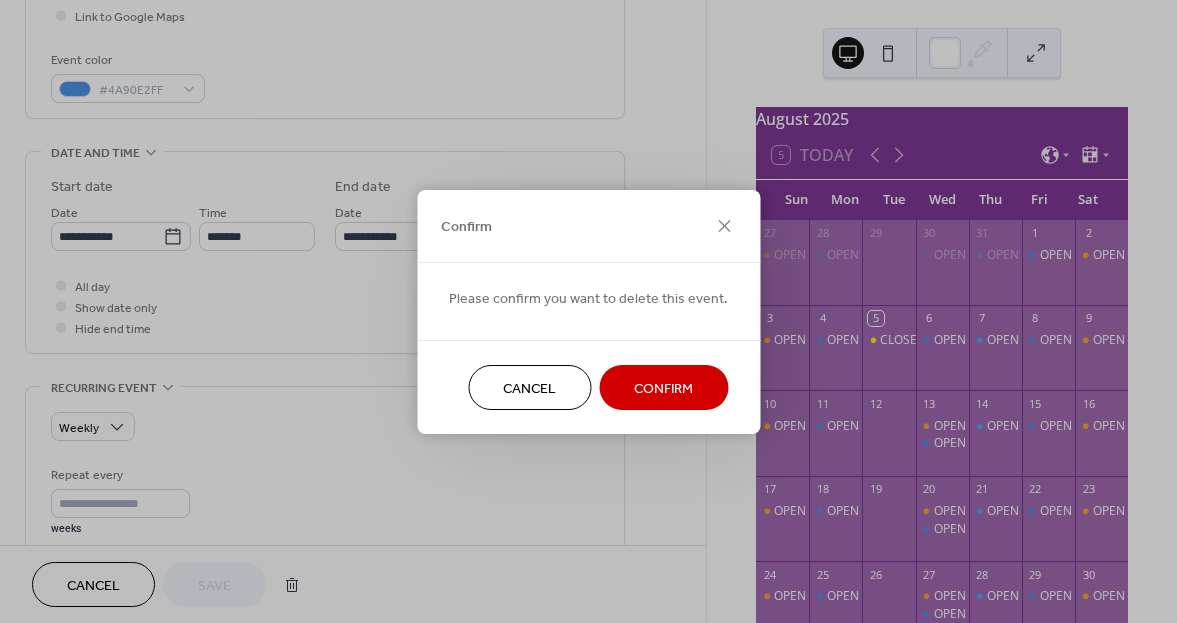 click on "Confirm" at bounding box center (663, 388) 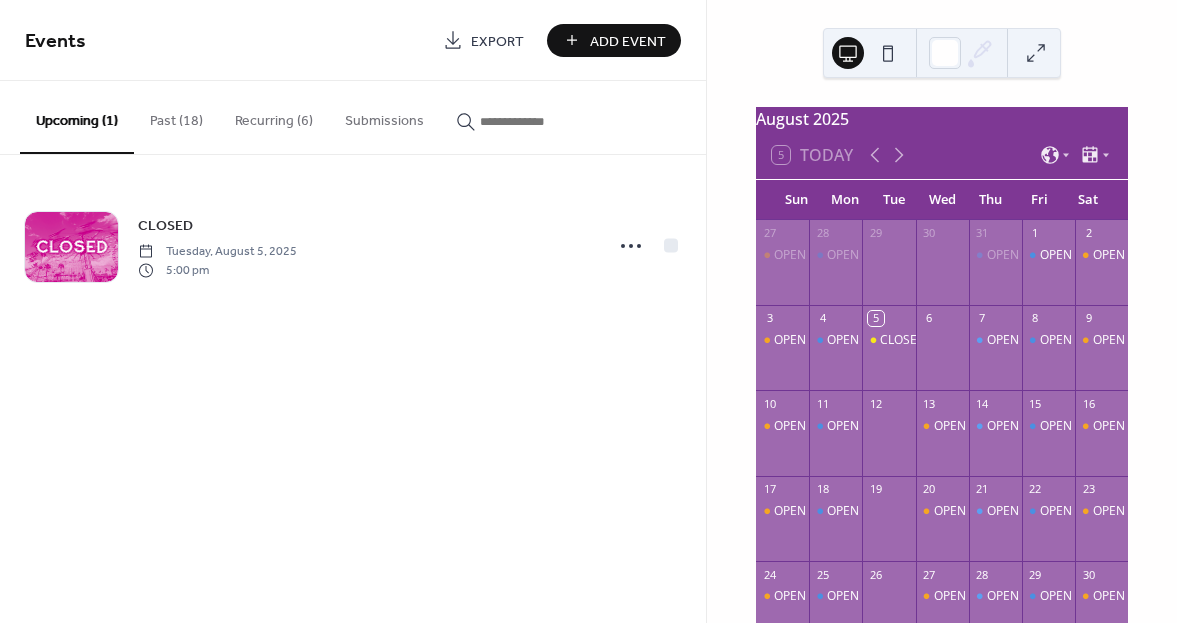click on "Recurring (6)" at bounding box center [274, 116] 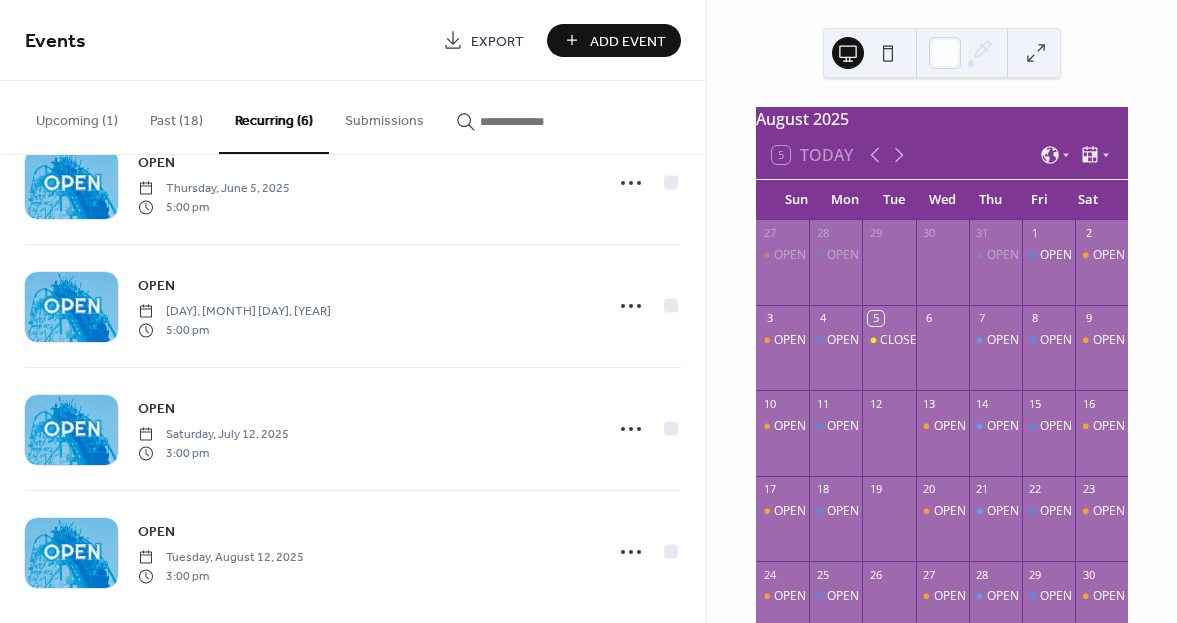scroll, scrollTop: 325, scrollLeft: 0, axis: vertical 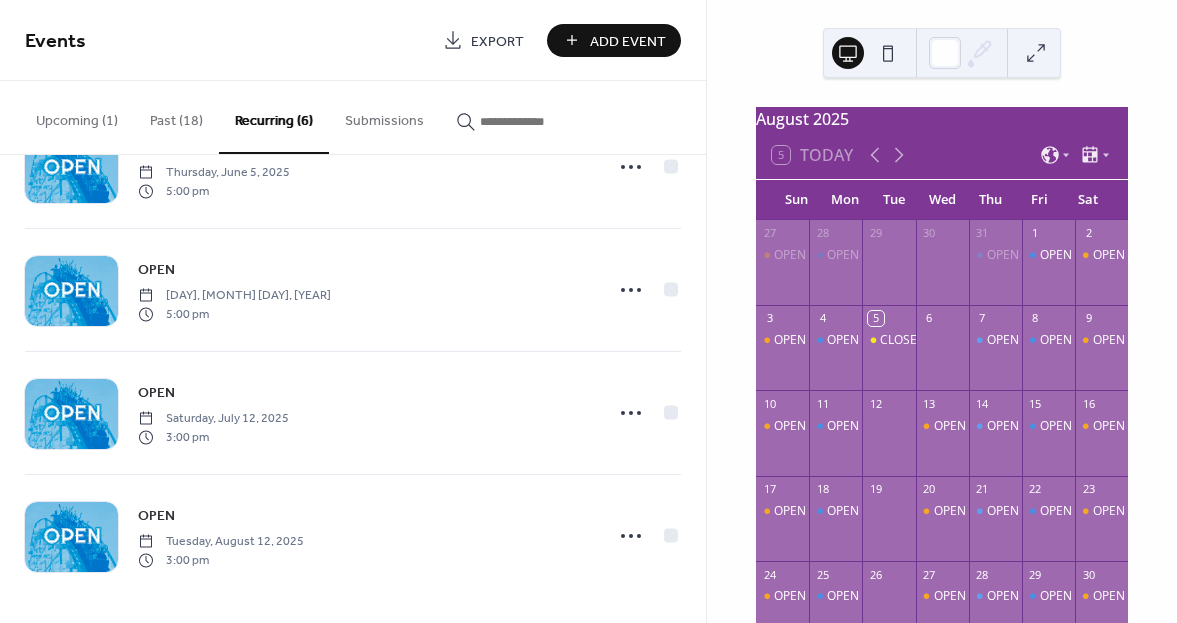click on "Upcoming (1)" at bounding box center (77, 116) 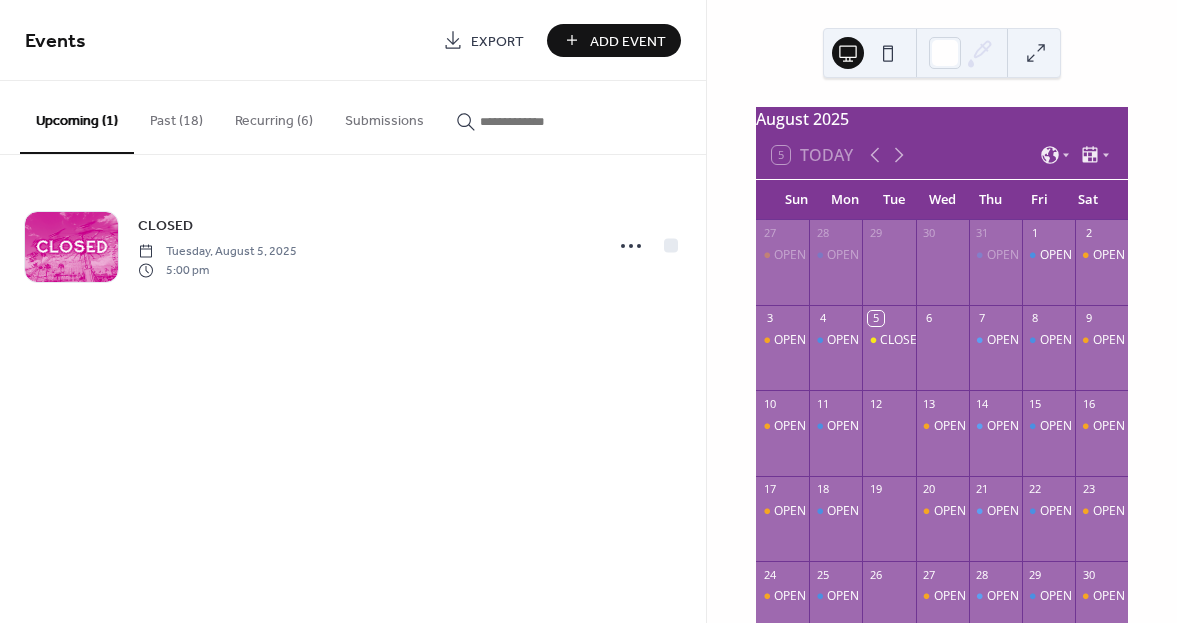 click on "Past (18)" at bounding box center (176, 116) 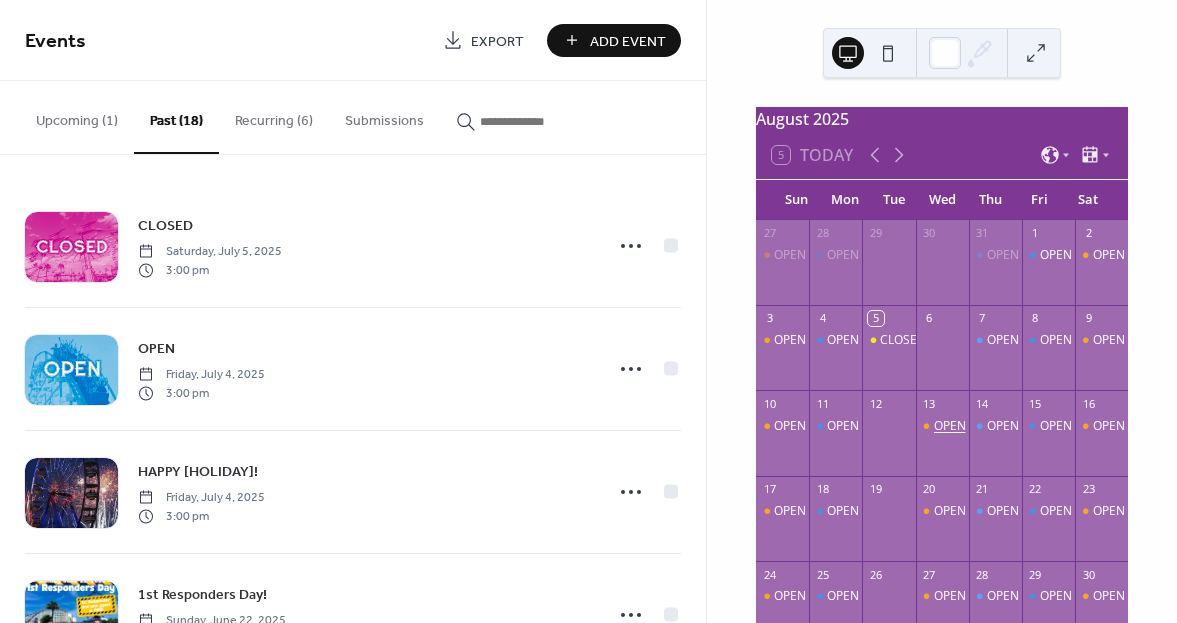 click on "OPEN" at bounding box center [950, 426] 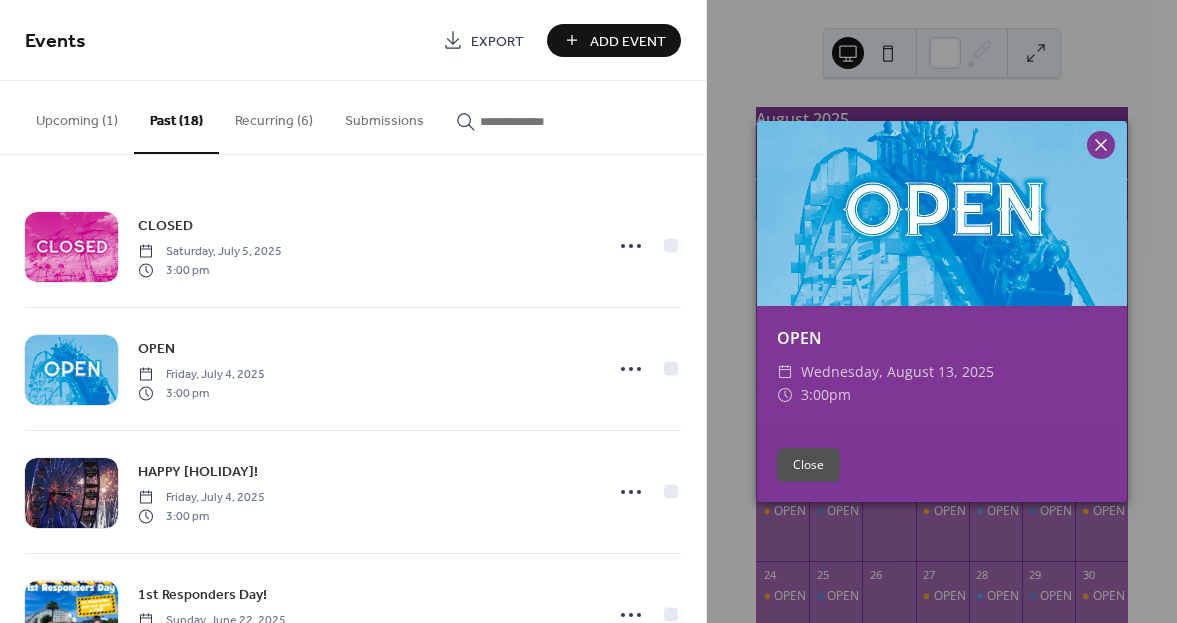 click 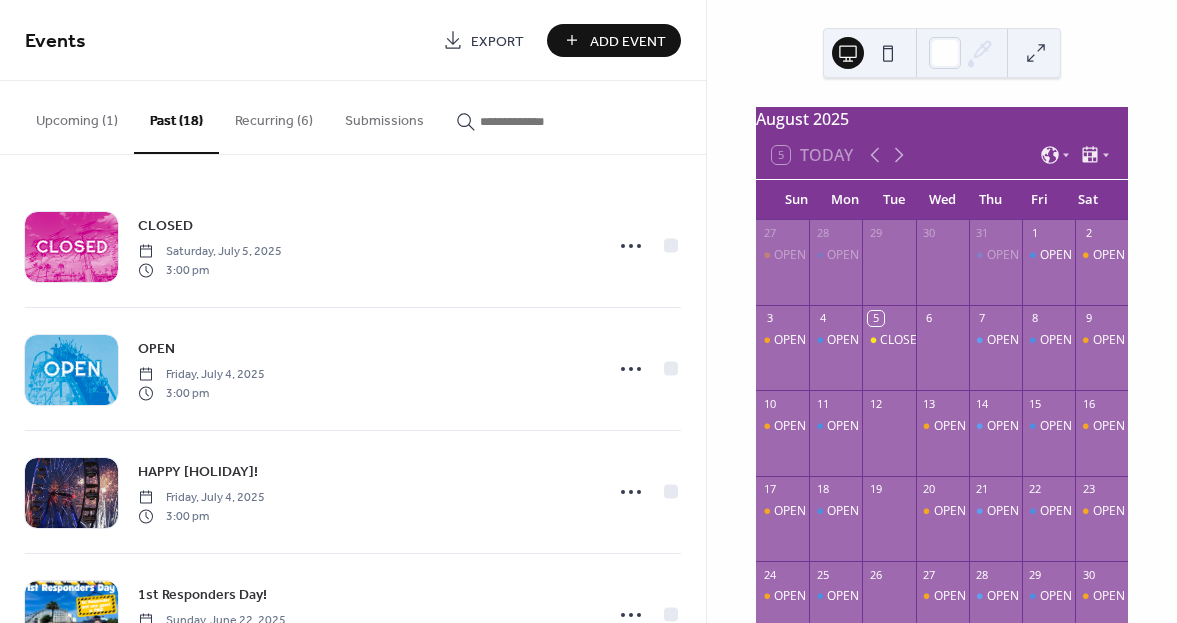 click on "Recurring (6)" at bounding box center (274, 116) 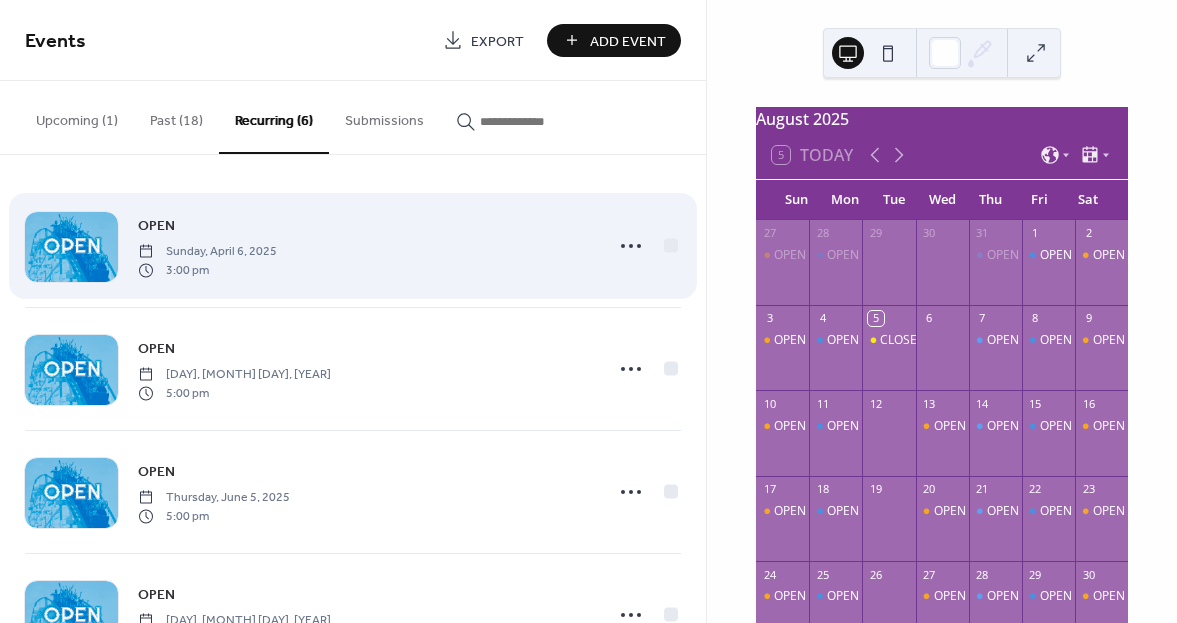 scroll, scrollTop: 0, scrollLeft: 0, axis: both 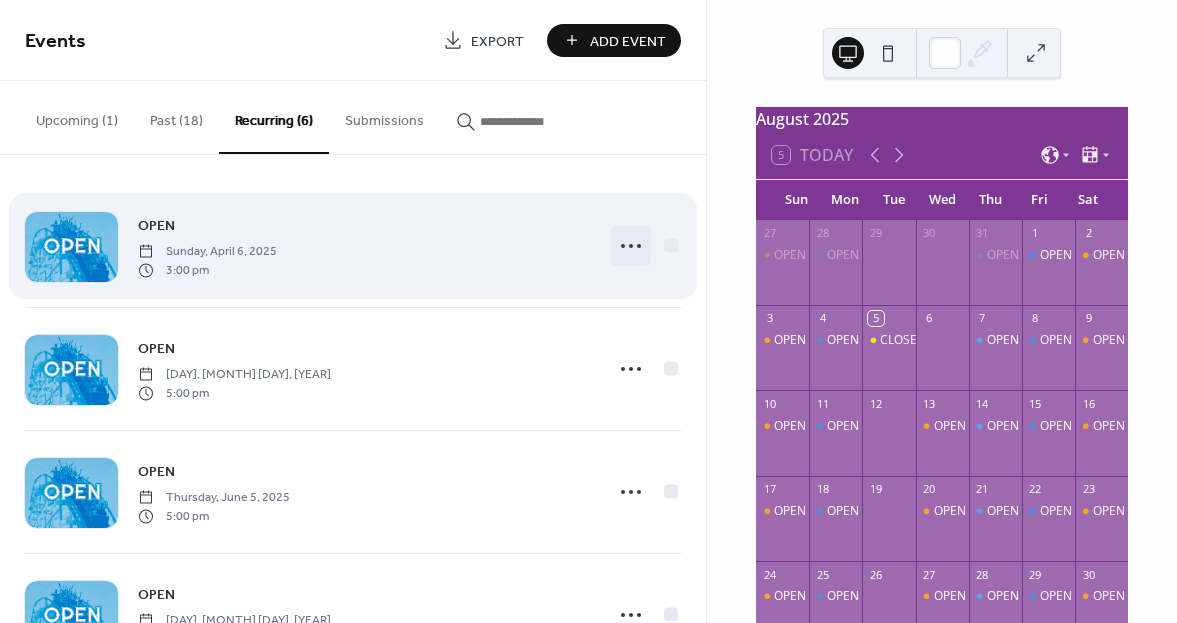 click 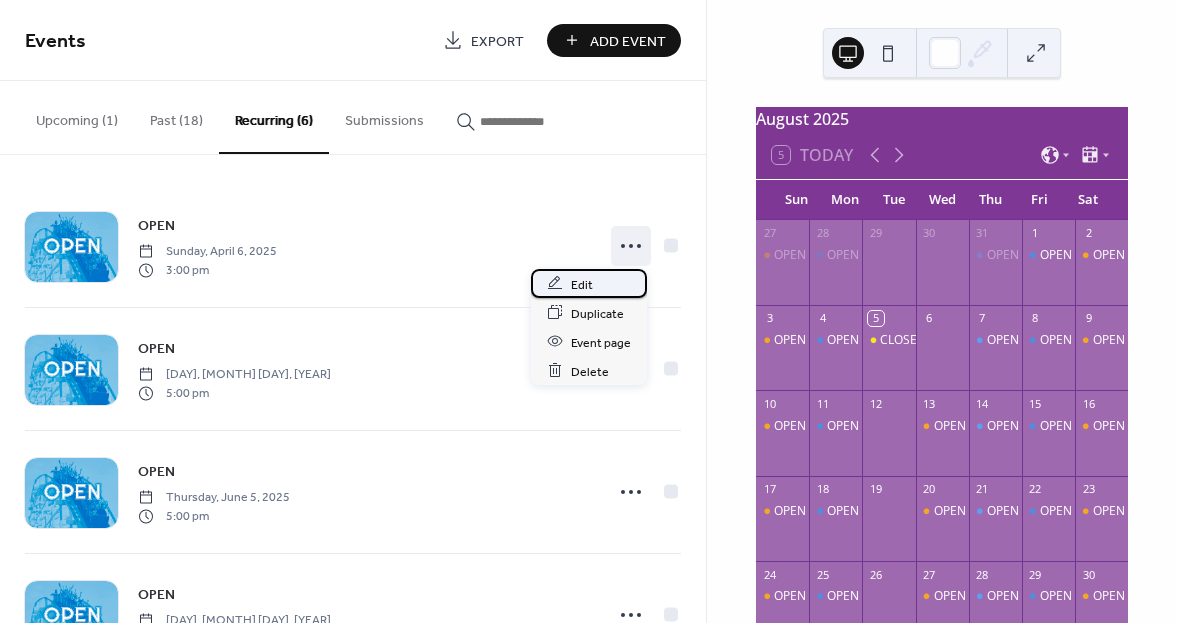 click on "Edit" at bounding box center (589, 283) 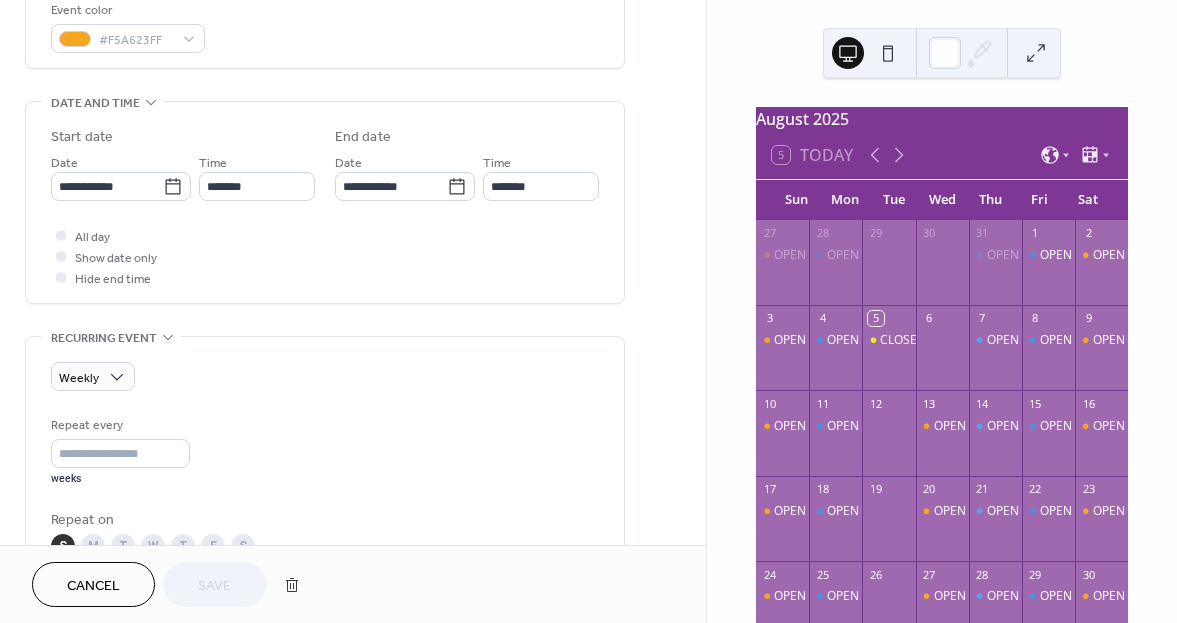 scroll, scrollTop: 700, scrollLeft: 0, axis: vertical 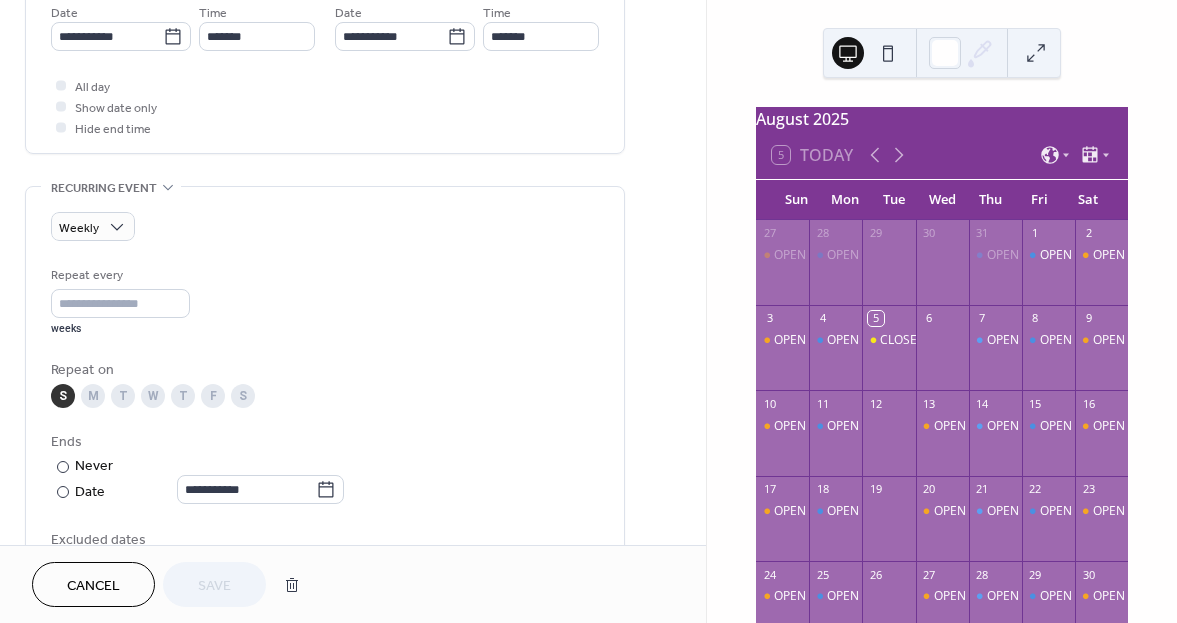 click on "W" at bounding box center (153, 396) 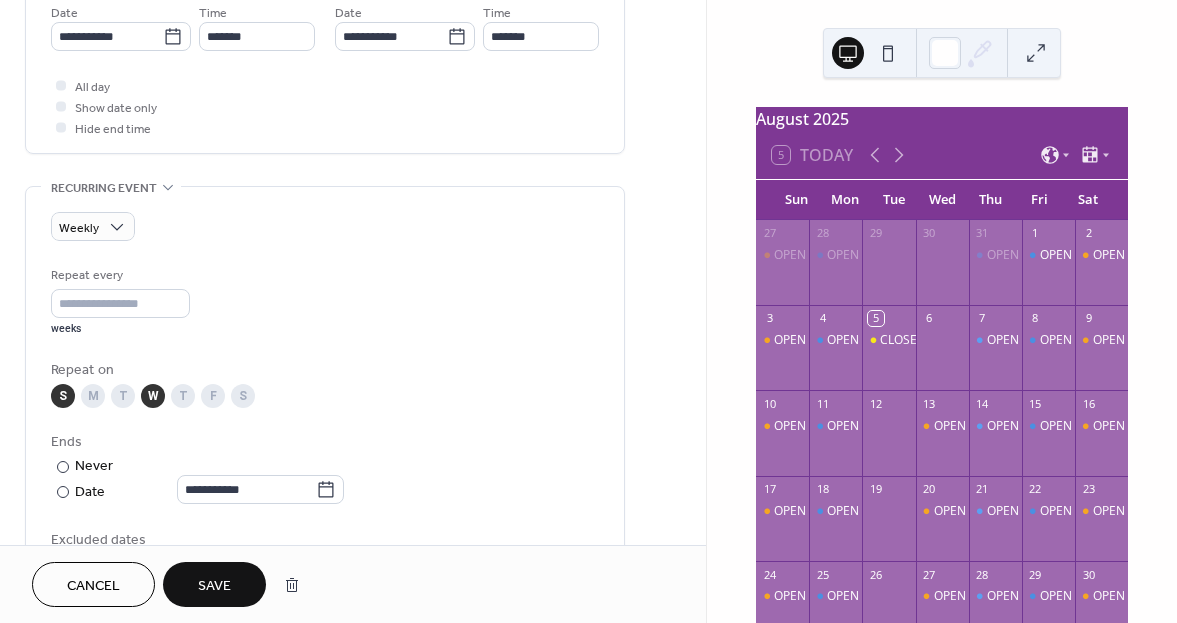 click on "S" at bounding box center [63, 396] 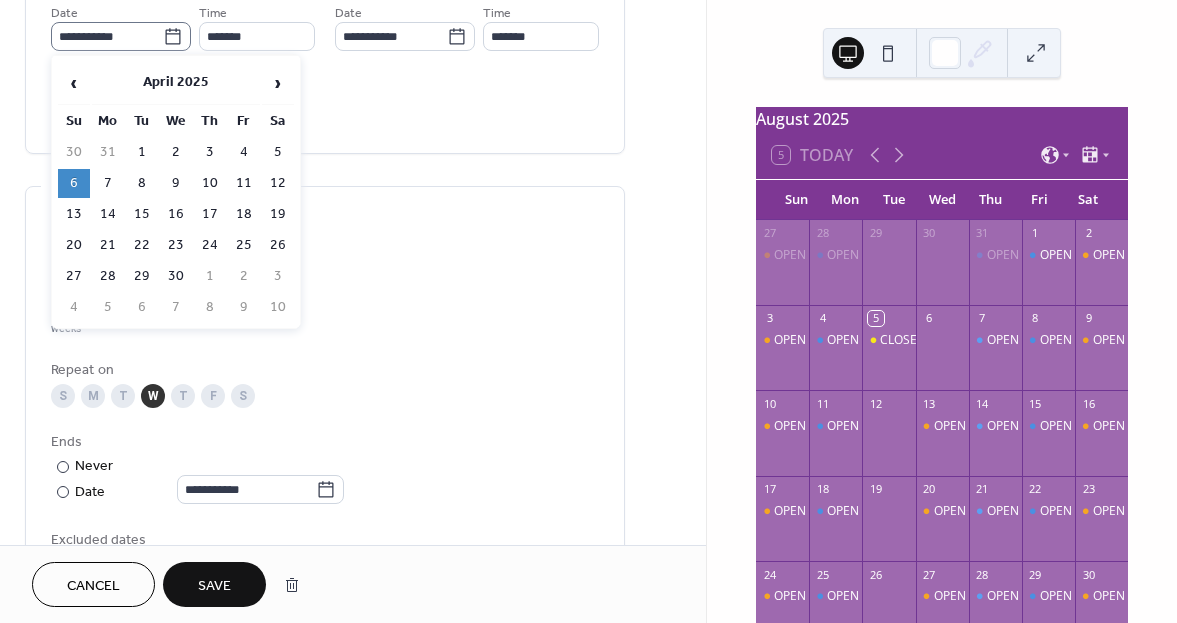 click 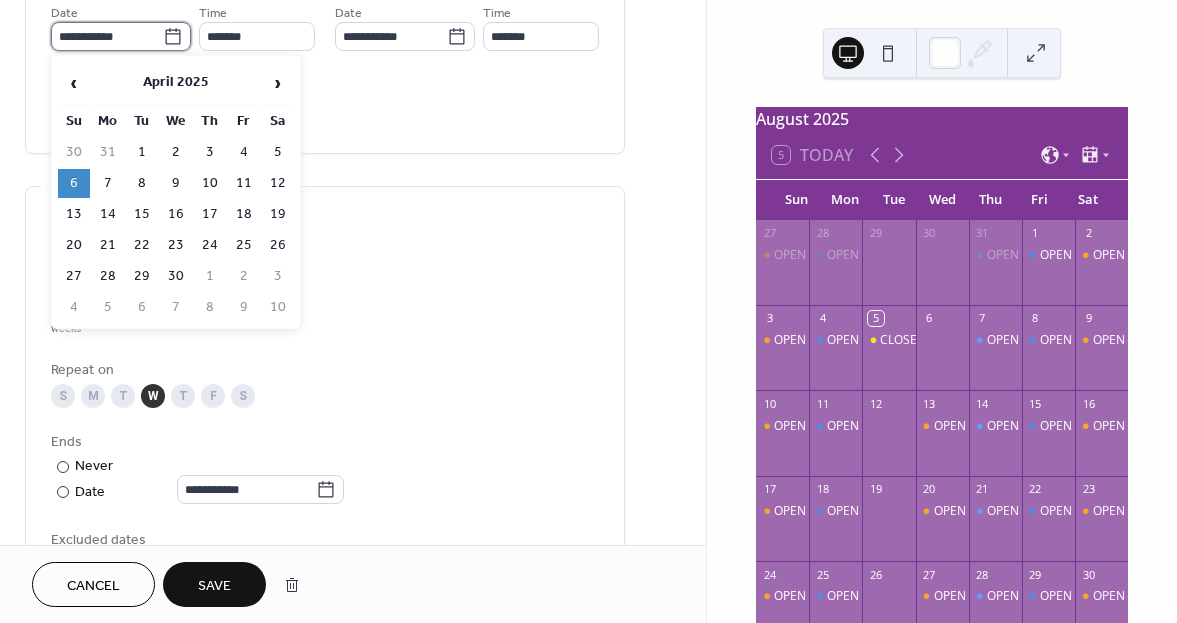 click on "**********" at bounding box center (107, 36) 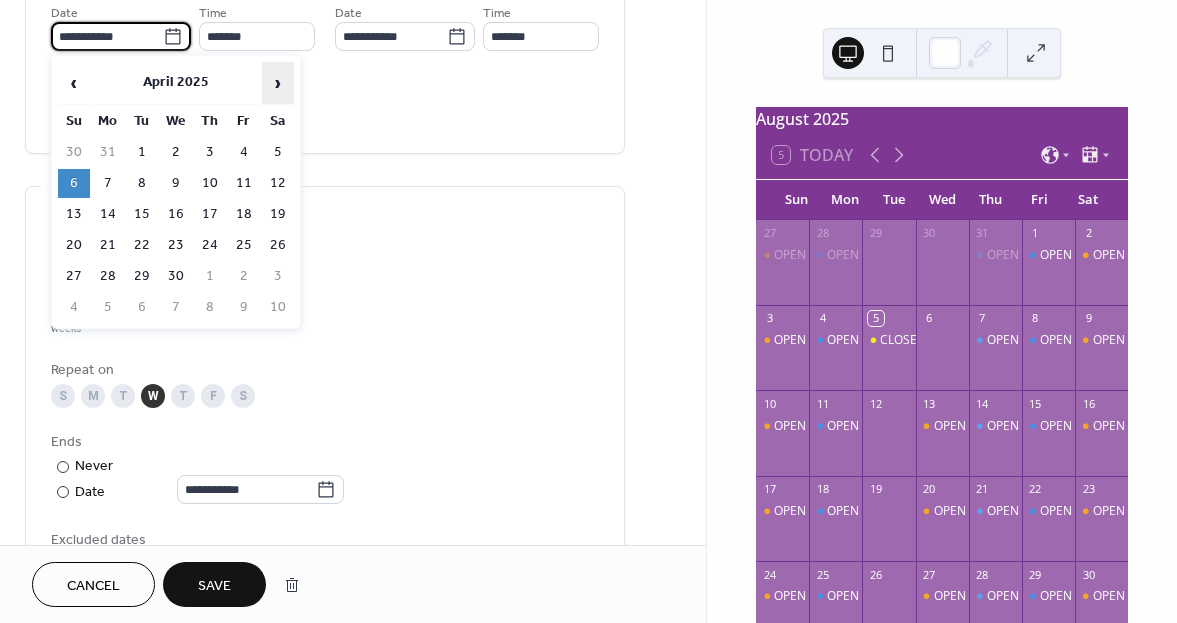 click on "›" at bounding box center (278, 83) 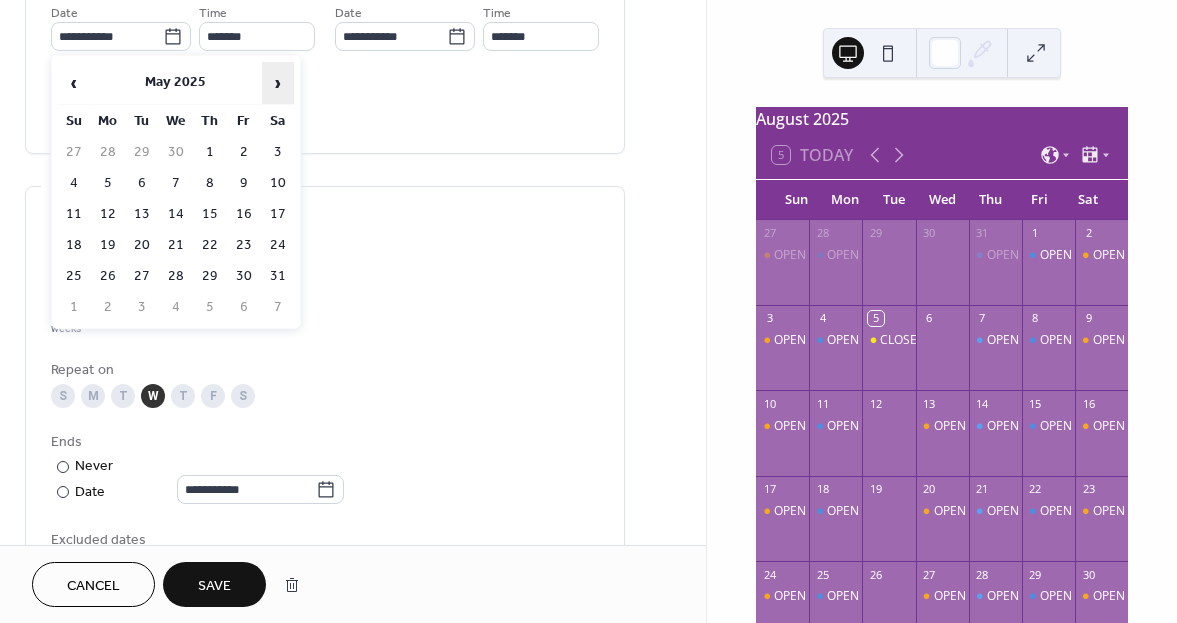 click on "›" at bounding box center (278, 83) 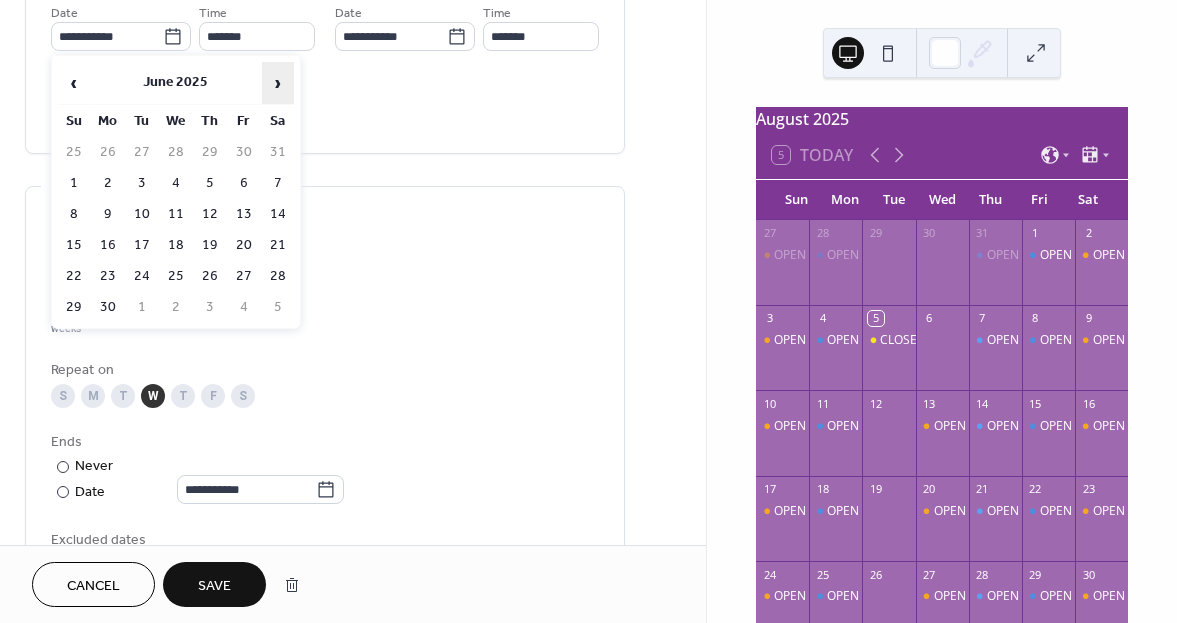 click on "›" at bounding box center [278, 83] 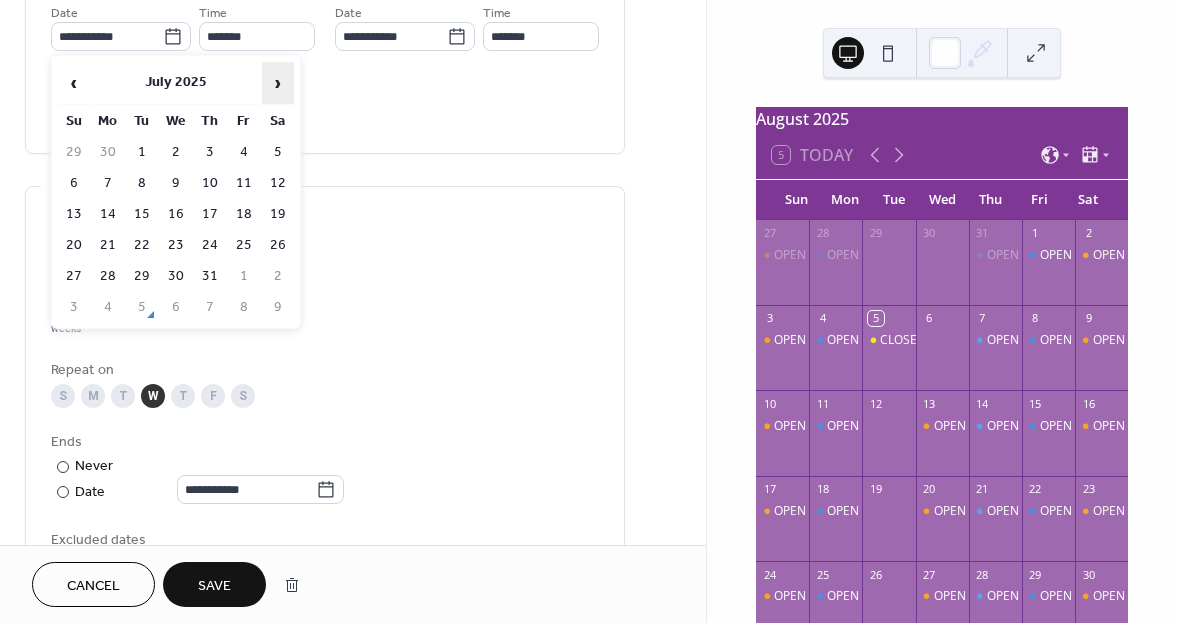 click on "›" at bounding box center (278, 83) 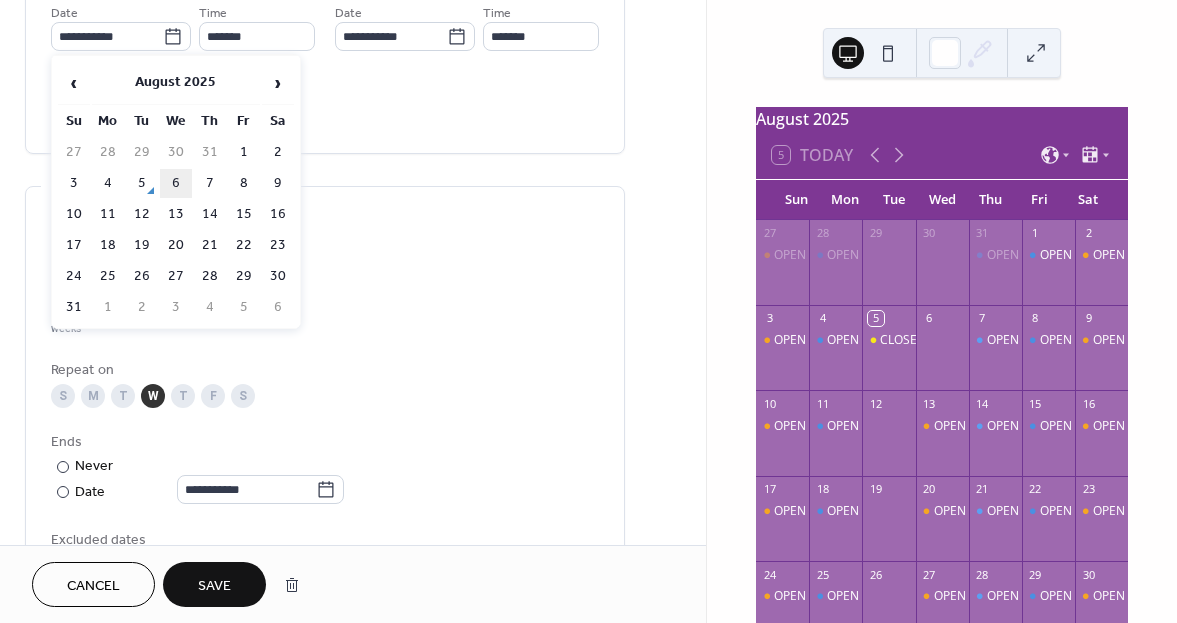 click on "6" at bounding box center [176, 183] 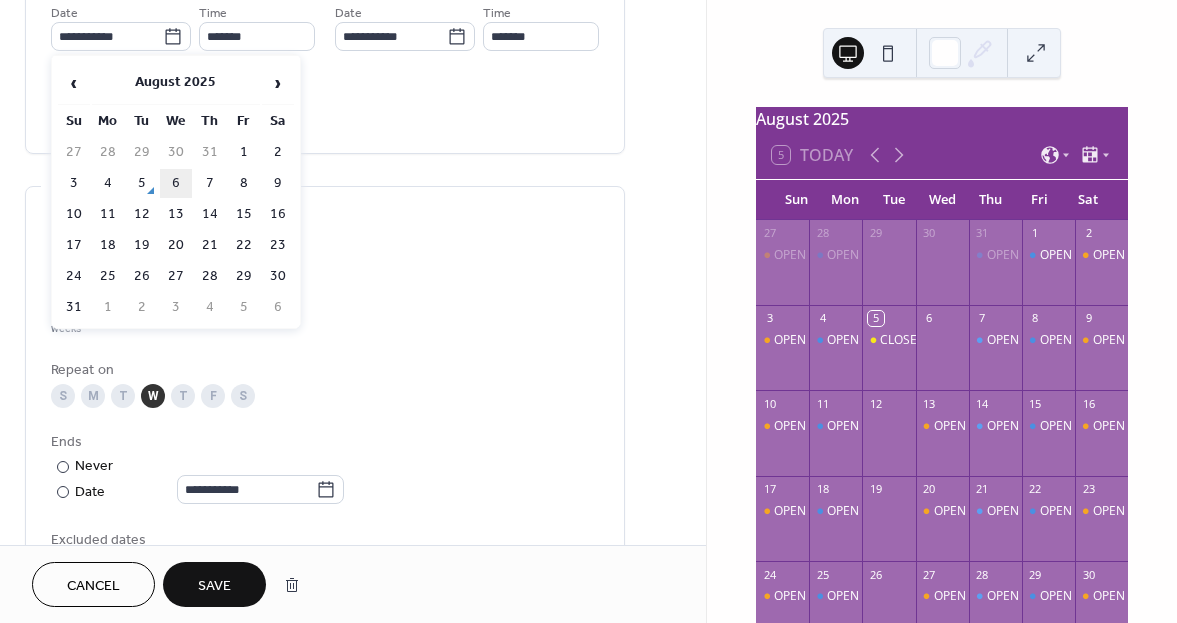 type on "**********" 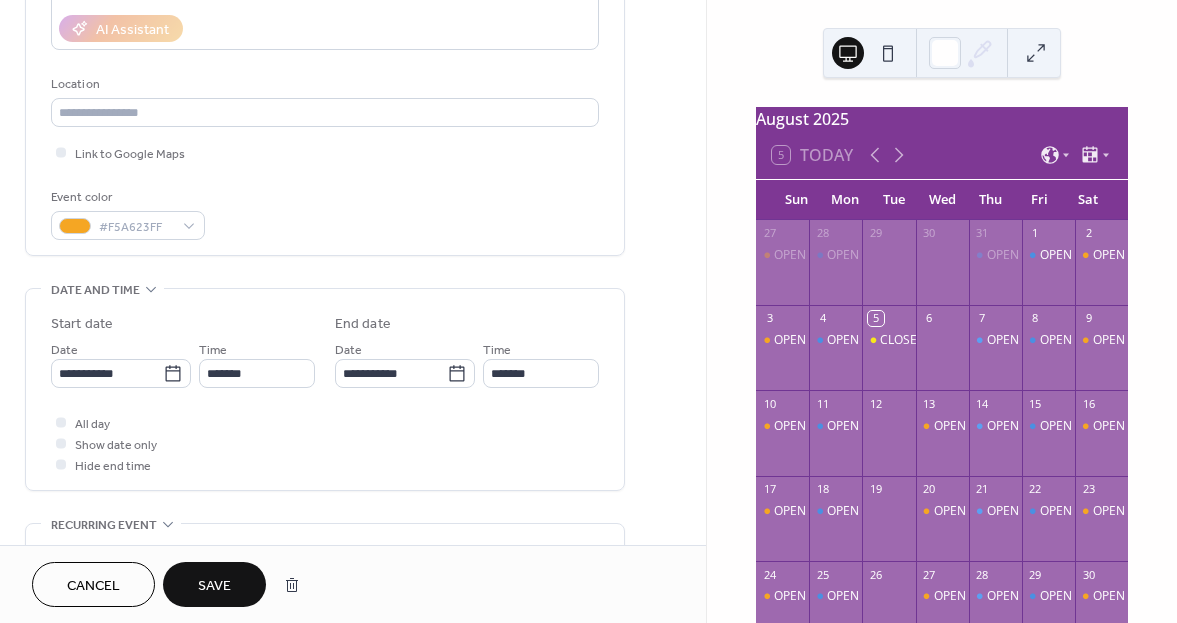 scroll, scrollTop: 300, scrollLeft: 0, axis: vertical 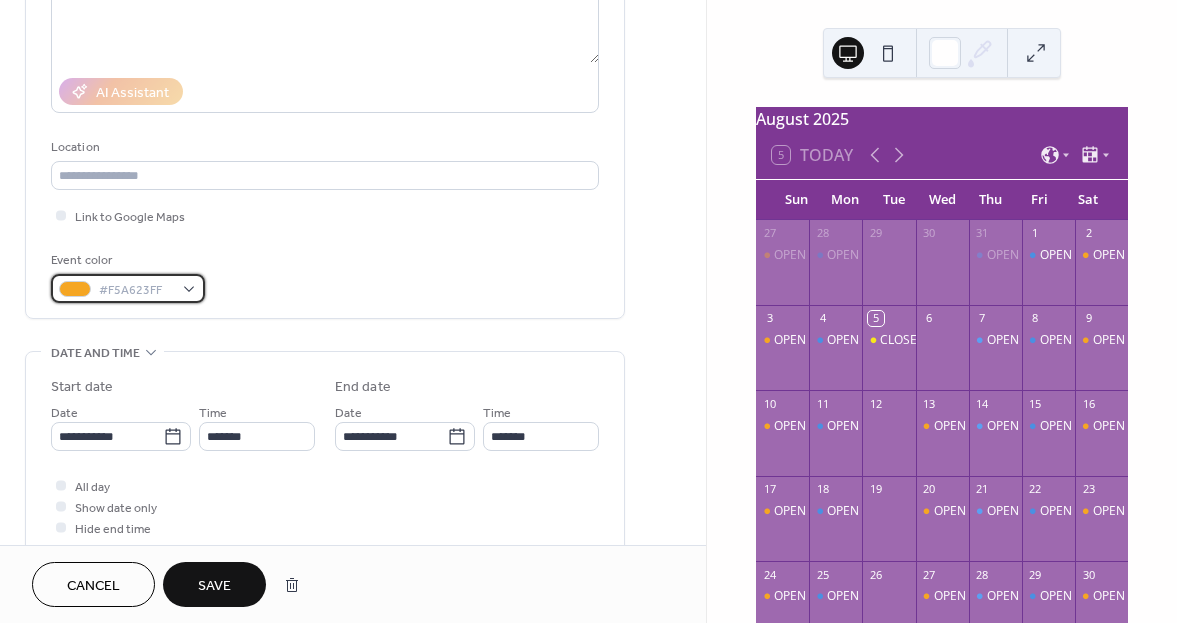 click on "#F5A623FF" at bounding box center (136, 290) 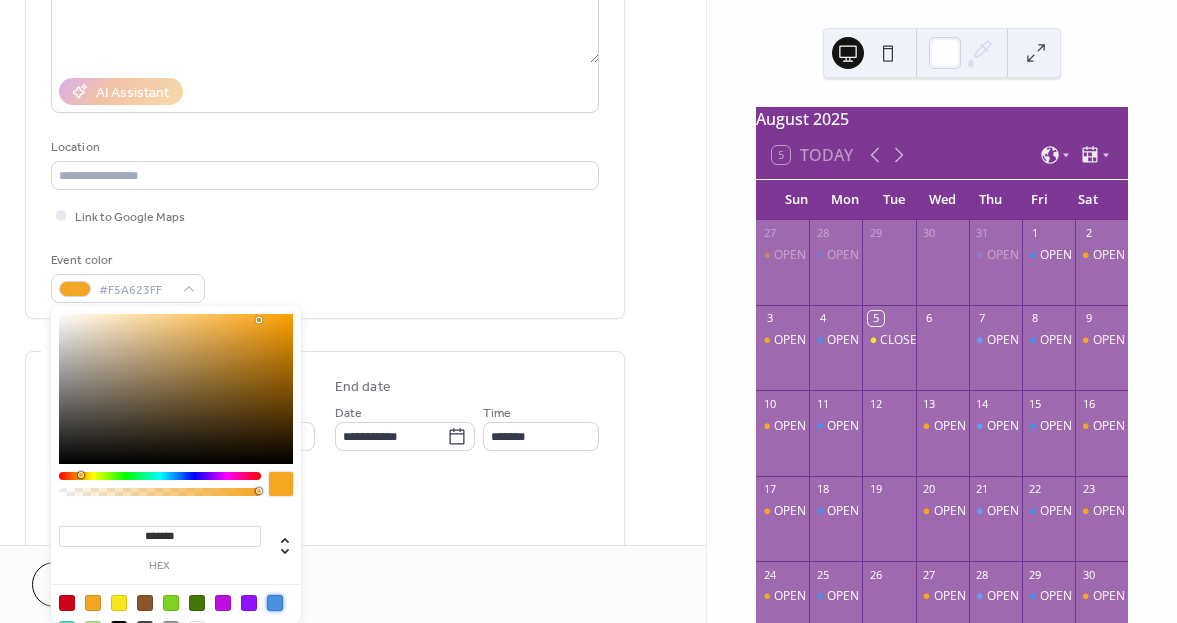 click at bounding box center [275, 603] 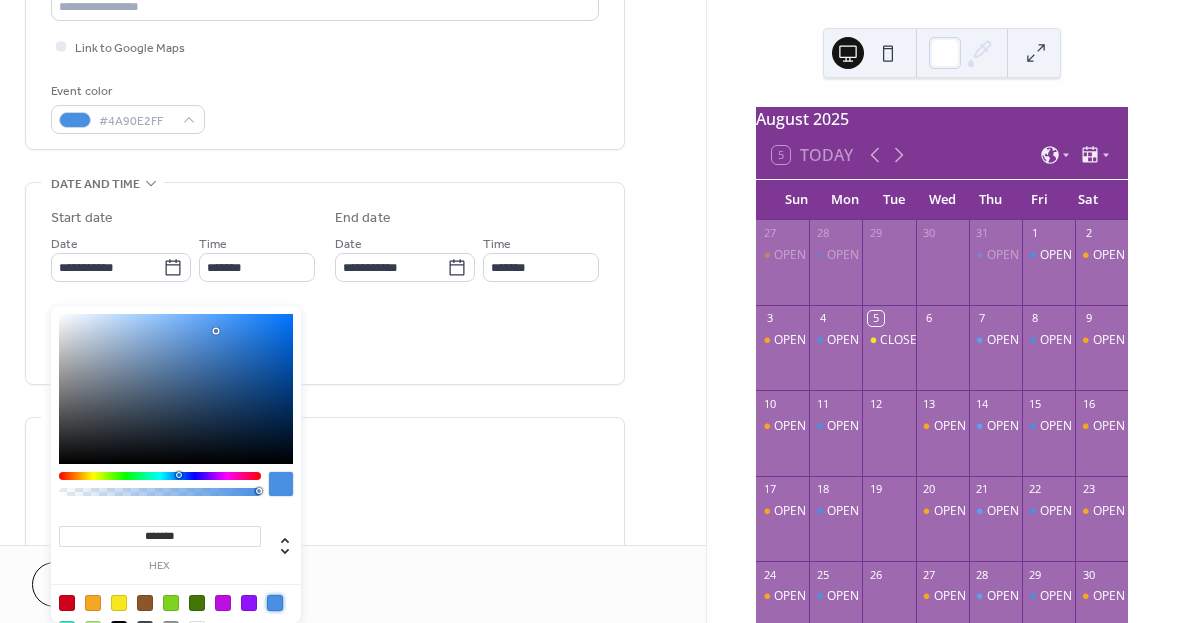 scroll, scrollTop: 500, scrollLeft: 0, axis: vertical 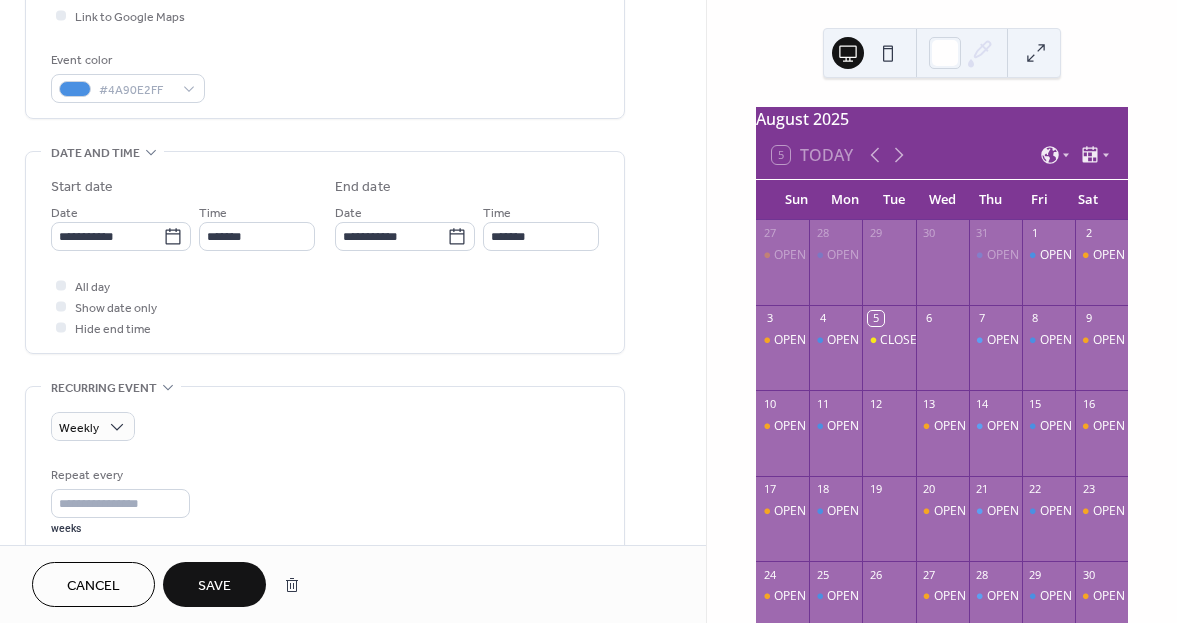 click on "**********" at bounding box center [325, 384] 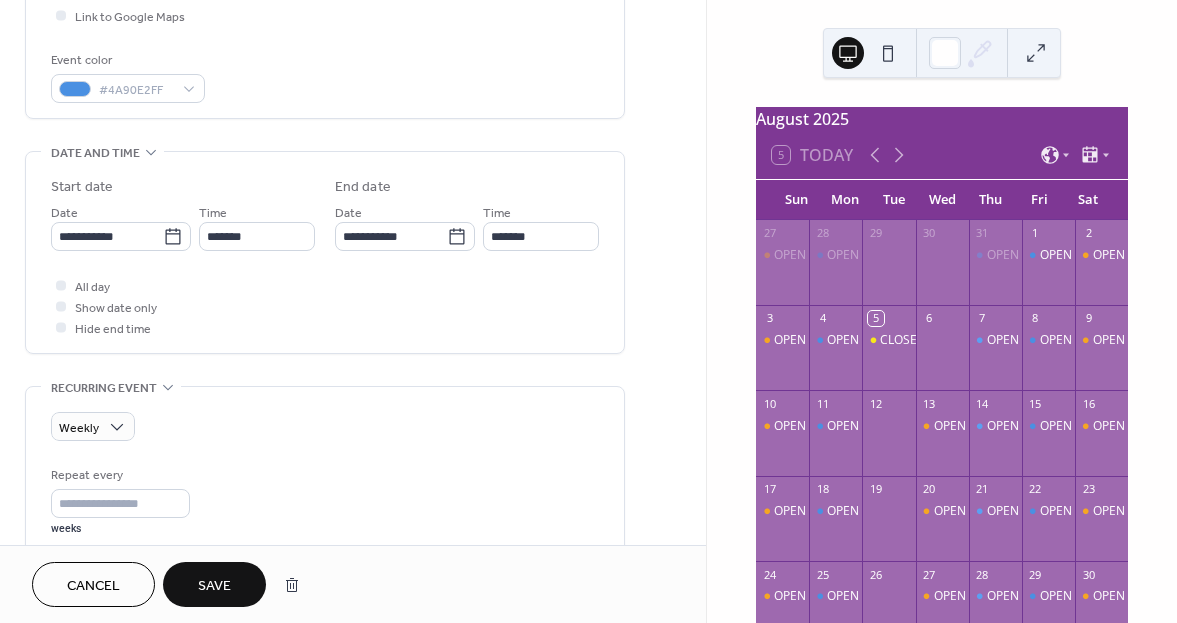 click on "Save" at bounding box center [214, 586] 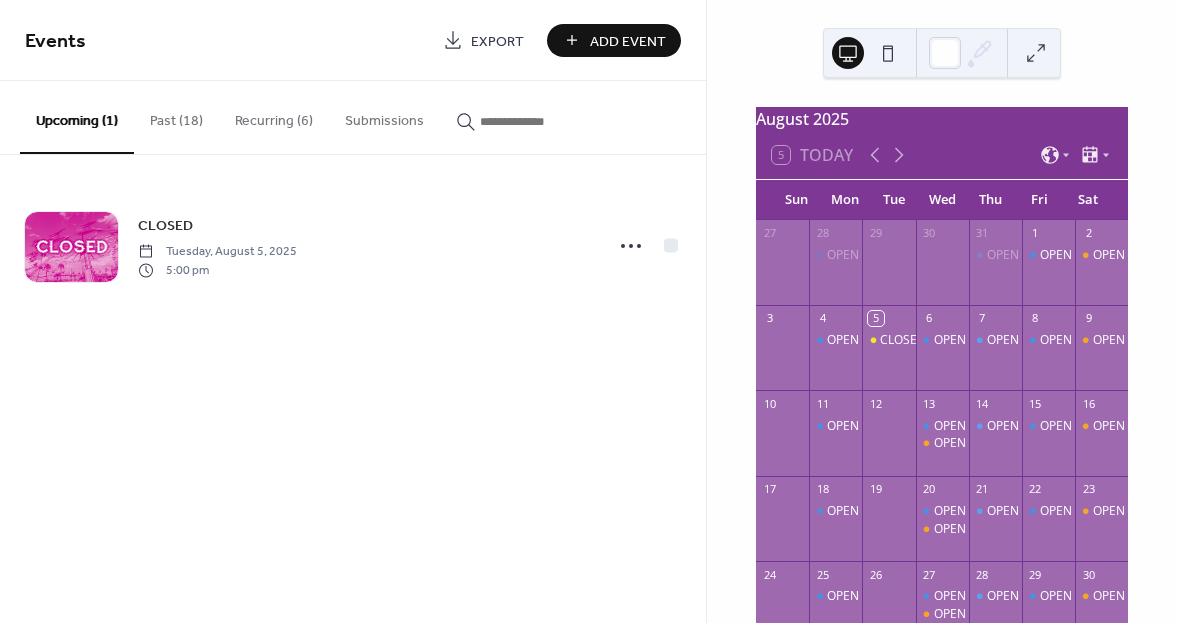 click on "Recurring (6)" at bounding box center (274, 116) 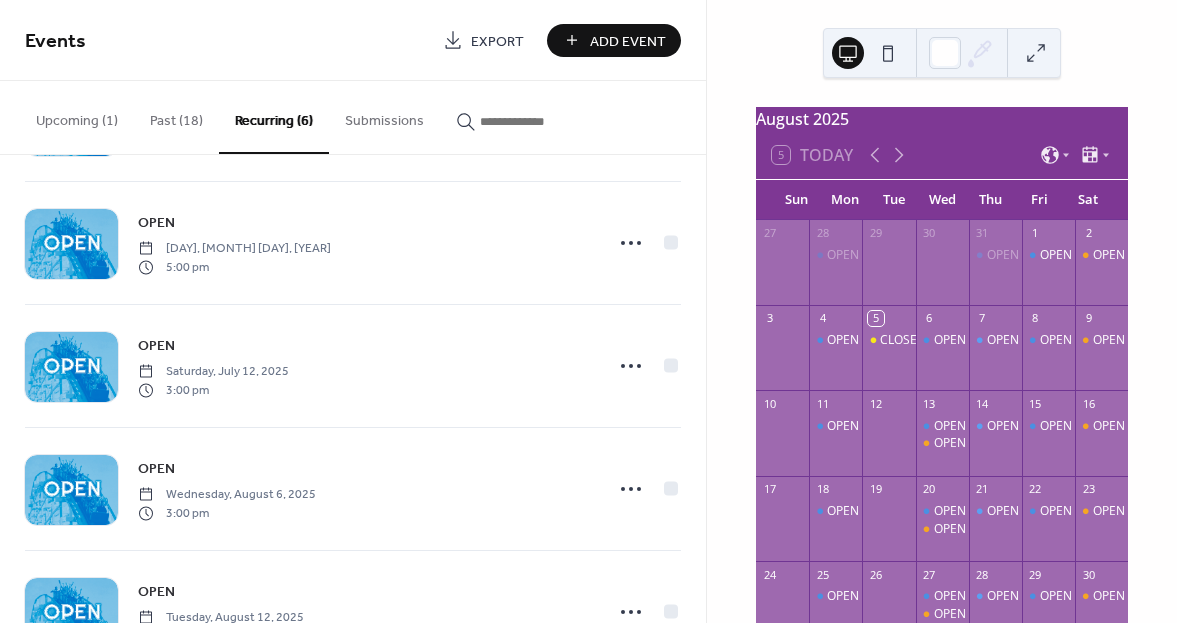 scroll, scrollTop: 325, scrollLeft: 0, axis: vertical 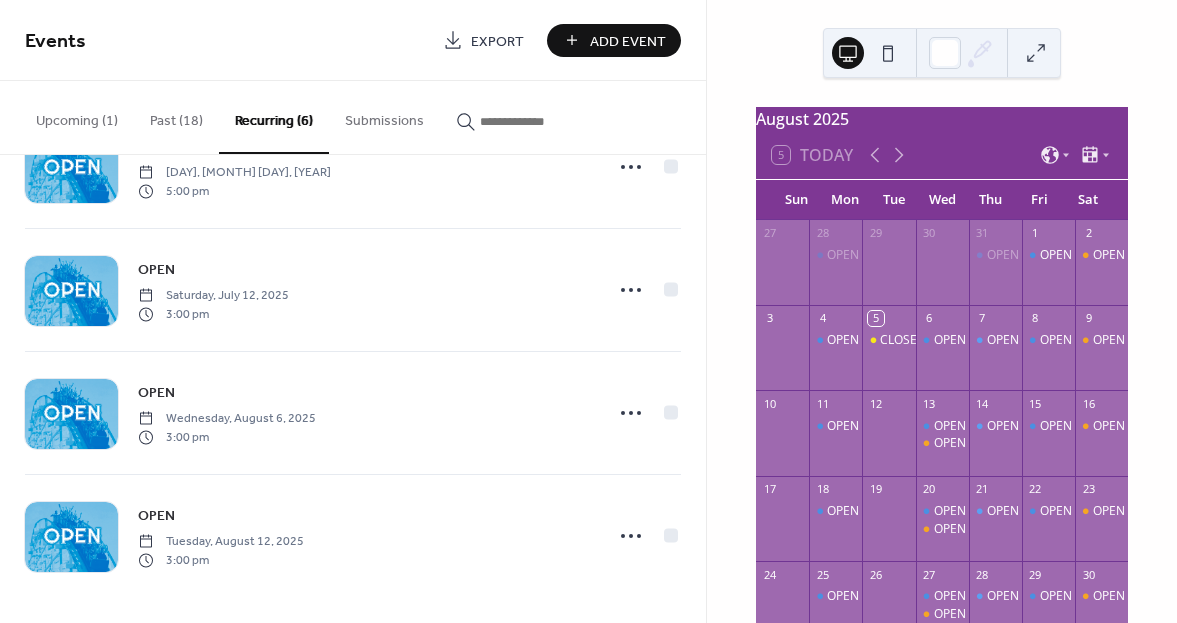click on "Past (18)" at bounding box center (176, 116) 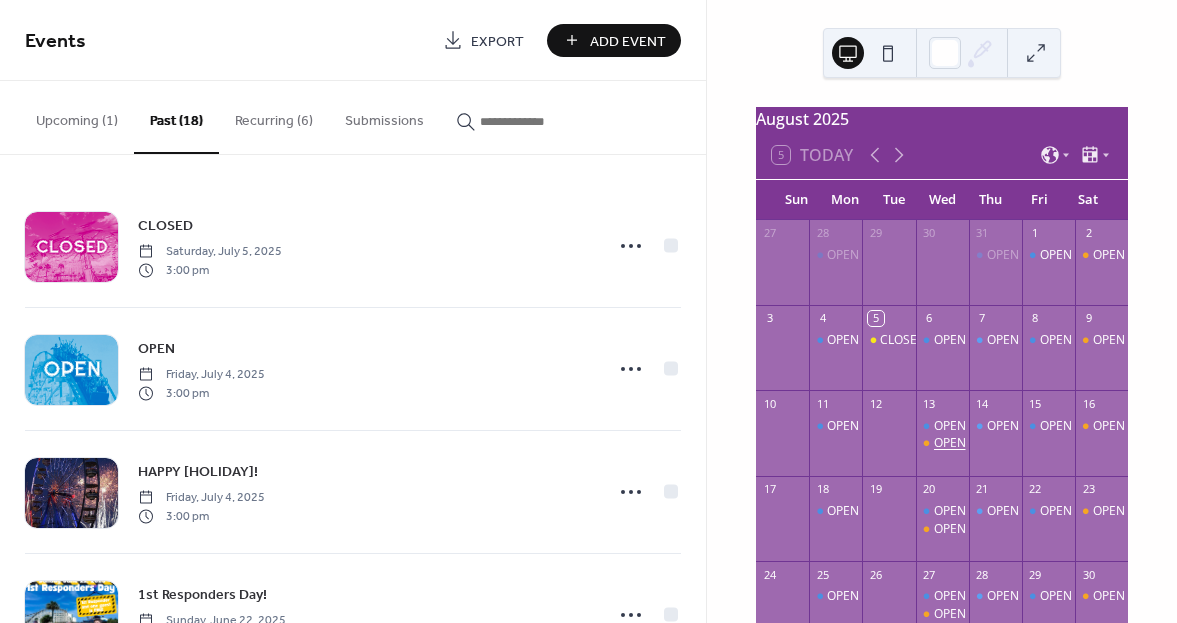 click on "OPEN" at bounding box center (950, 443) 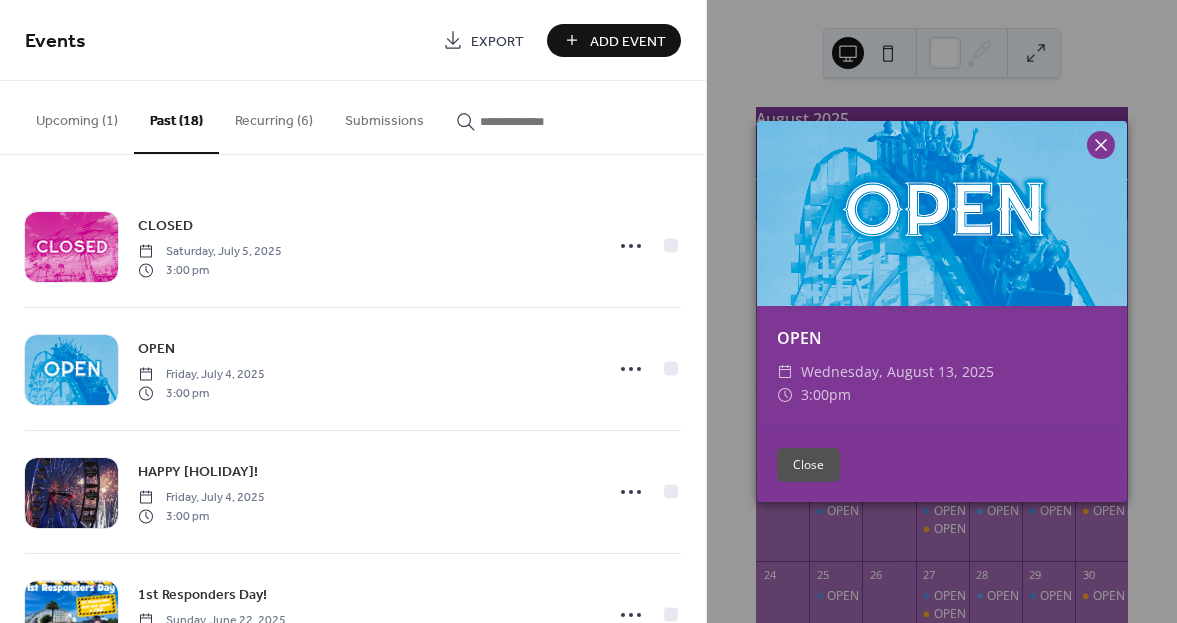 click 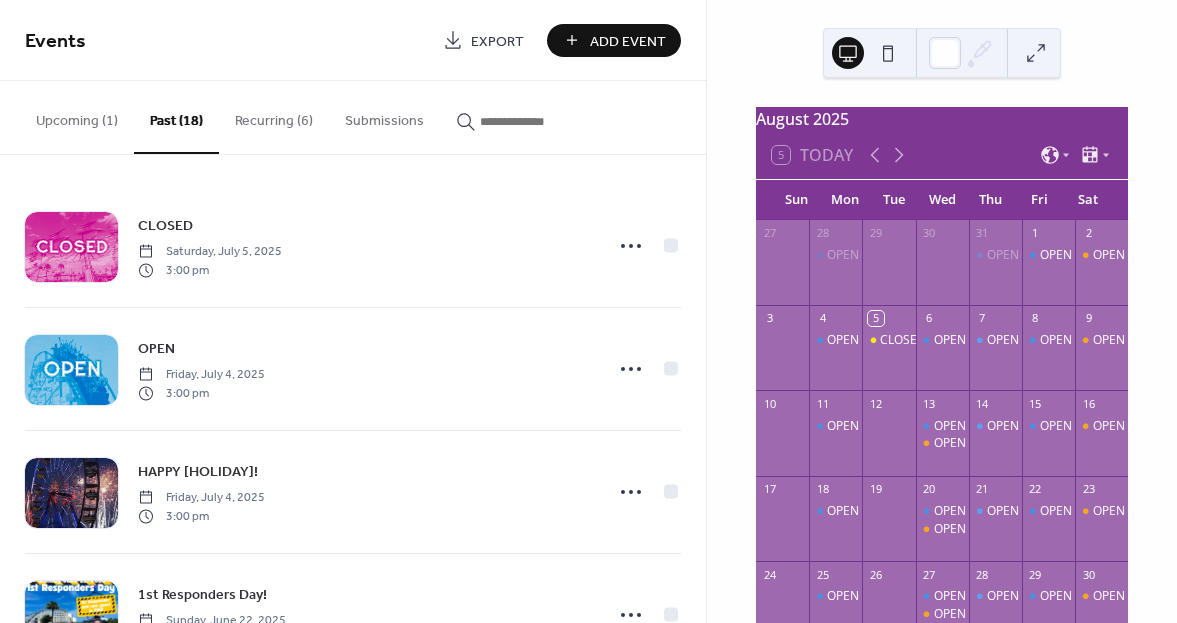 click on "Recurring (6)" at bounding box center (274, 116) 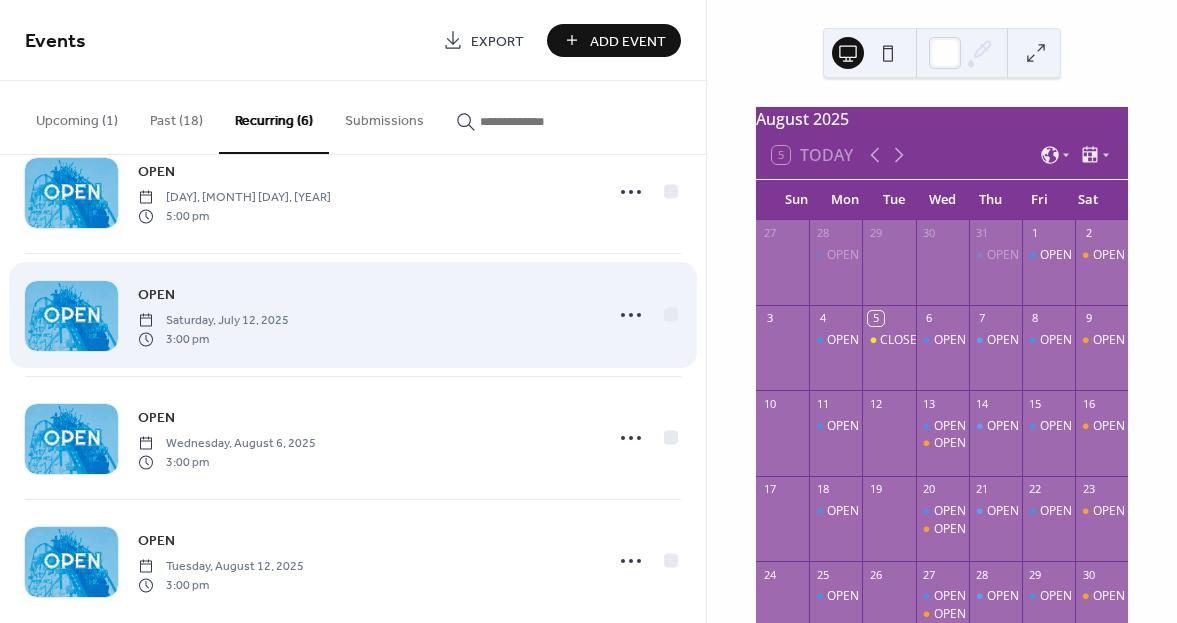 scroll, scrollTop: 325, scrollLeft: 0, axis: vertical 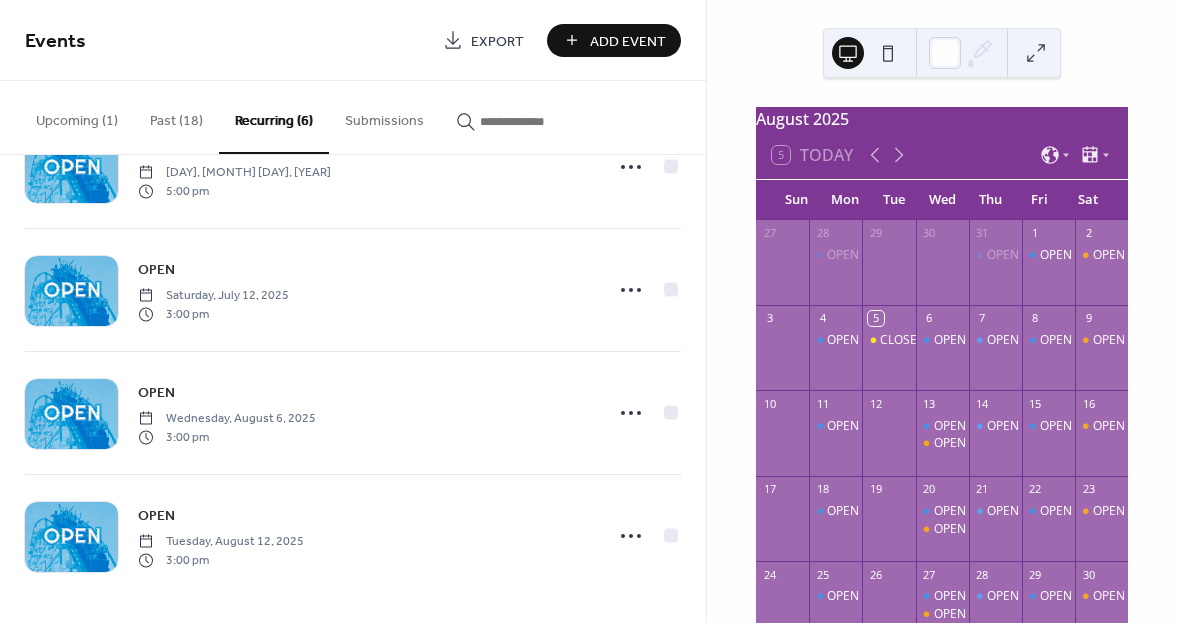 click on "Past (18)" at bounding box center [176, 116] 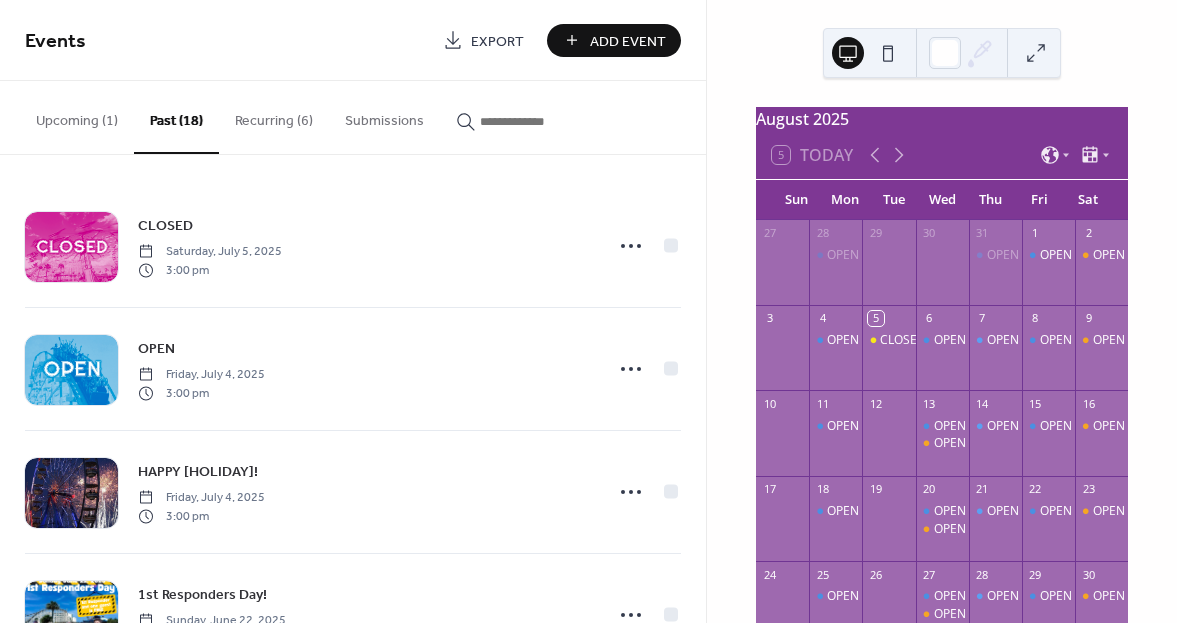 click on "Submissions" at bounding box center (384, 116) 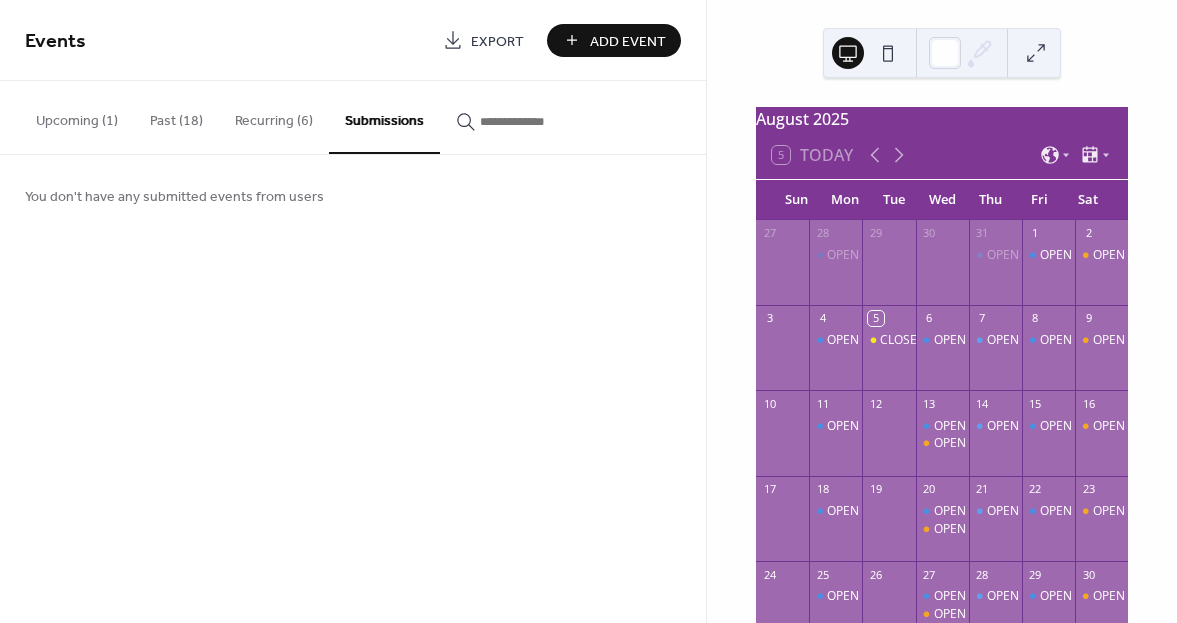 click on "Upcoming (1)" at bounding box center (77, 116) 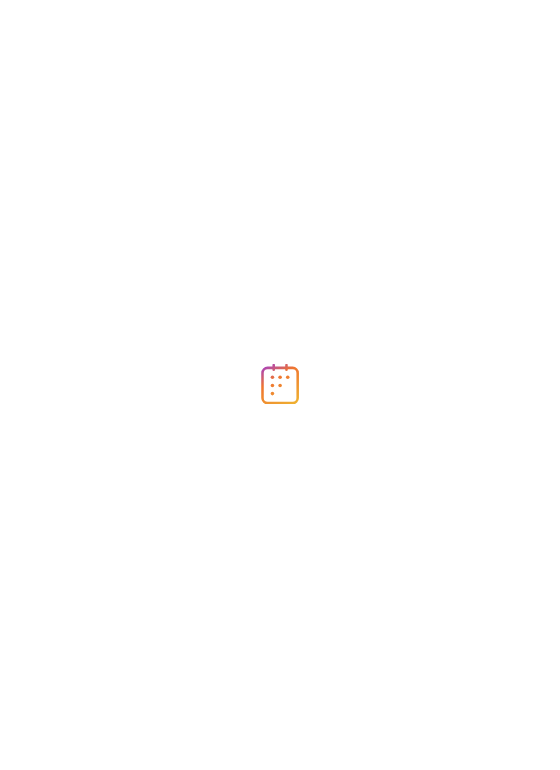 scroll, scrollTop: 0, scrollLeft: 0, axis: both 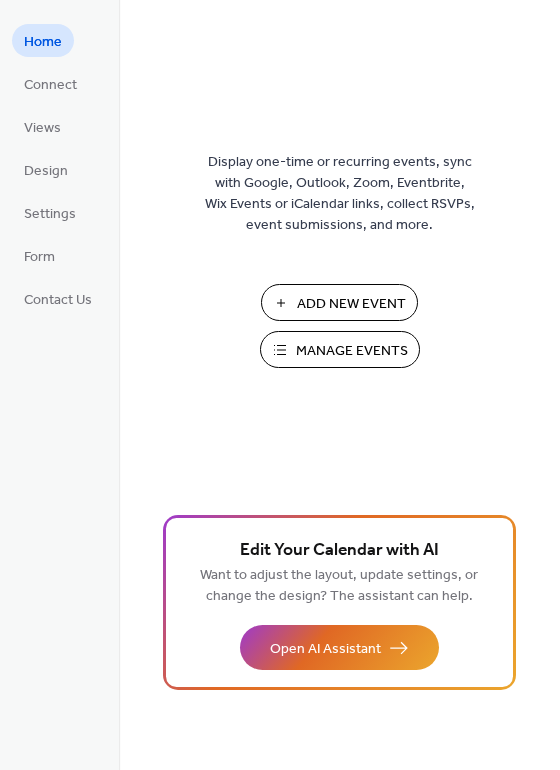 click on "Manage Events" at bounding box center [352, 351] 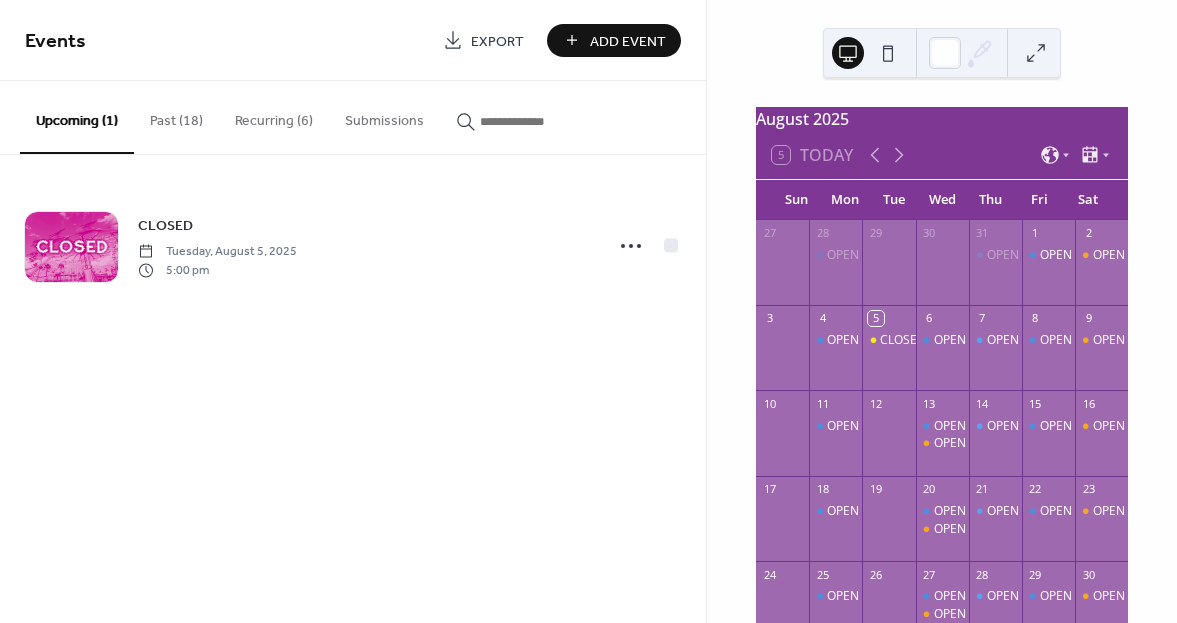 scroll, scrollTop: 0, scrollLeft: 0, axis: both 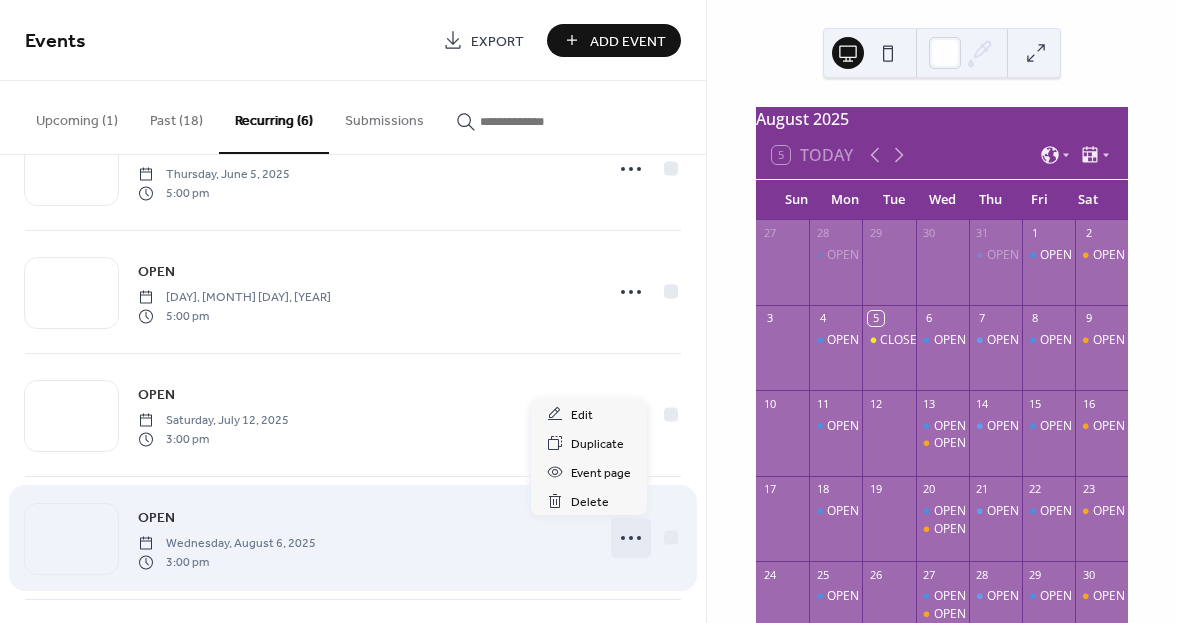 click 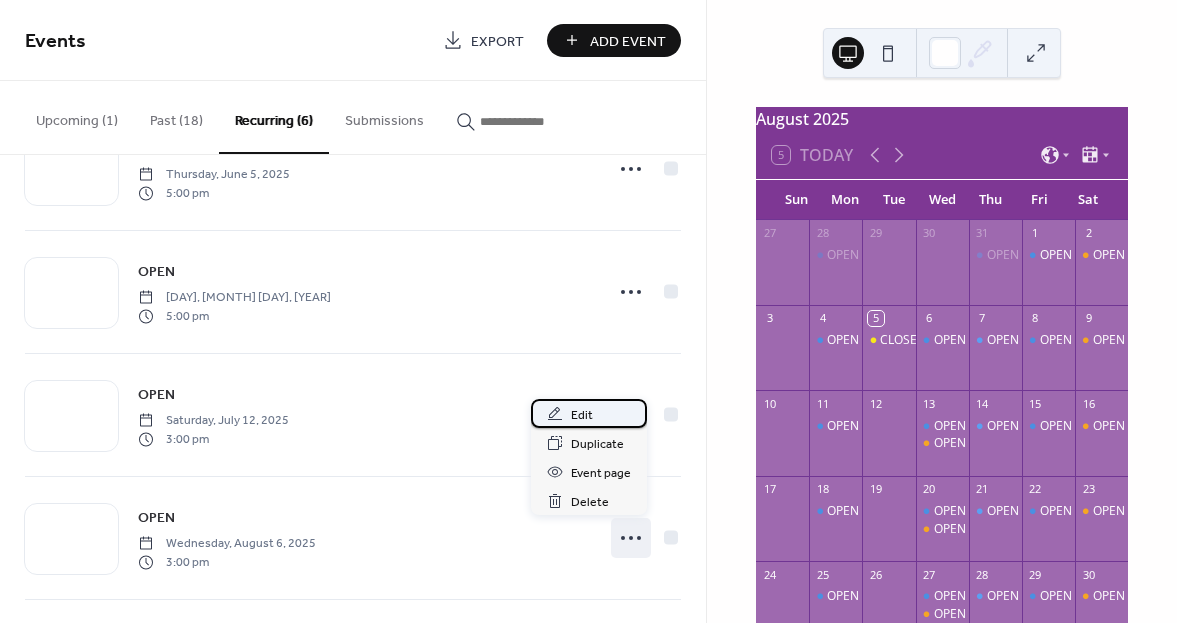 click on "Edit" at bounding box center (589, 413) 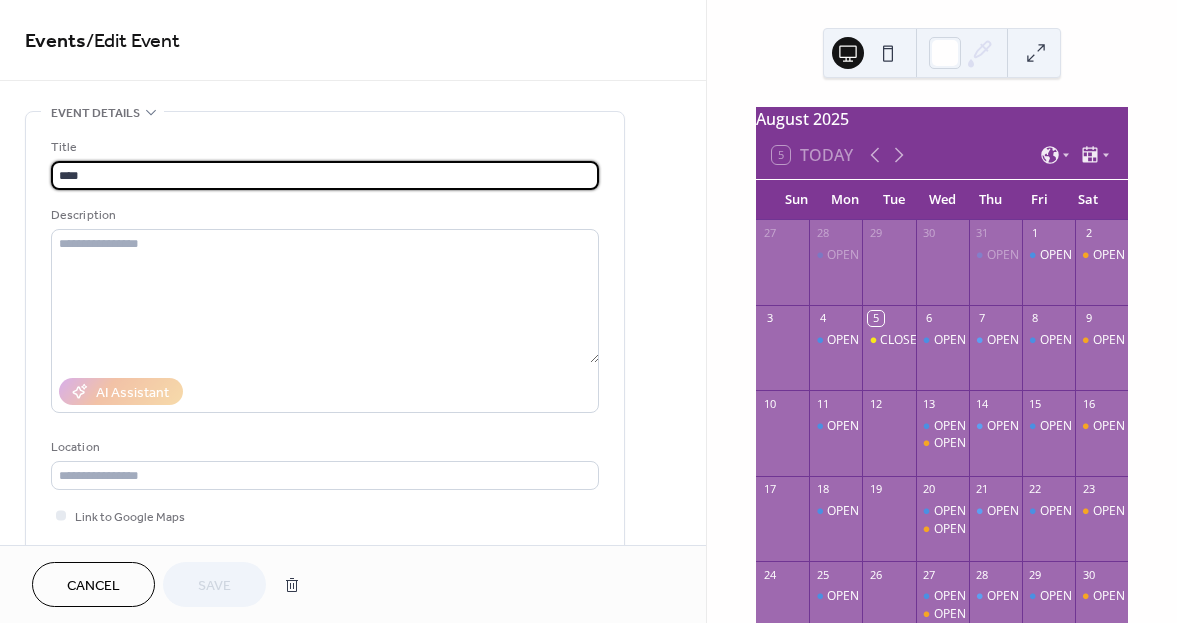 type on "**********" 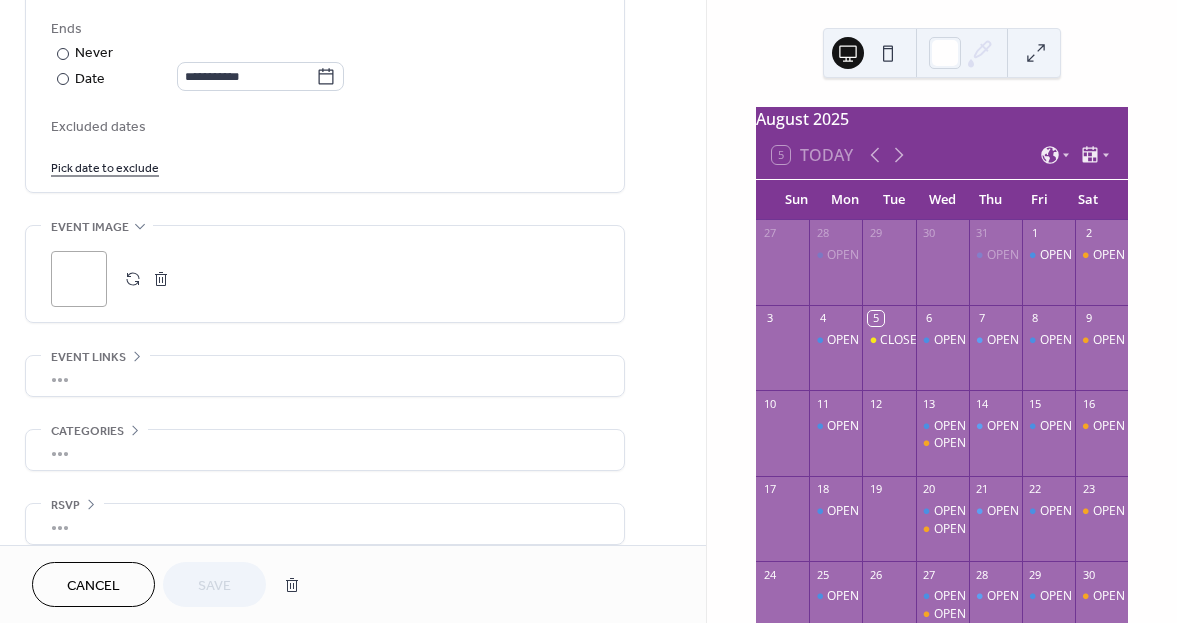 scroll, scrollTop: 1127, scrollLeft: 0, axis: vertical 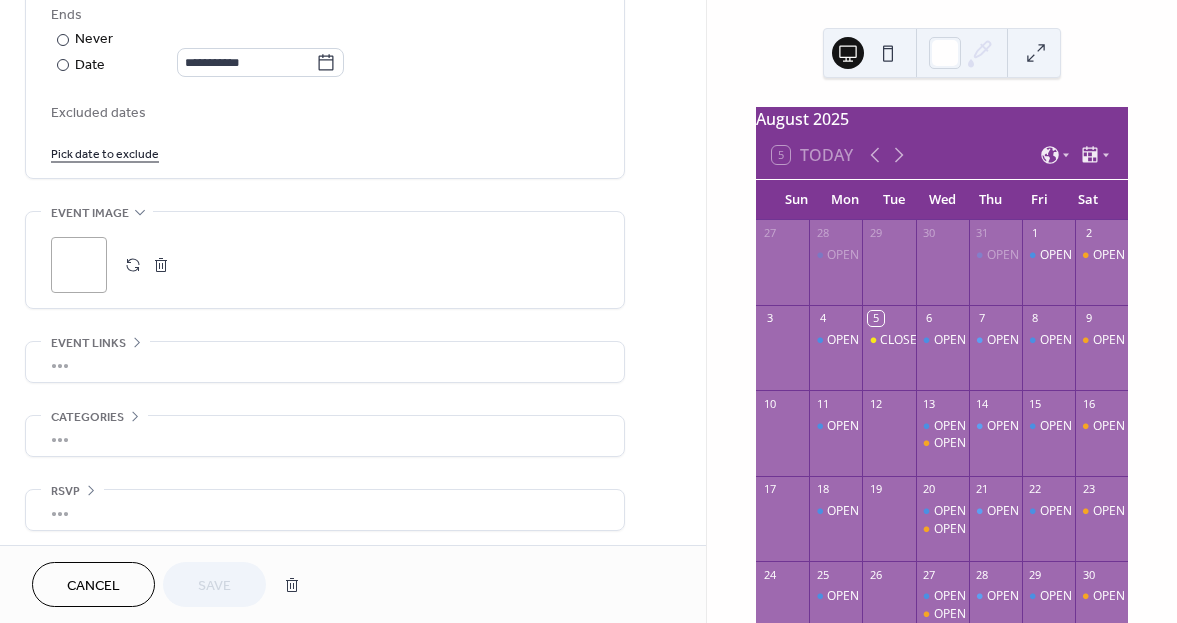 click on "Cancel" at bounding box center (93, 586) 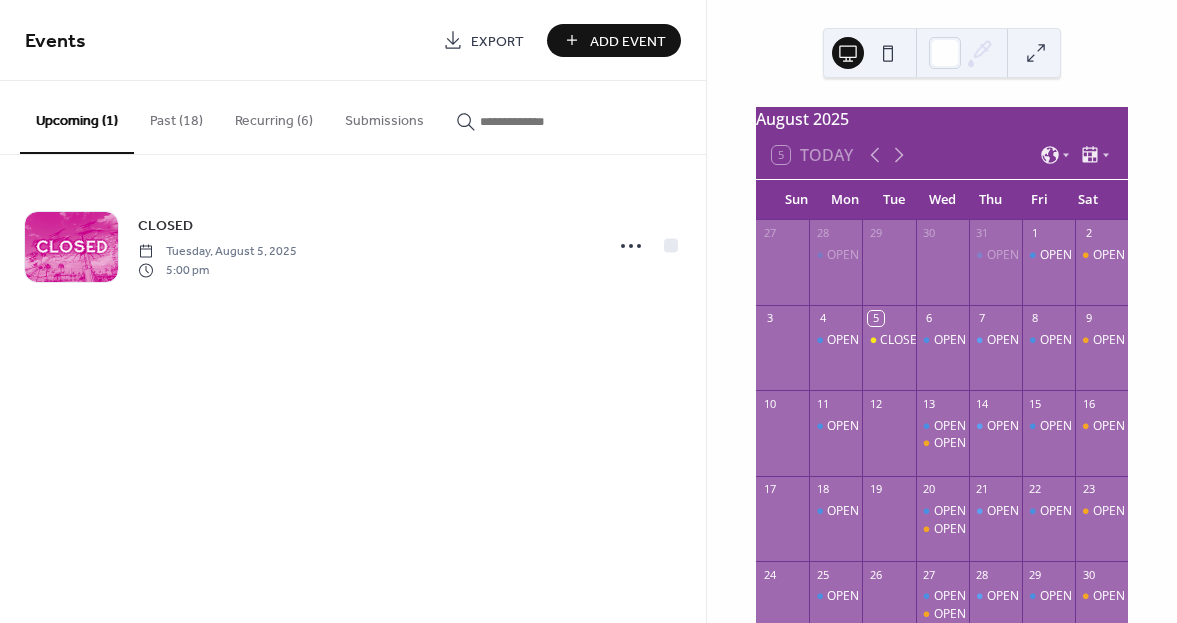 click on "Past (18)" at bounding box center [176, 116] 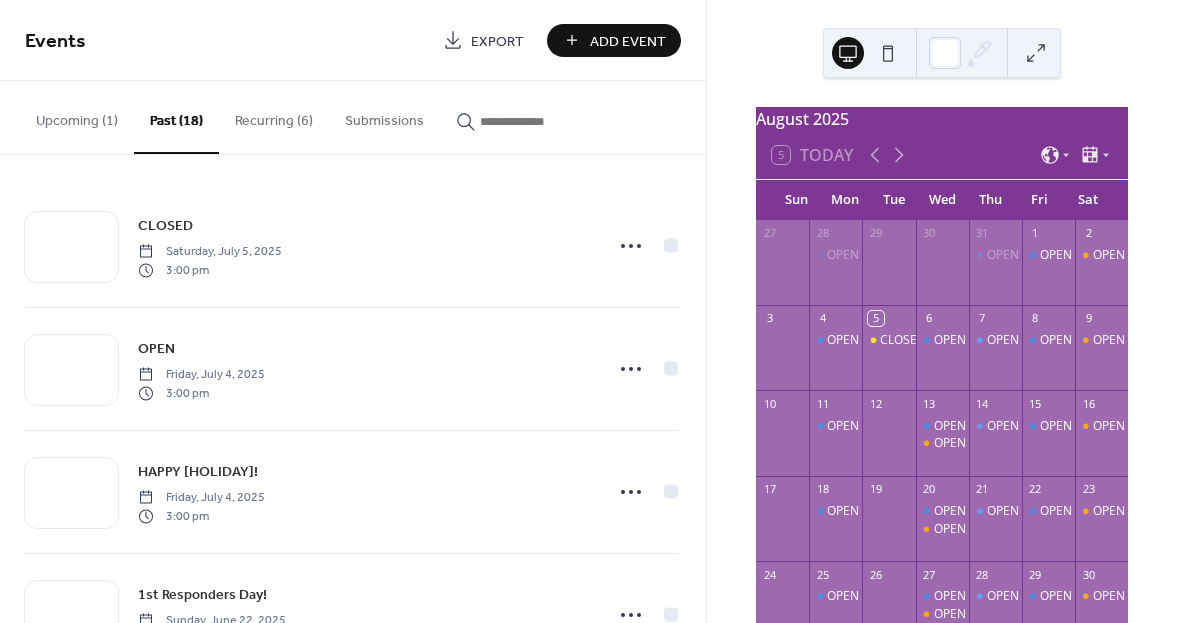 click on "Recurring (6)" at bounding box center (274, 116) 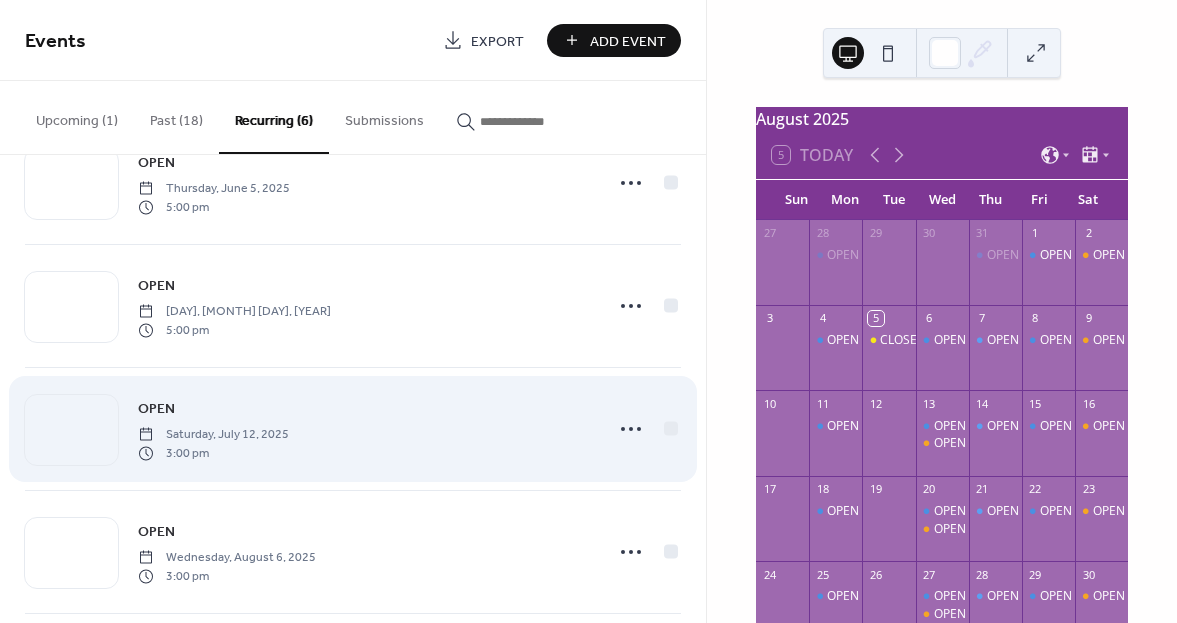 scroll, scrollTop: 125, scrollLeft: 0, axis: vertical 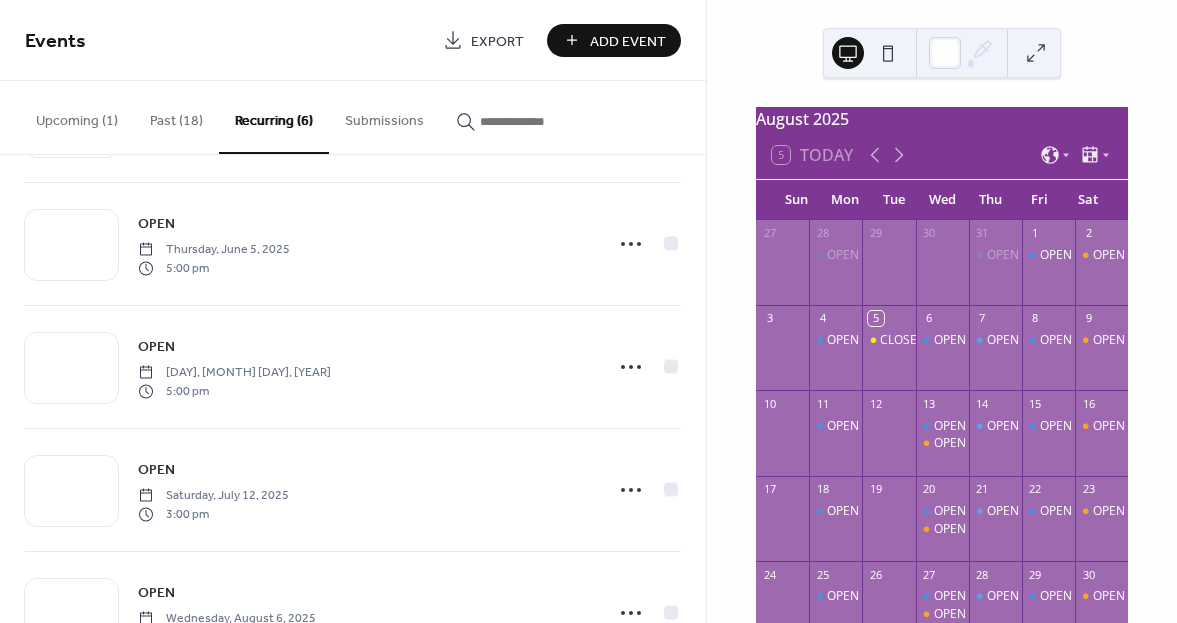 click at bounding box center [540, 121] 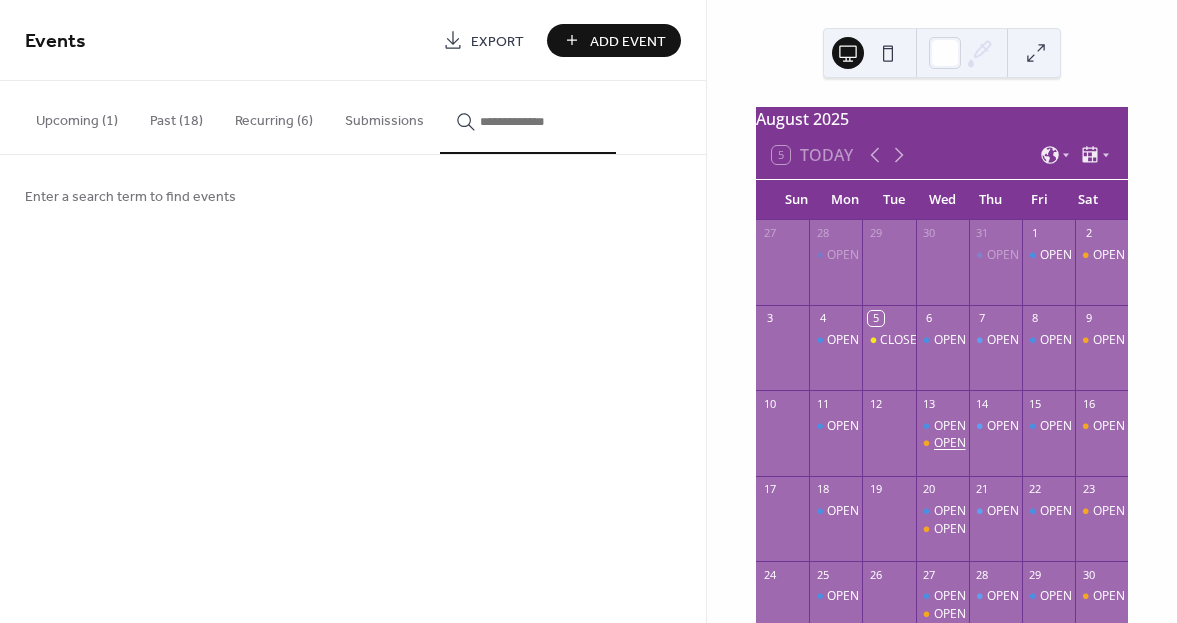 click on "OPEN" at bounding box center (950, 443) 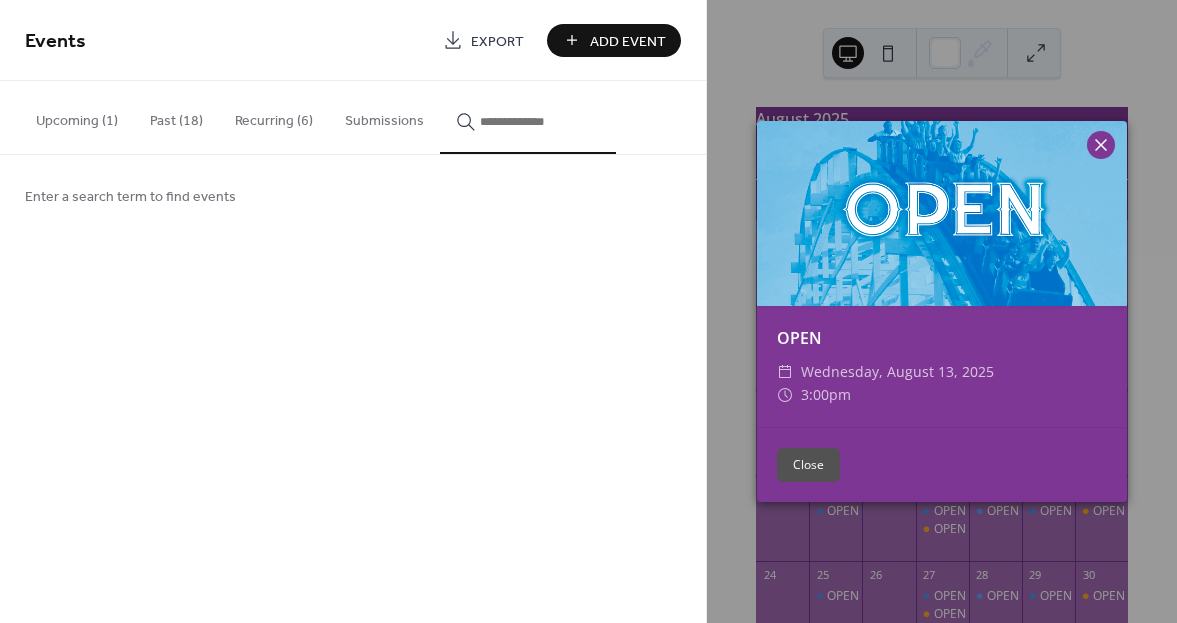 click 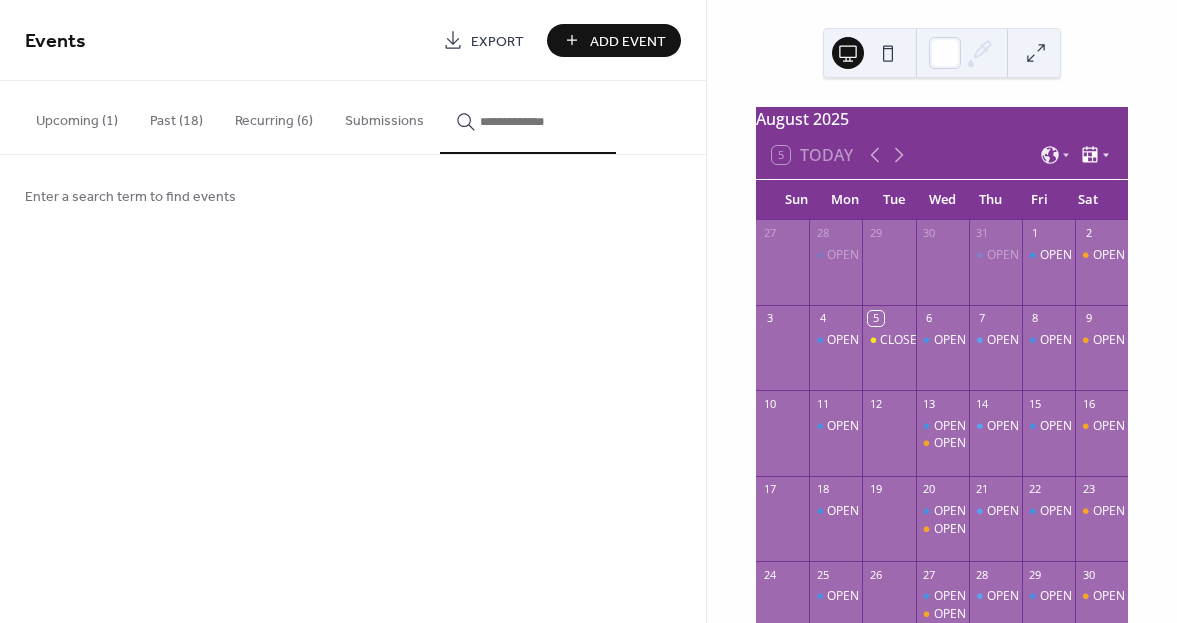 click 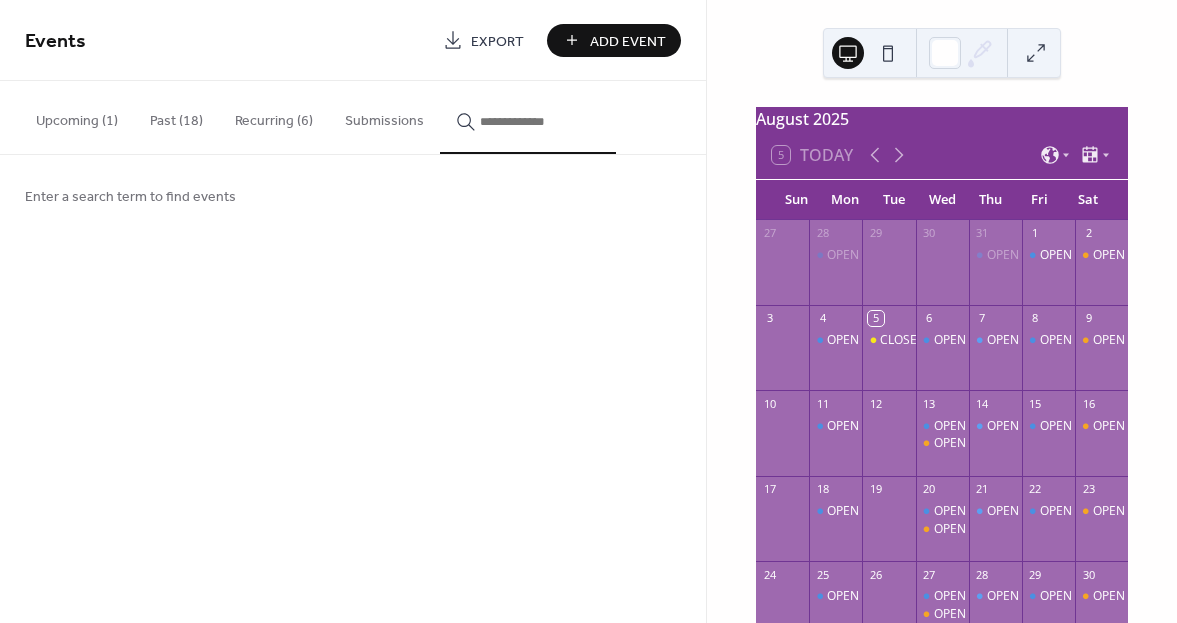 click on "Events Export Add Event Upcoming (1) Past (18) Recurring (6) Submissions CLOSED Tuesday, August 5, 2025 5:00 pm CLOSED Saturday, July 5, 2025 3:00 pm OPEN Friday, July 4, 2025 3:00 pm HAPPY 4TH OF JULY! Friday, July 4, 2025 3:00 pm 1st Responders Day! Sunday, June 22, 2025 3:00 pm SCOUT DAY! Saturday, June 21, 2025 3:00 pm CLOSED Monday, June 9, 2025 CLOSED Thursday, May 29, 2025 CLOSED Tuesday, May 27, 2025 OPEN Monday, May 26, 2025 3:00 pm BRING A FRIEND DAY! Saturday, May 17, 2025 3:00 pm Scarlett's Day with Friends! Friday, April 25, 2025 5:00 pm SPRING BREAK HOURS Monday, April 21, 2025 4:00 pm SPRING BREAK HOURS Wednesday, April 16, 2025 4:00 pm 2025 SEASON OPENING DATE! Friday, April 11, 2025 4:00 pm New Years Day Wednesday, January 1, 2025 12:00 am New Years Eve Tuesday, December 31, 2024 12:00 am Christmas Day Wednesday, December 25, 2024 12:30 am Christmas Eve Tuesday, December 24, 2024 12:15 am OPEN Friday, April 18, 2025 5:00 pm OPEN Thursday, June 5, 2025 5:00 pm OPEN Monday, June 16, 2025 OPEN" at bounding box center (353, 311) 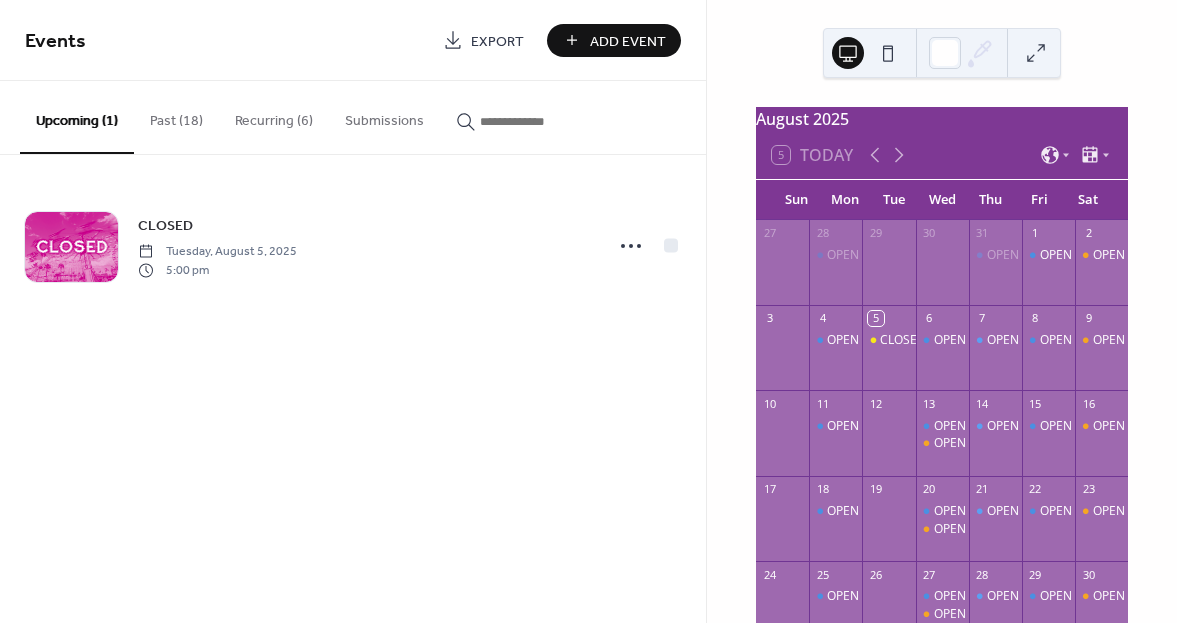 click on "Past (18)" at bounding box center (176, 116) 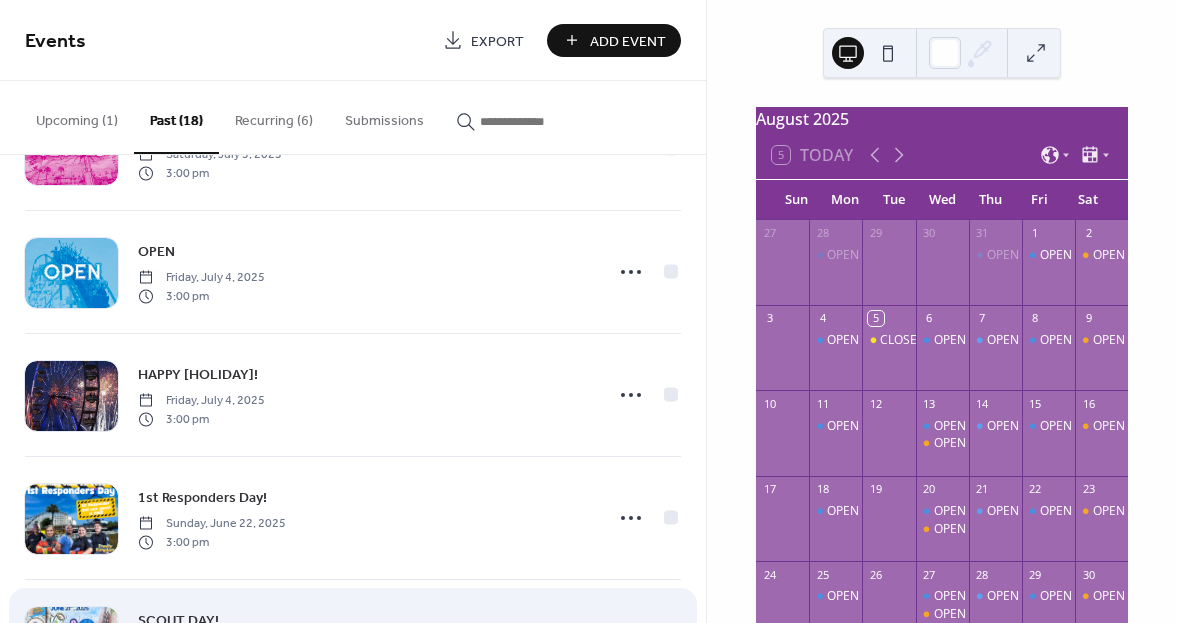 scroll, scrollTop: 0, scrollLeft: 0, axis: both 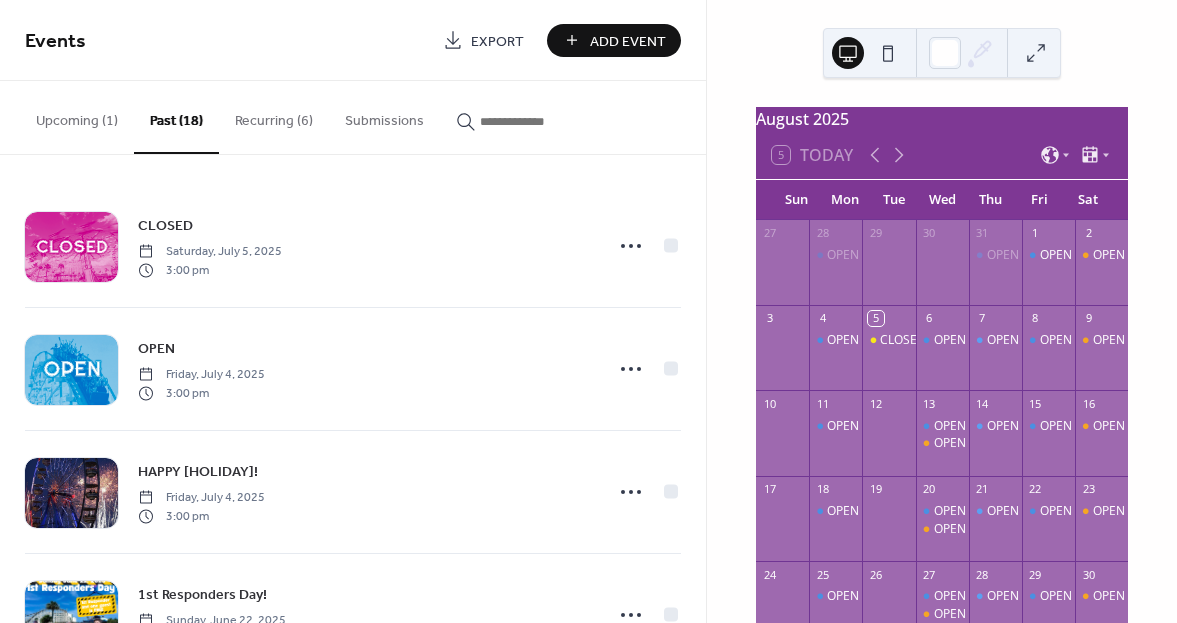 click on "Recurring (6)" at bounding box center (274, 116) 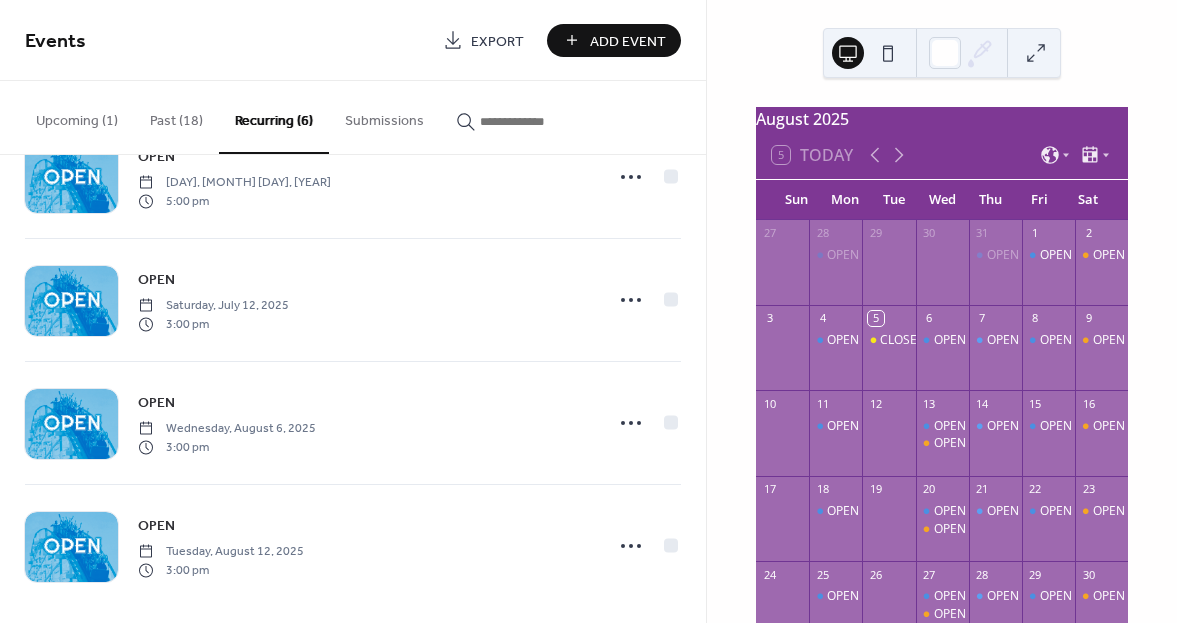scroll, scrollTop: 325, scrollLeft: 0, axis: vertical 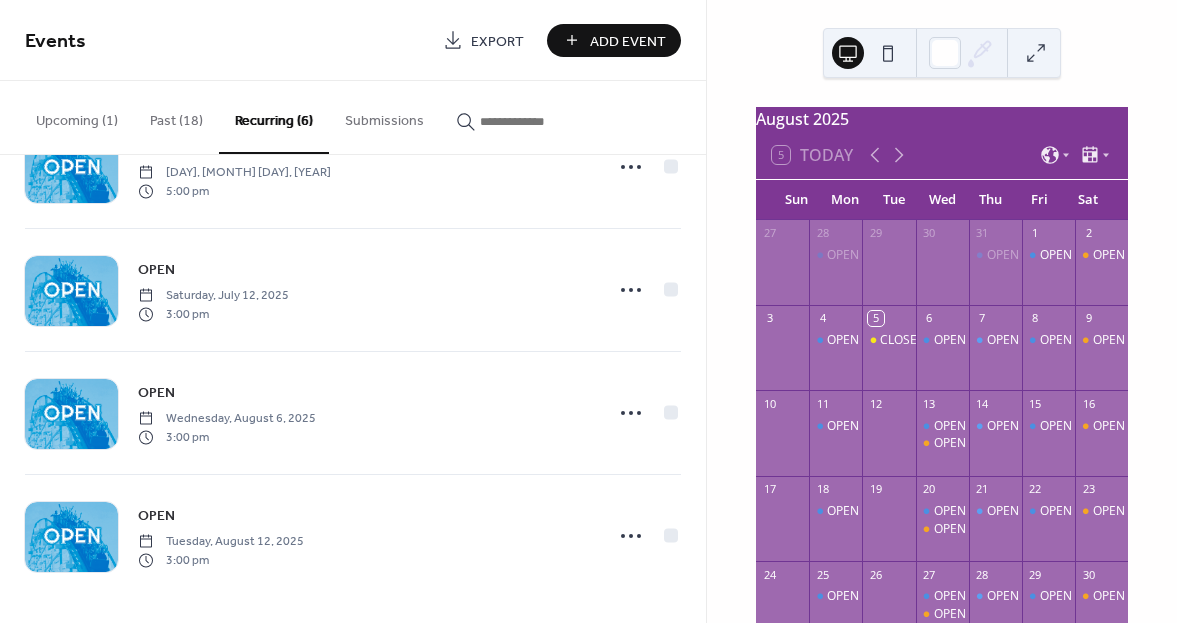 click on "Submissions" at bounding box center (384, 116) 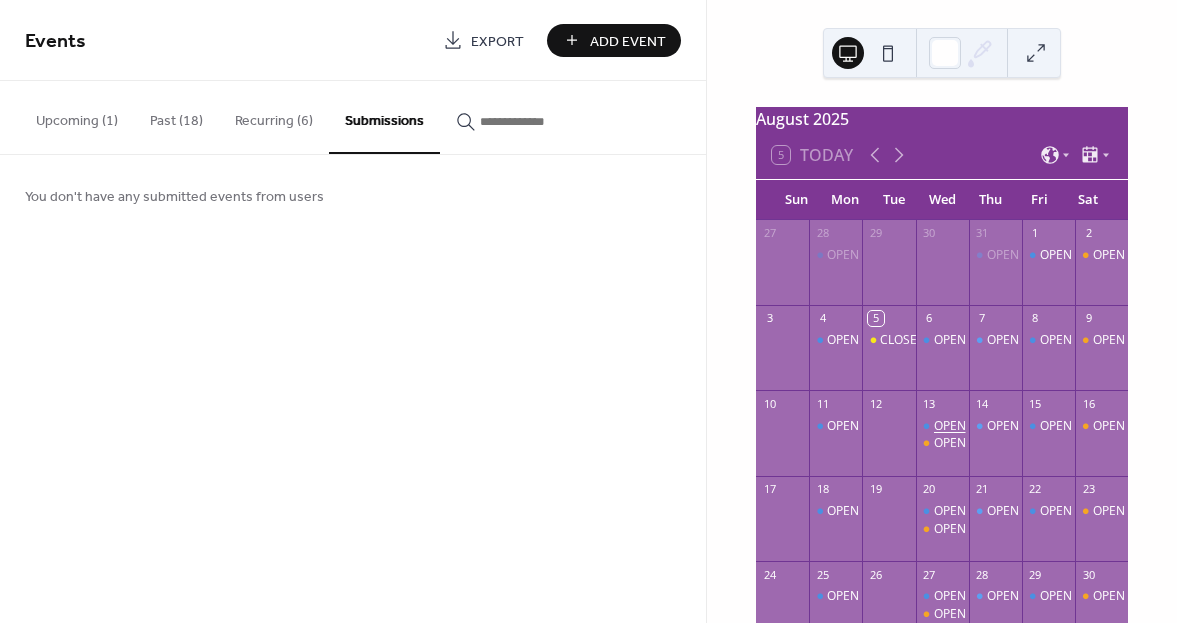 click on "OPEN" at bounding box center (950, 426) 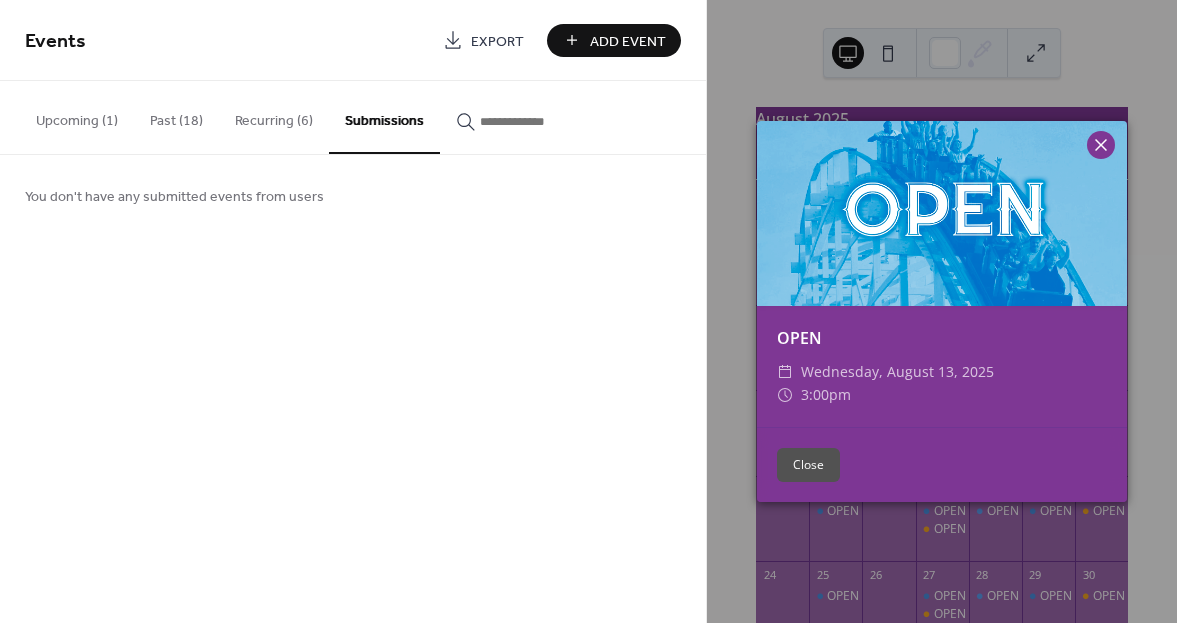 click 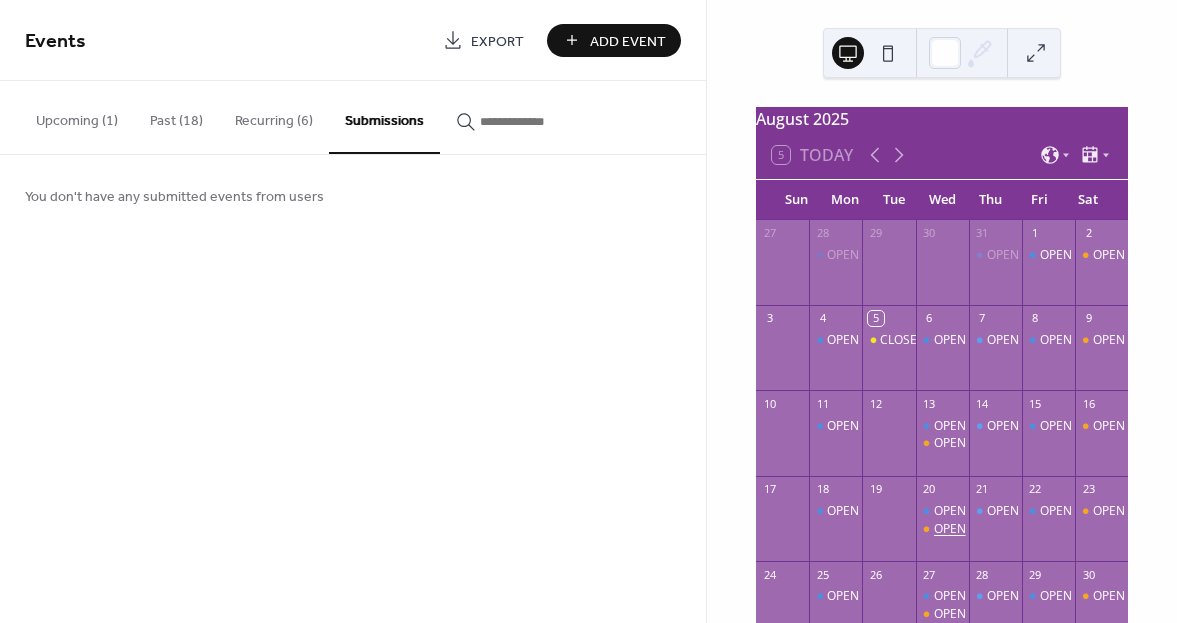 click on "OPEN" at bounding box center (950, 529) 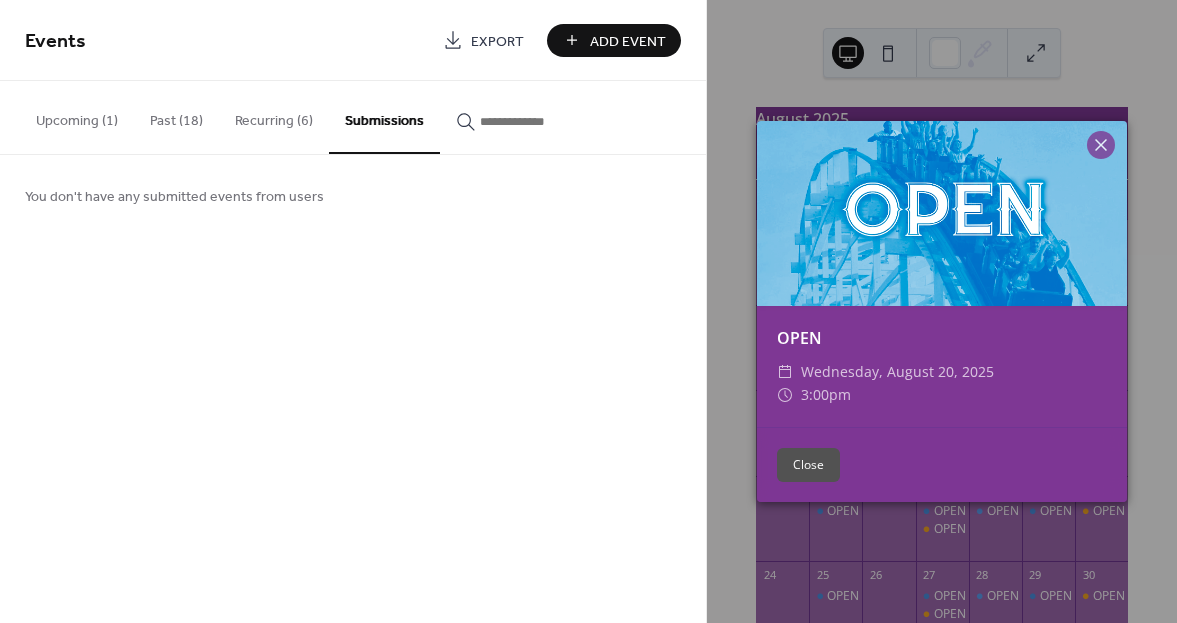 click on "Close" at bounding box center (808, 465) 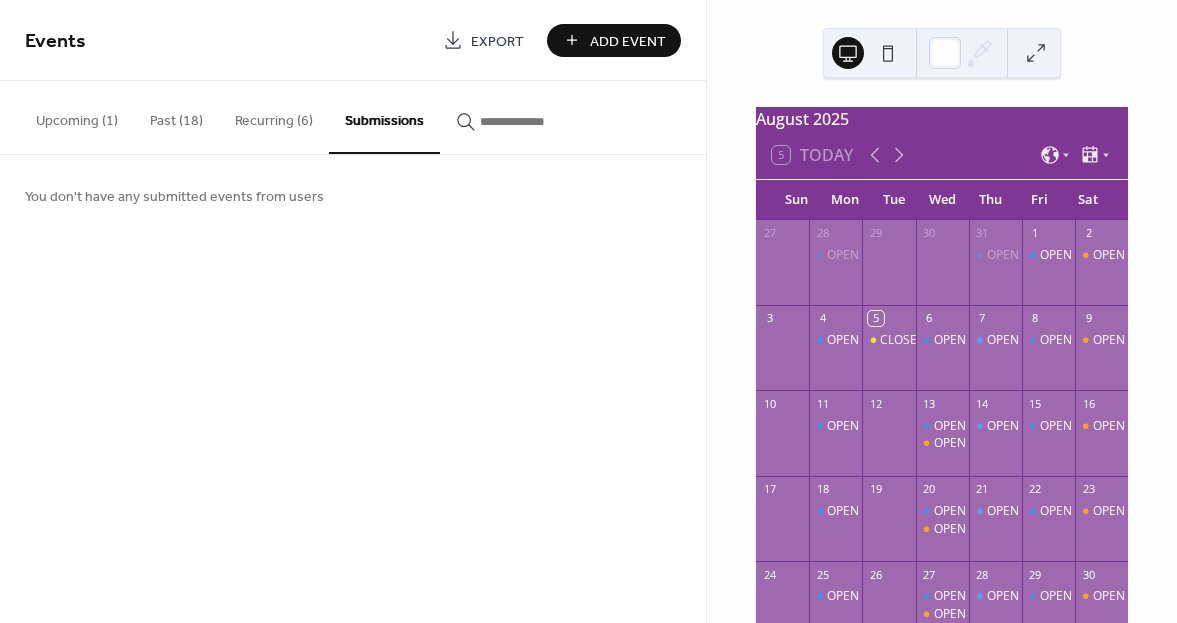 click on "Add Event" at bounding box center (628, 41) 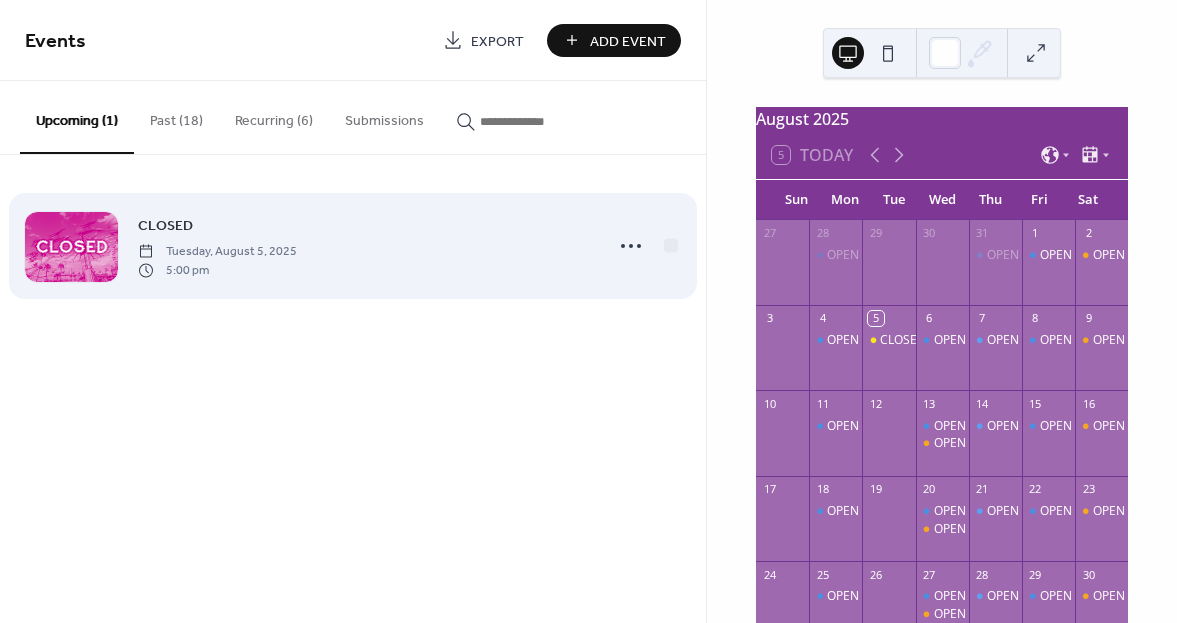 scroll, scrollTop: 0, scrollLeft: 0, axis: both 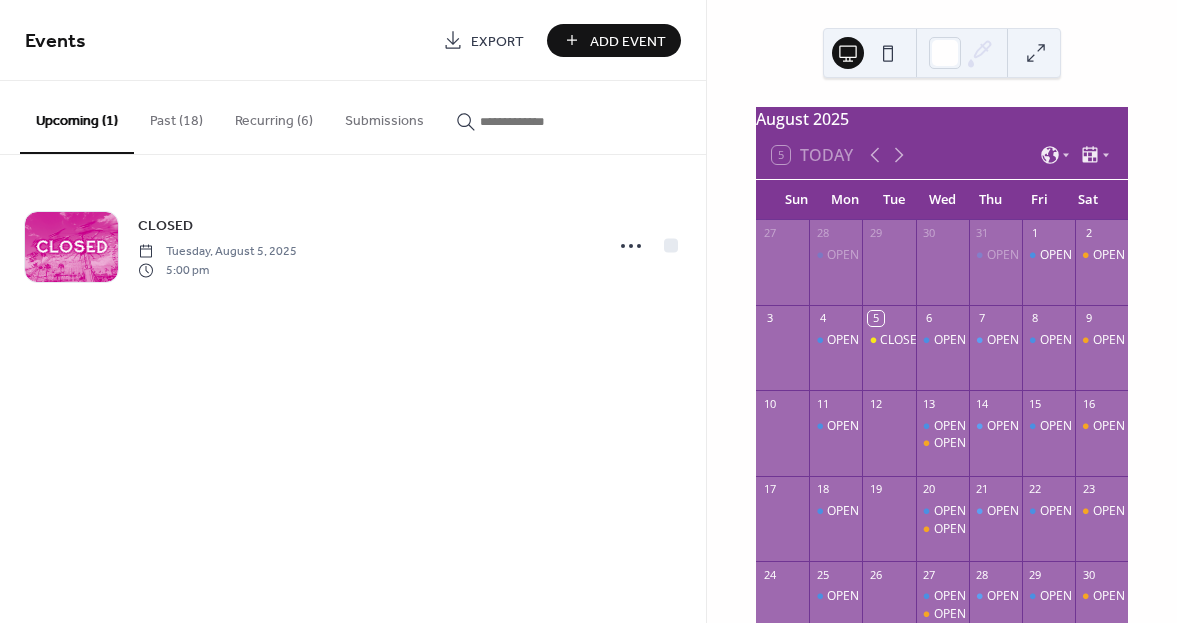click on "Recurring (6)" at bounding box center (274, 116) 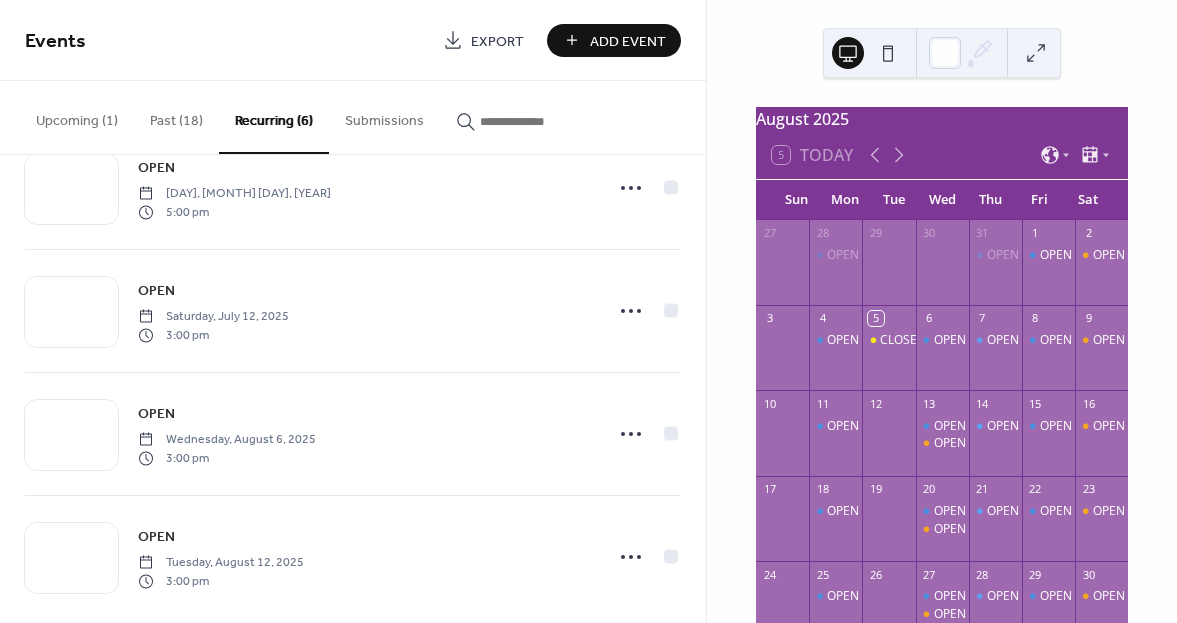 scroll, scrollTop: 325, scrollLeft: 0, axis: vertical 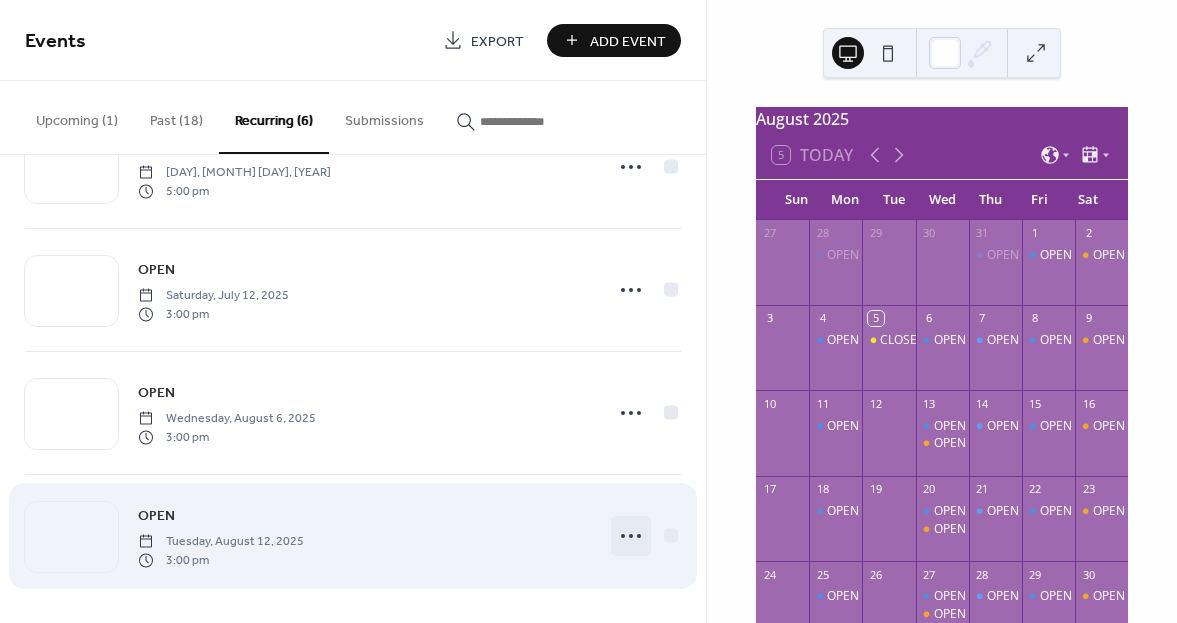 click 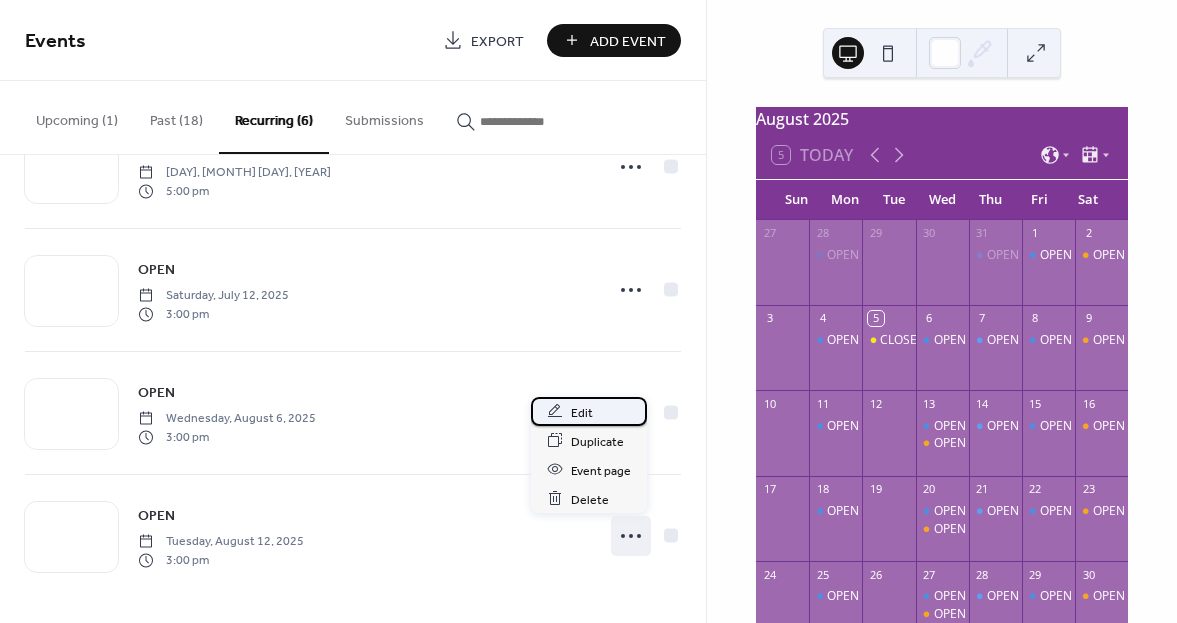 click on "Edit" at bounding box center (589, 411) 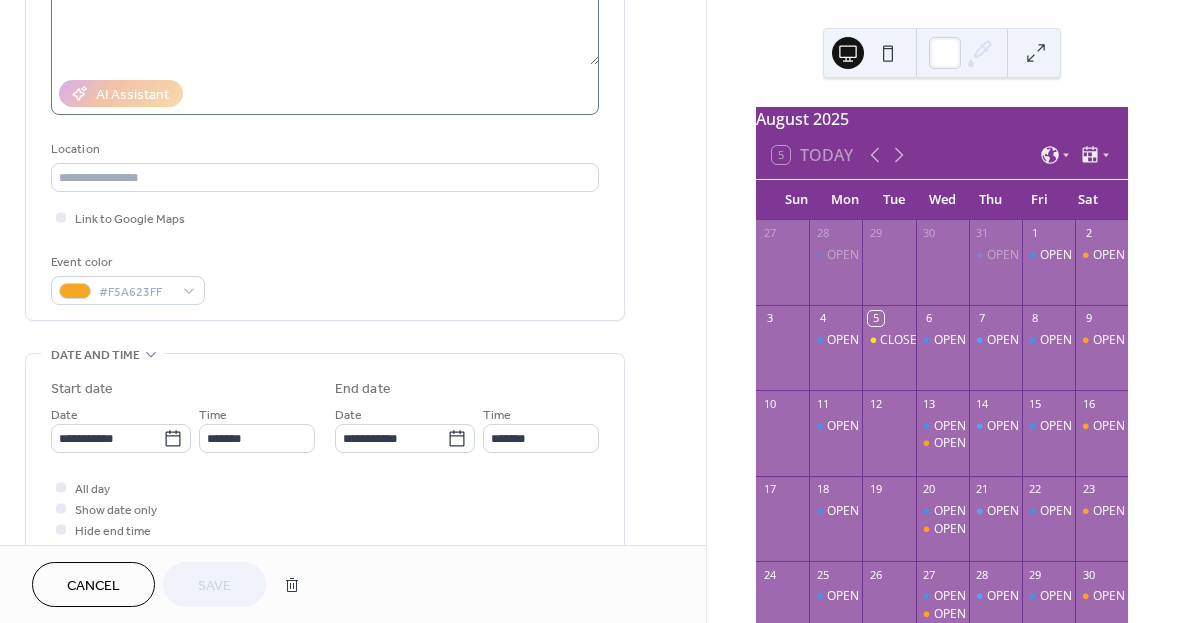 scroll, scrollTop: 300, scrollLeft: 0, axis: vertical 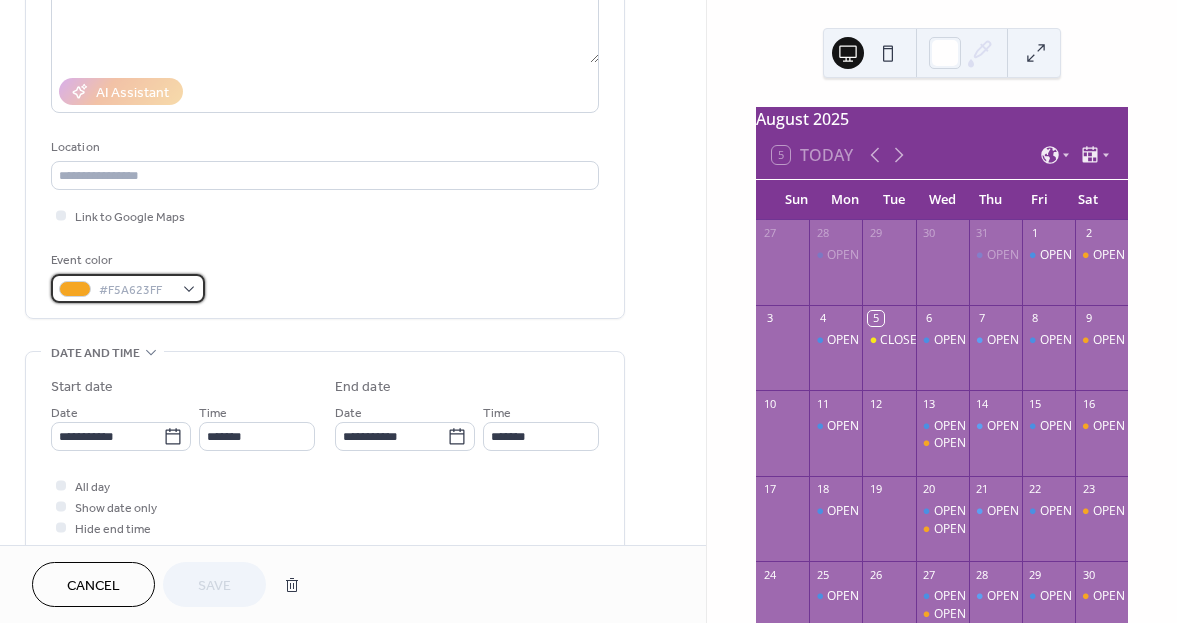 click on "#F5A623FF" at bounding box center [128, 288] 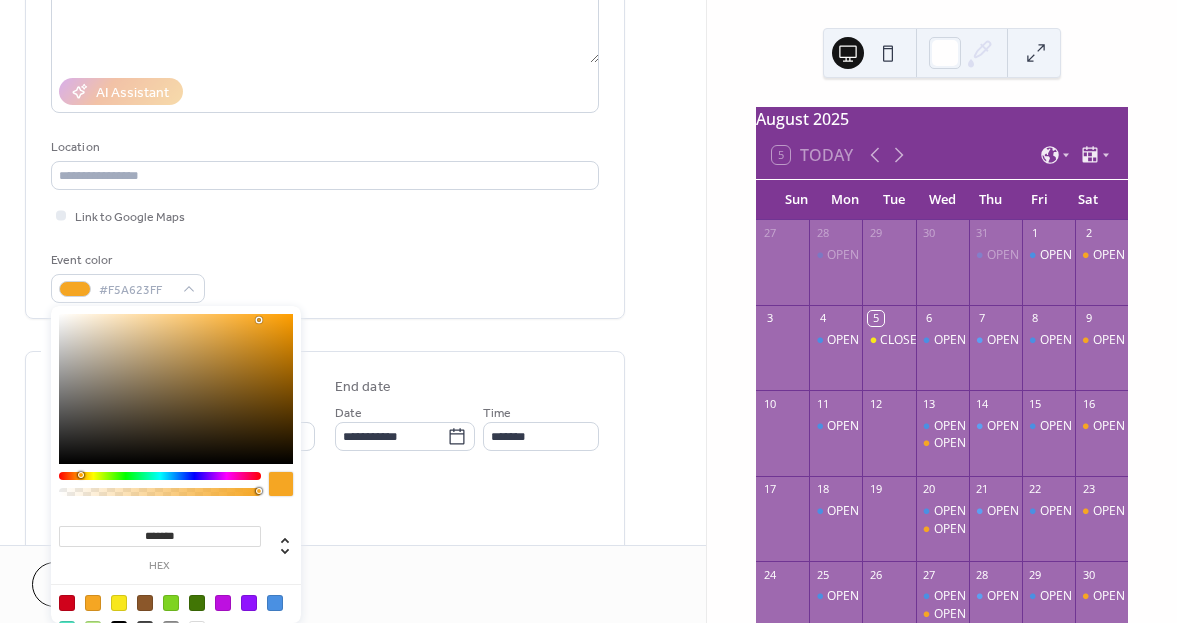click at bounding box center (275, 603) 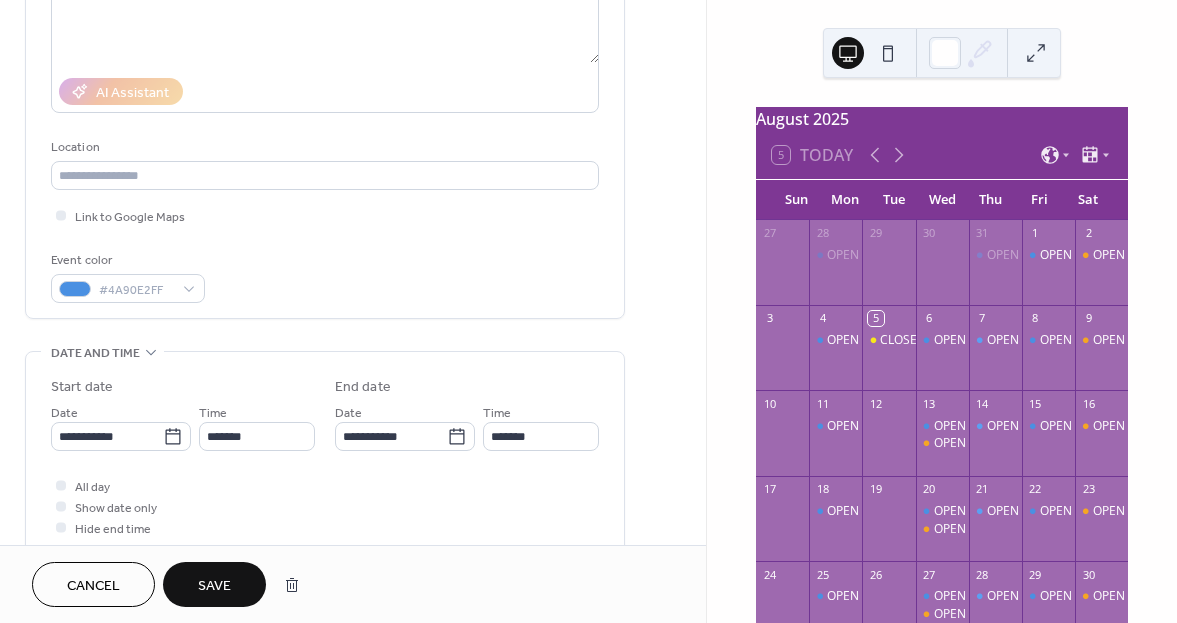 click on "**********" at bounding box center [325, 584] 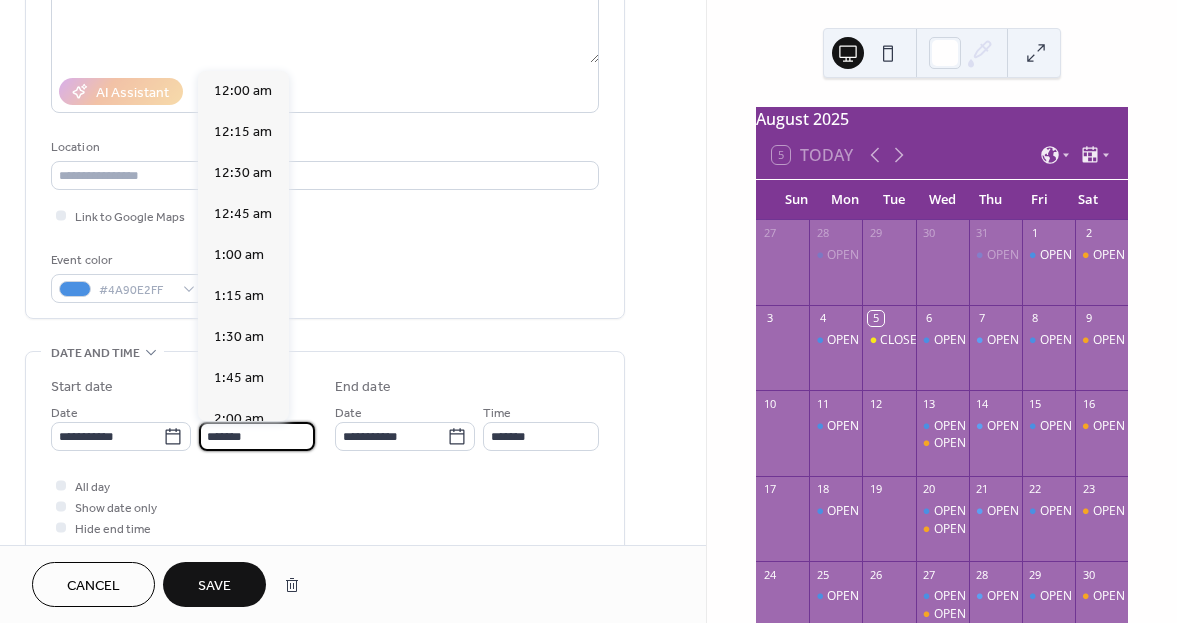 click on "*******" at bounding box center (257, 436) 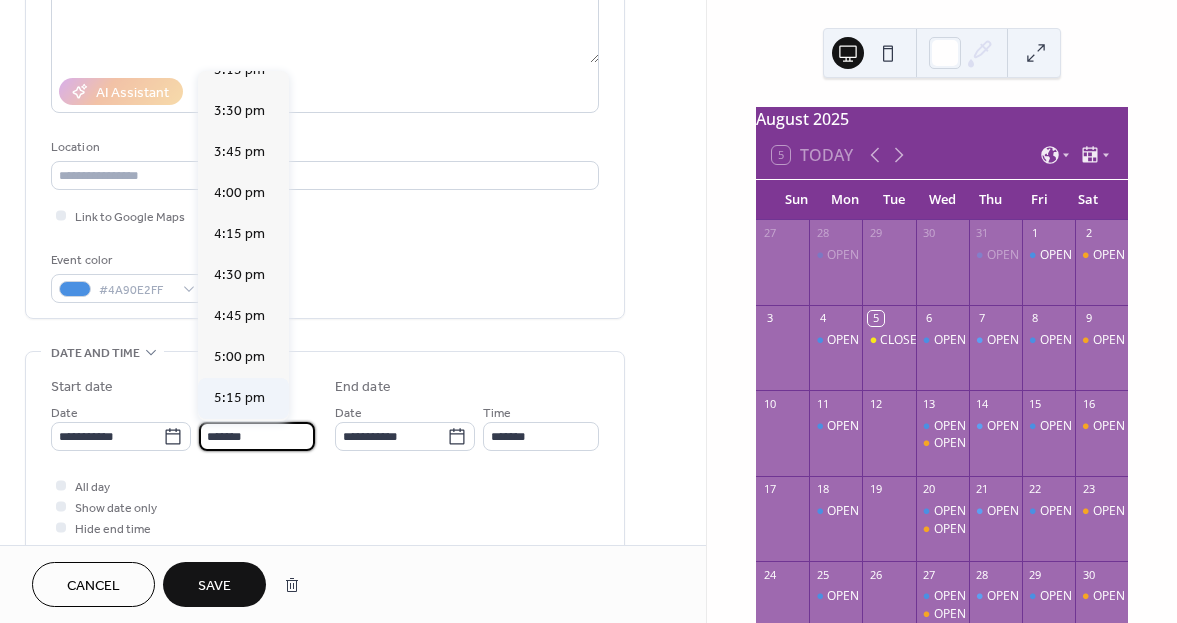 scroll, scrollTop: 2524, scrollLeft: 0, axis: vertical 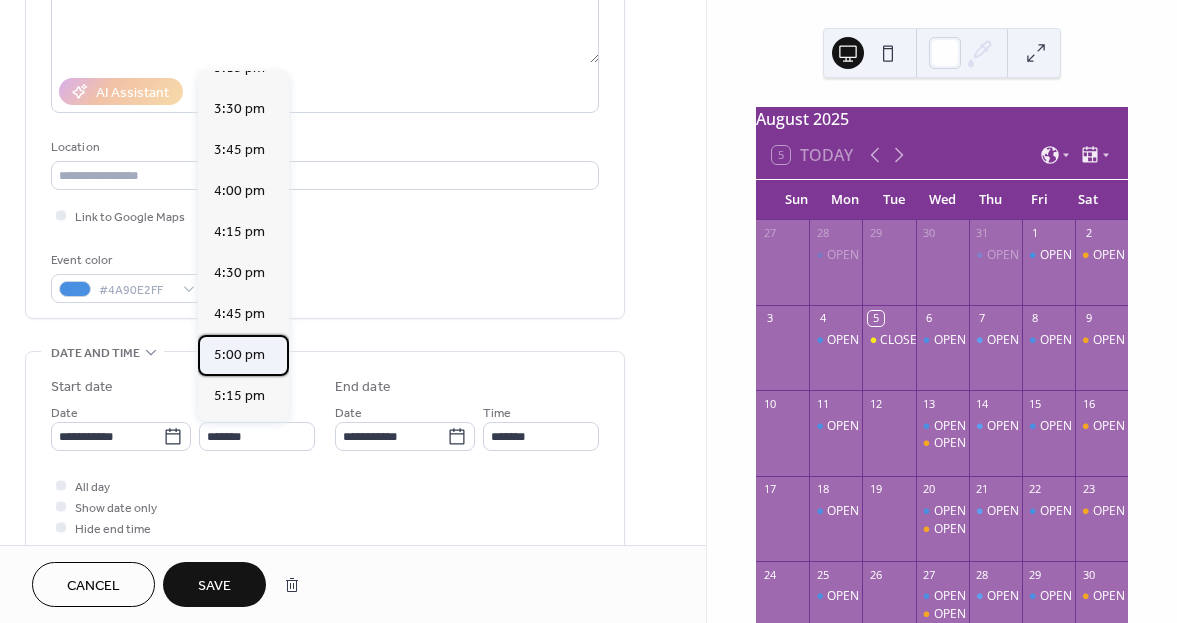 click on "5:00 pm" at bounding box center [239, 354] 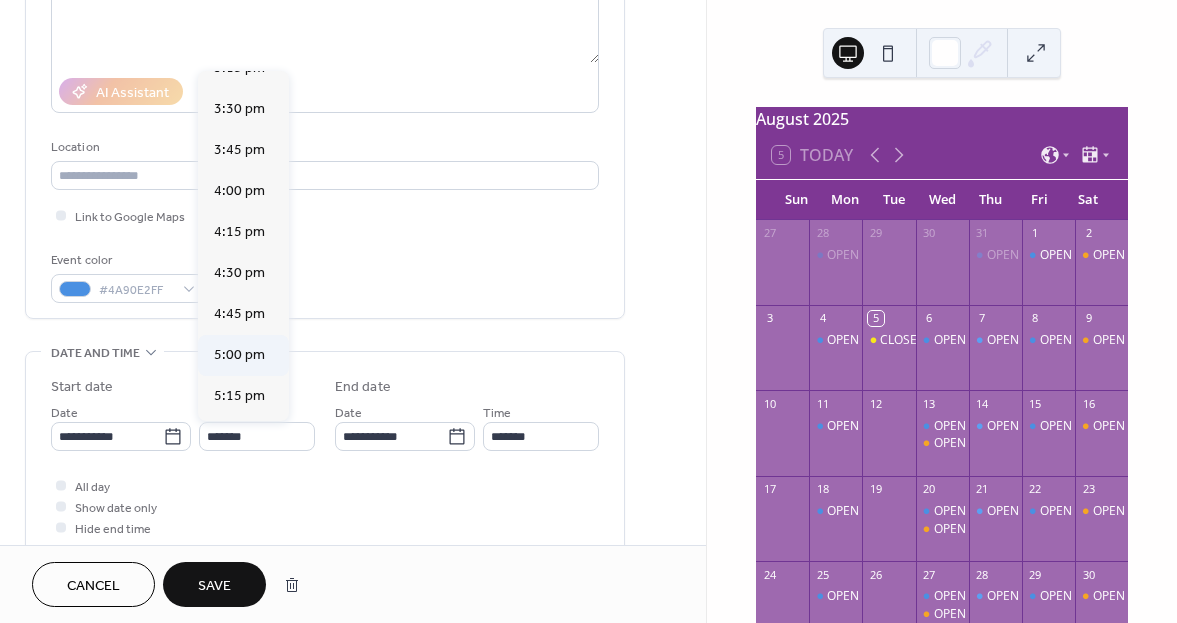 type on "*******" 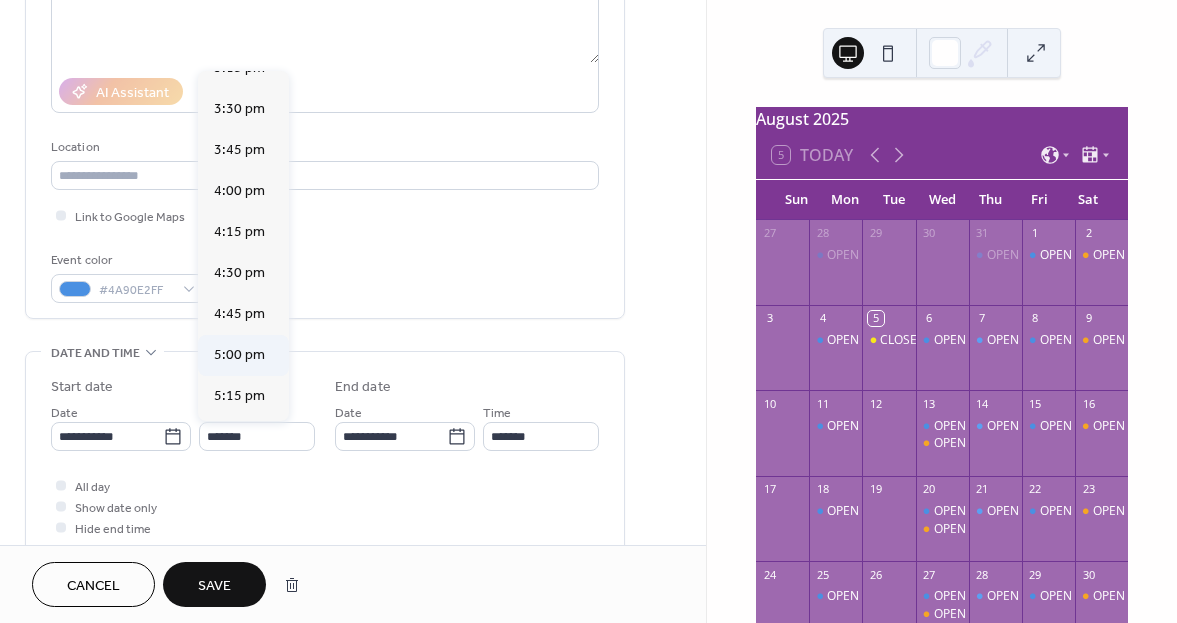 type on "*******" 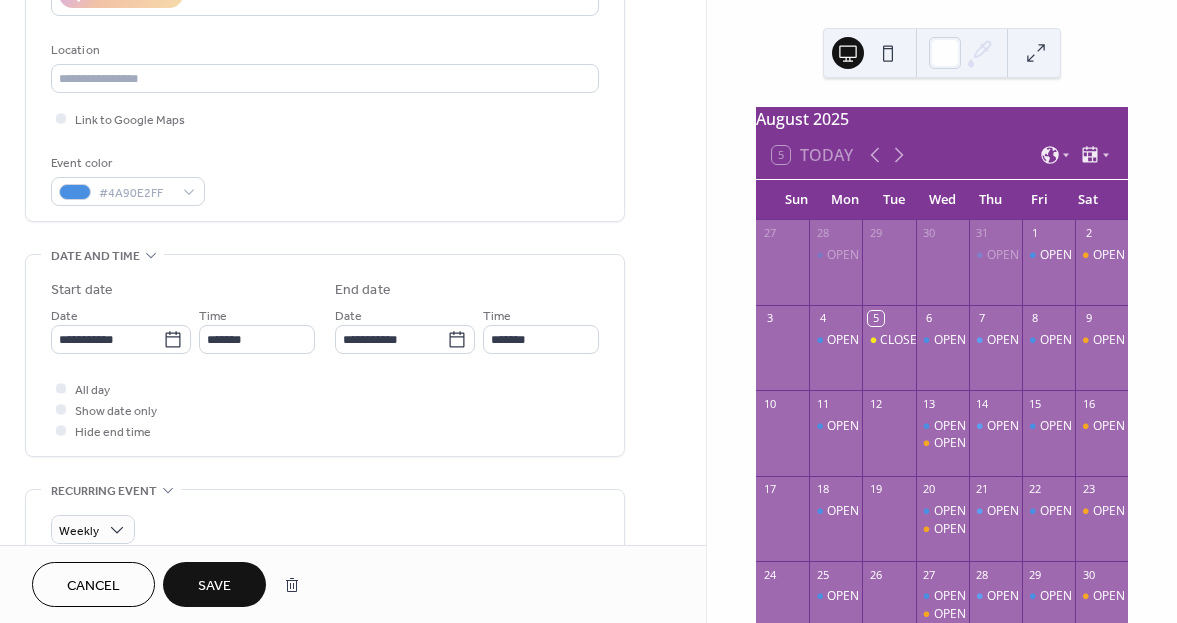 scroll, scrollTop: 400, scrollLeft: 0, axis: vertical 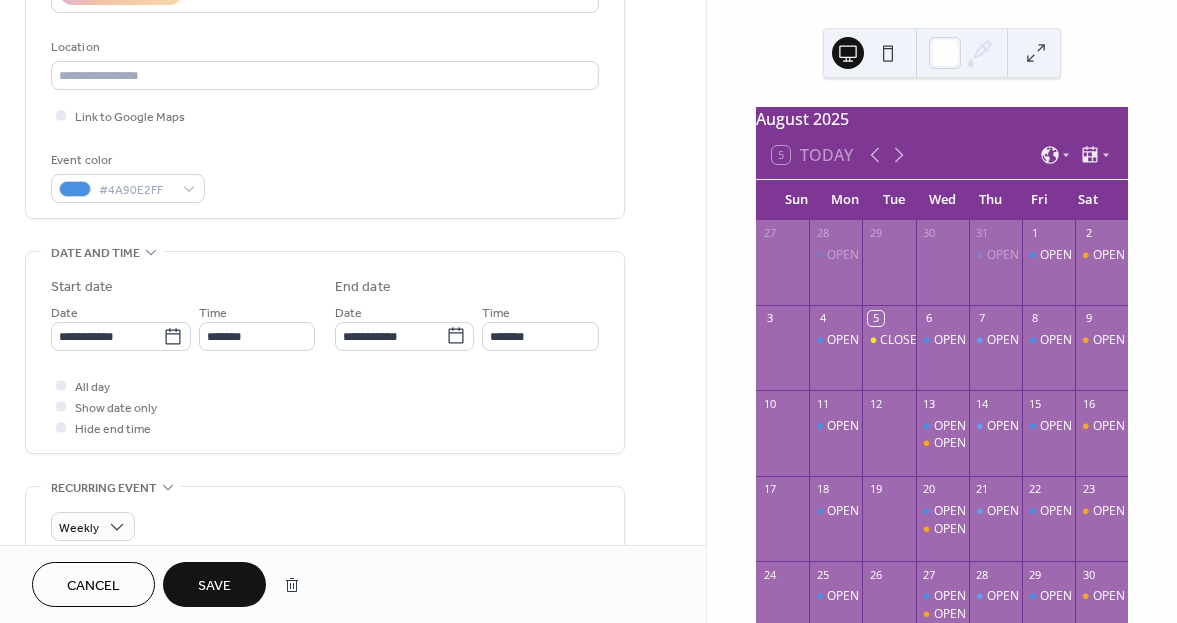 click on "**********" at bounding box center (353, 494) 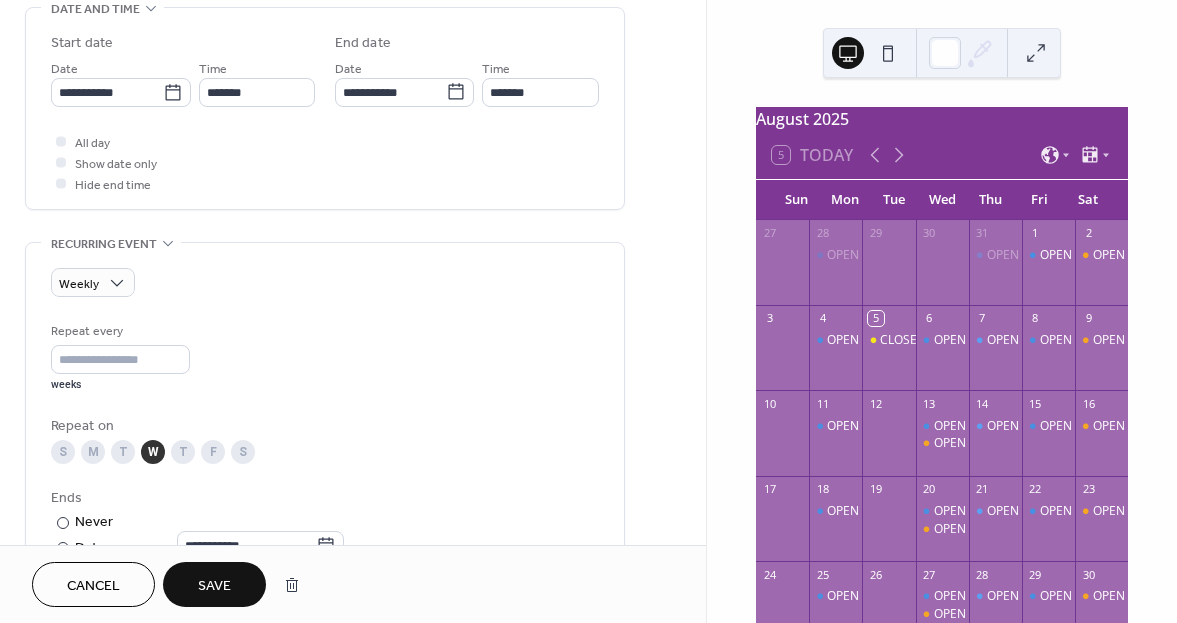 scroll, scrollTop: 700, scrollLeft: 0, axis: vertical 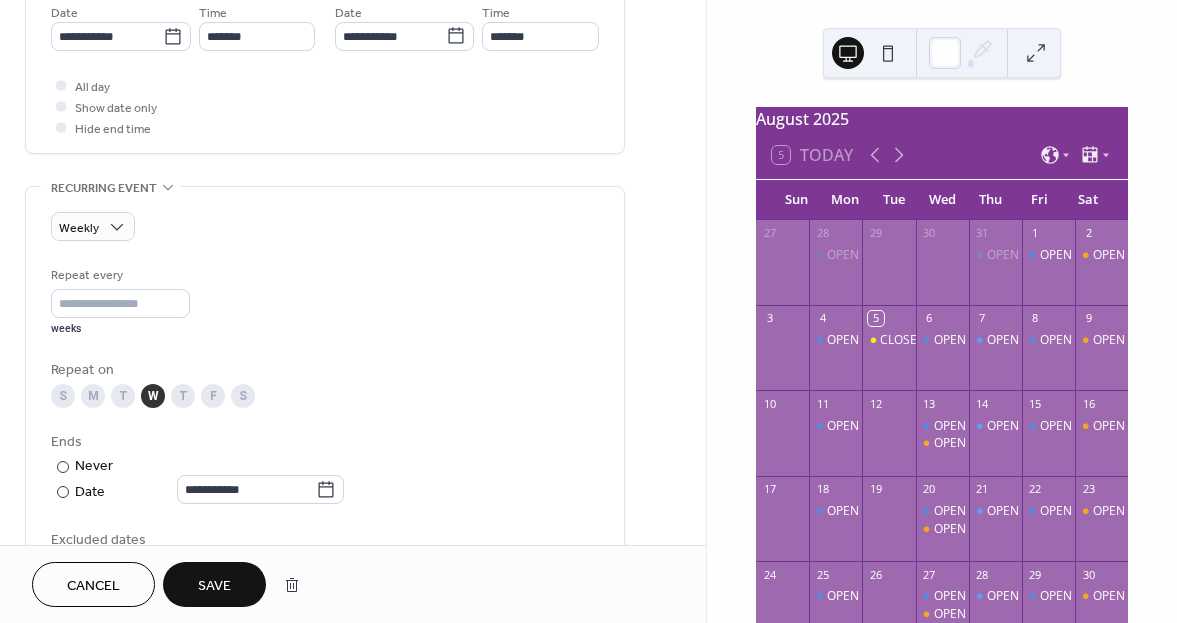 click on "T" at bounding box center (123, 396) 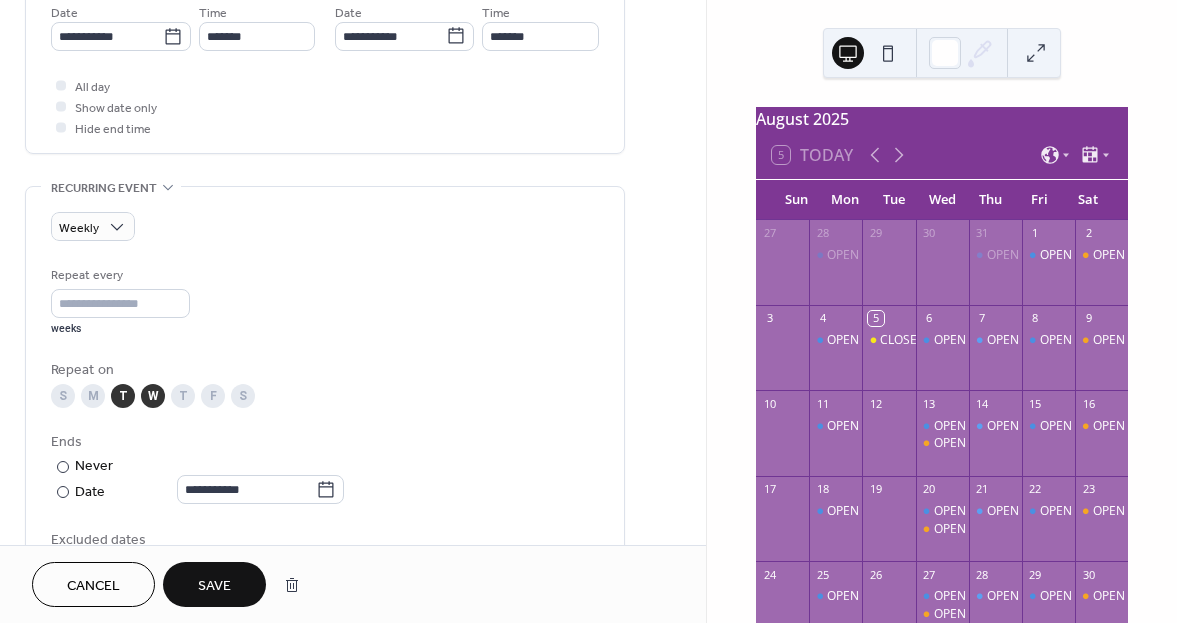 click on "W" at bounding box center (153, 396) 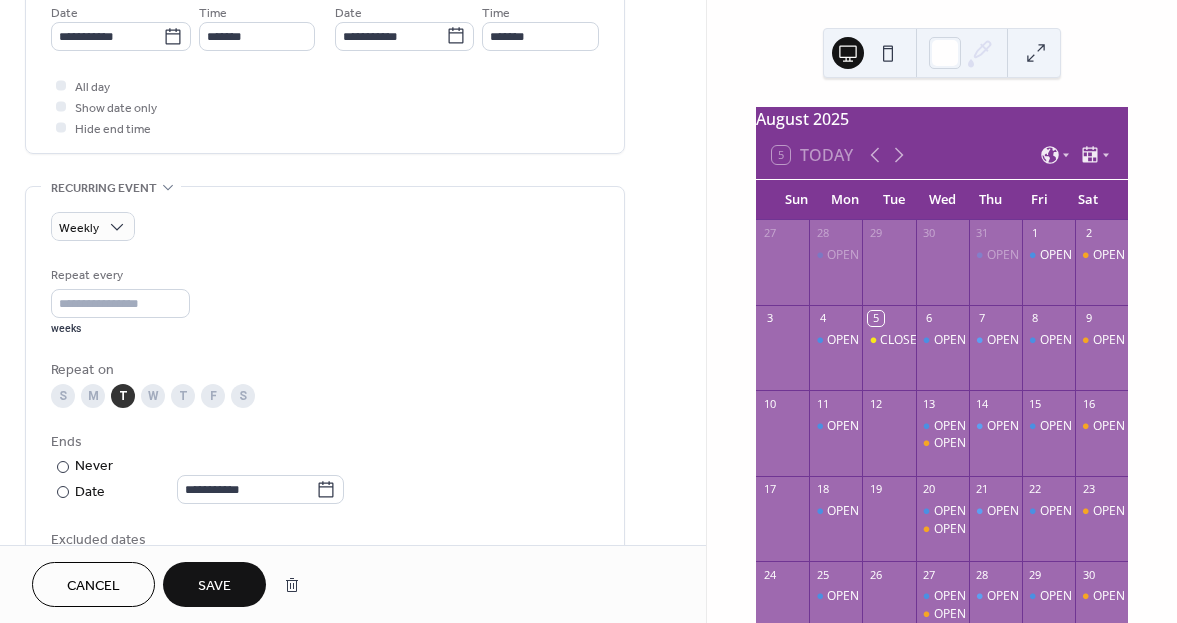 click on "Save" at bounding box center (214, 586) 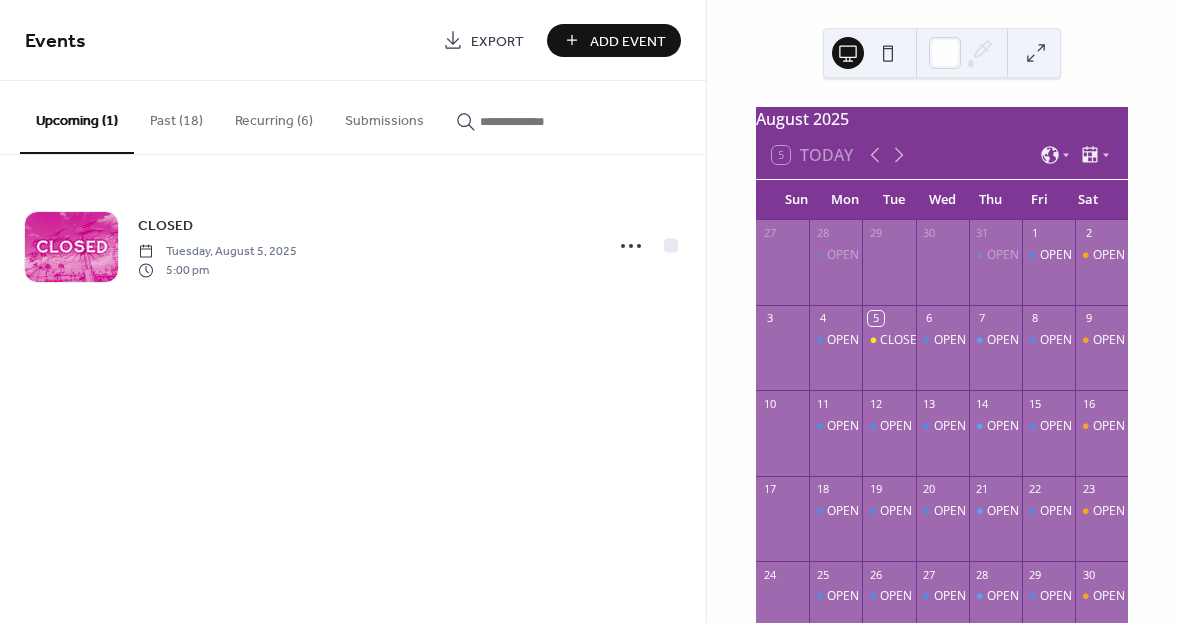 click on "Recurring (6)" at bounding box center (274, 116) 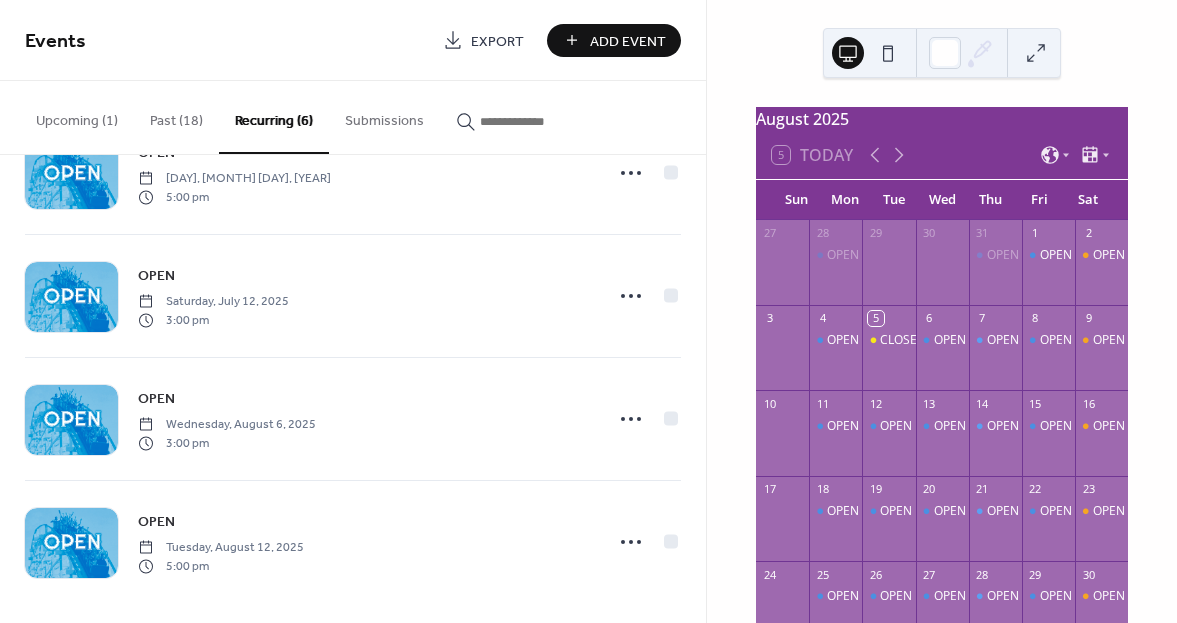 scroll, scrollTop: 325, scrollLeft: 0, axis: vertical 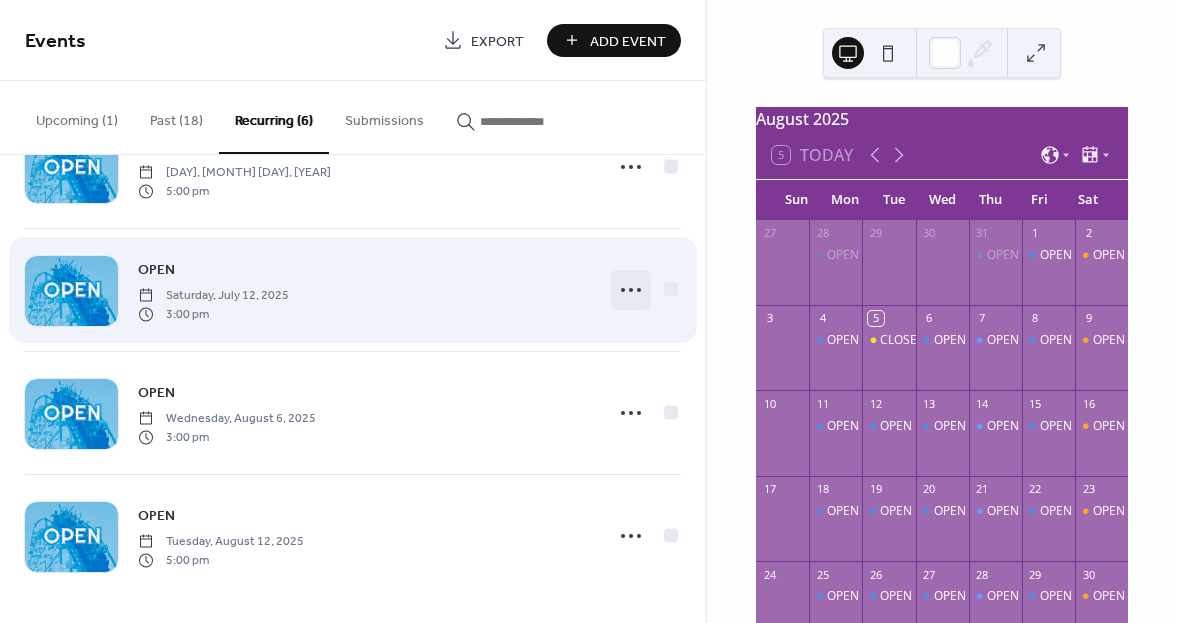 click 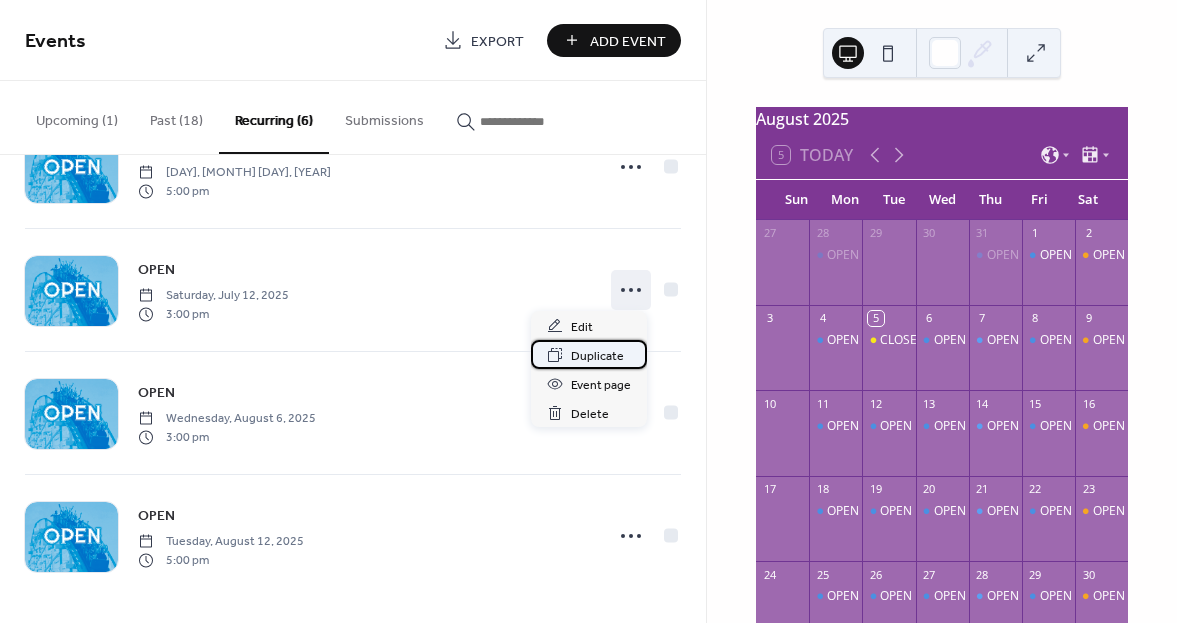 click on "Duplicate" at bounding box center [597, 356] 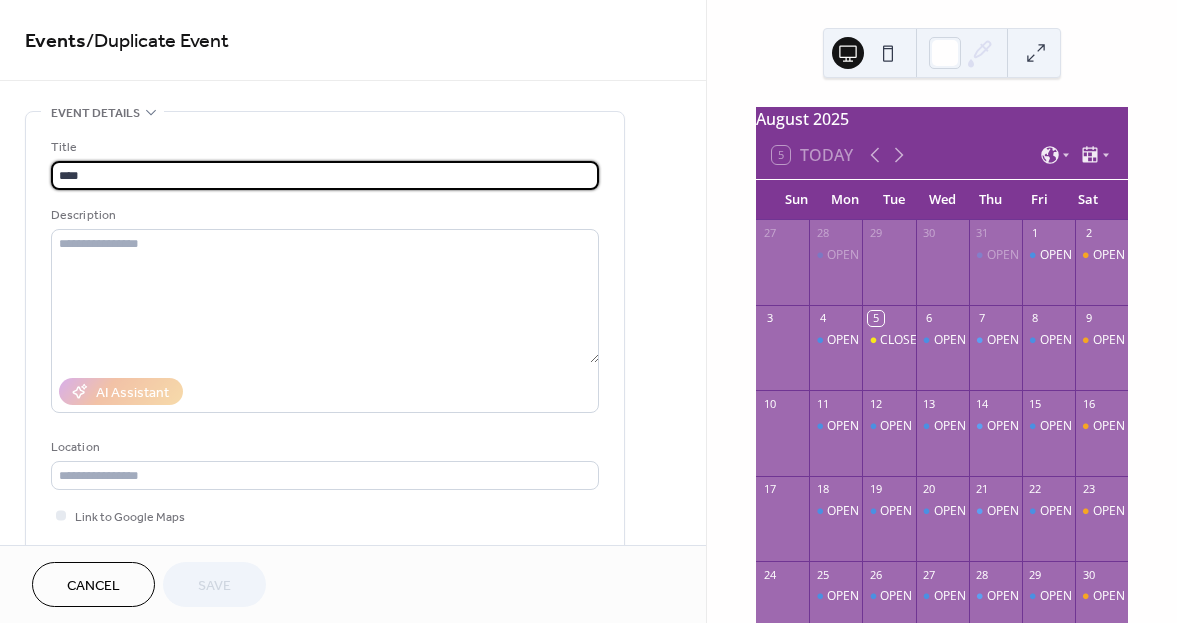 type on "**********" 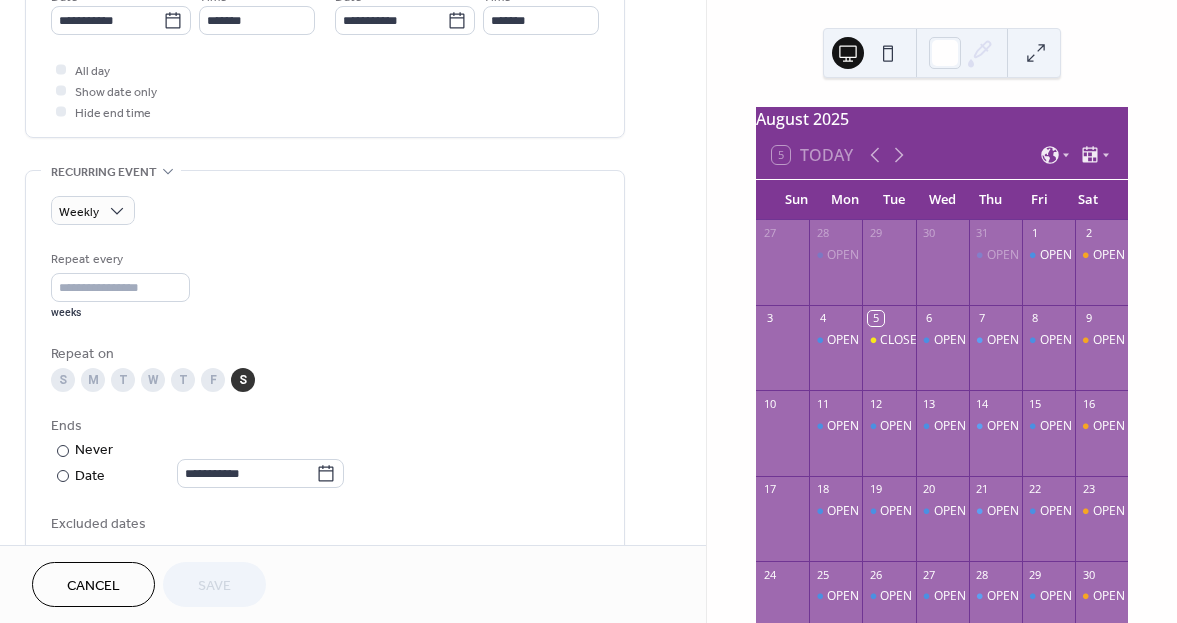 scroll, scrollTop: 800, scrollLeft: 0, axis: vertical 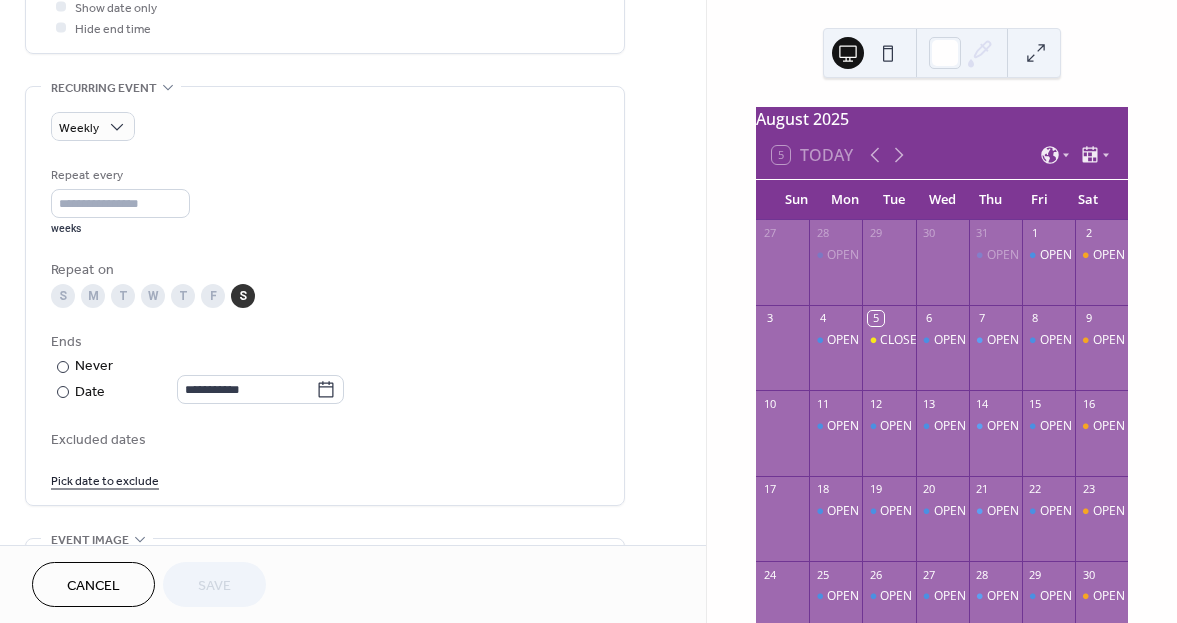 click on "S" at bounding box center [63, 296] 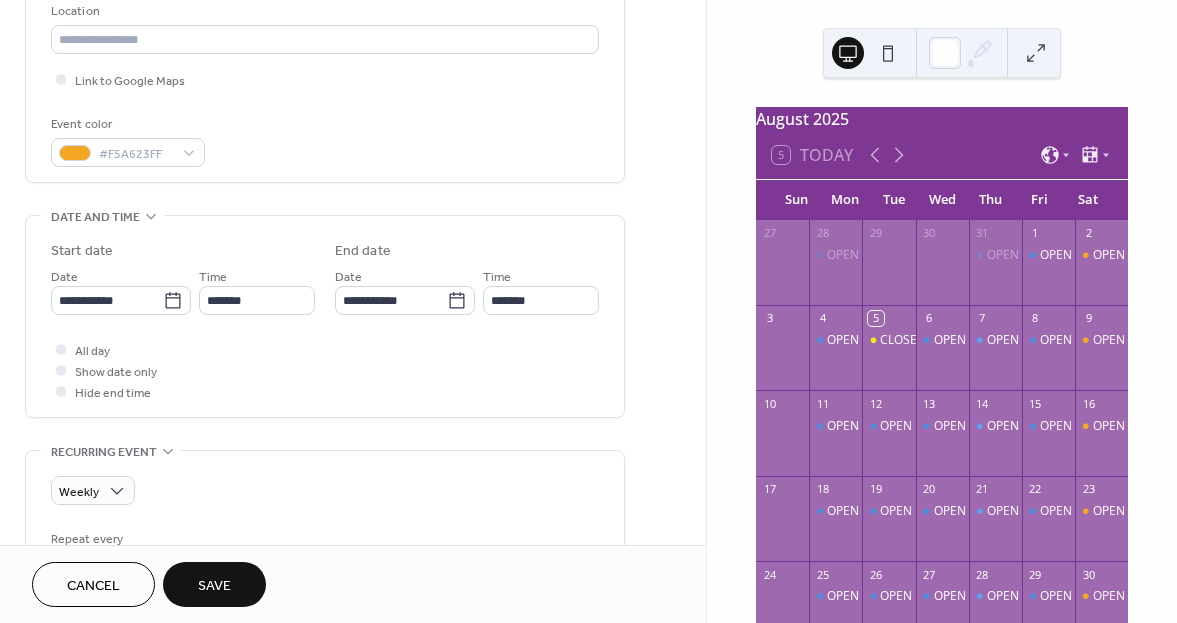 scroll, scrollTop: 400, scrollLeft: 0, axis: vertical 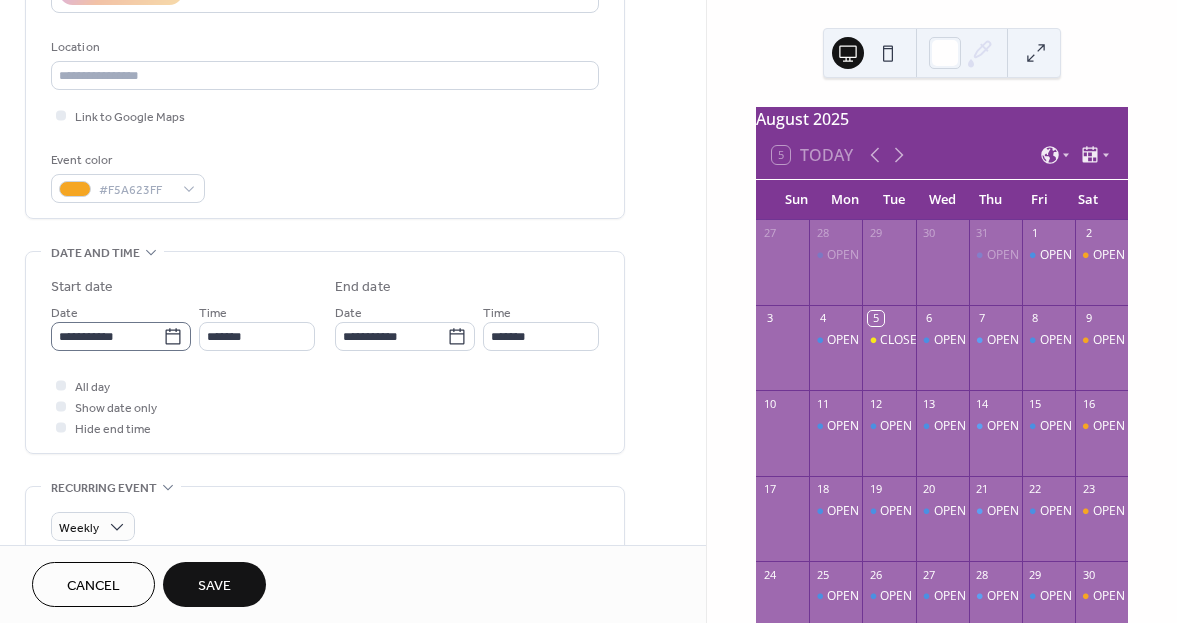 click 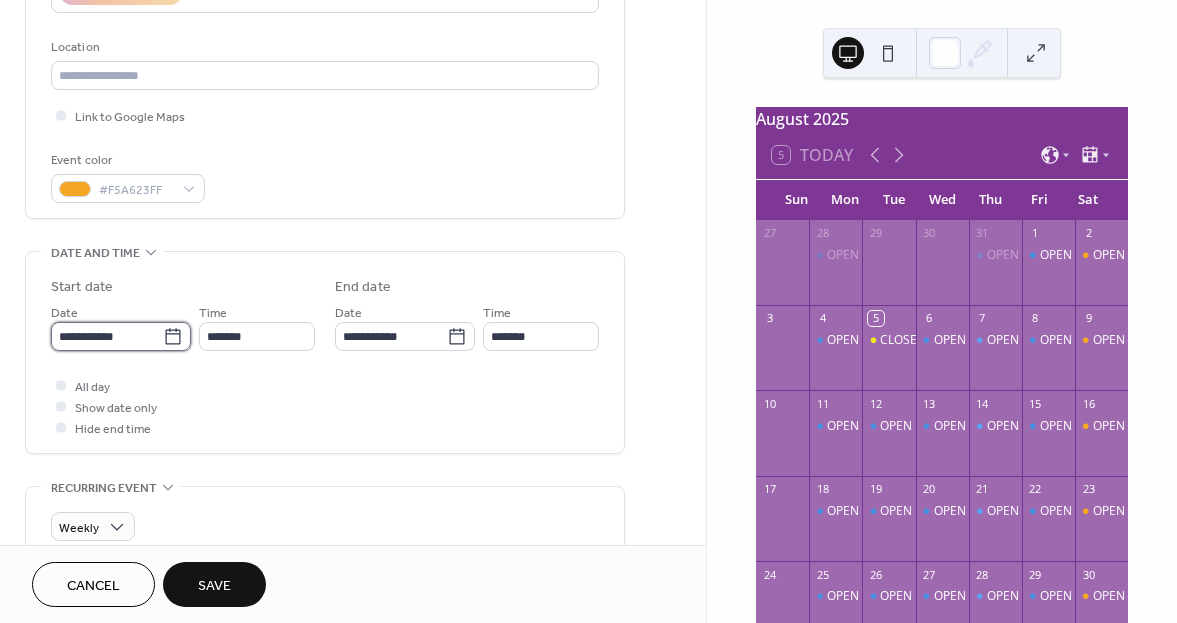 click on "**********" at bounding box center [107, 336] 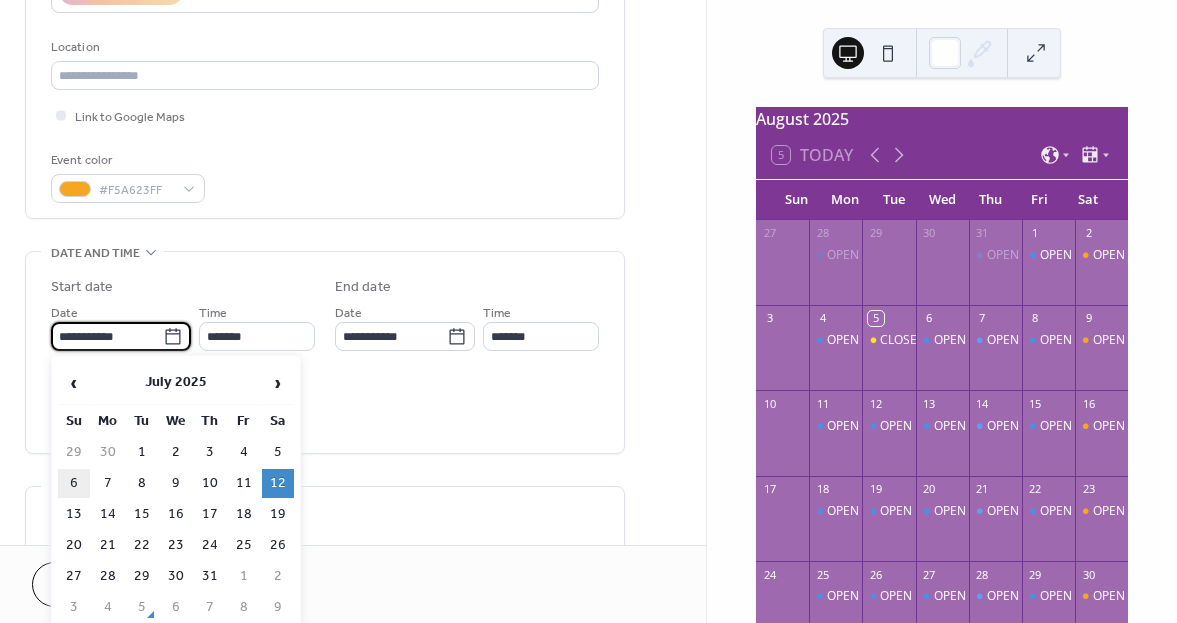 click on "6" at bounding box center (74, 483) 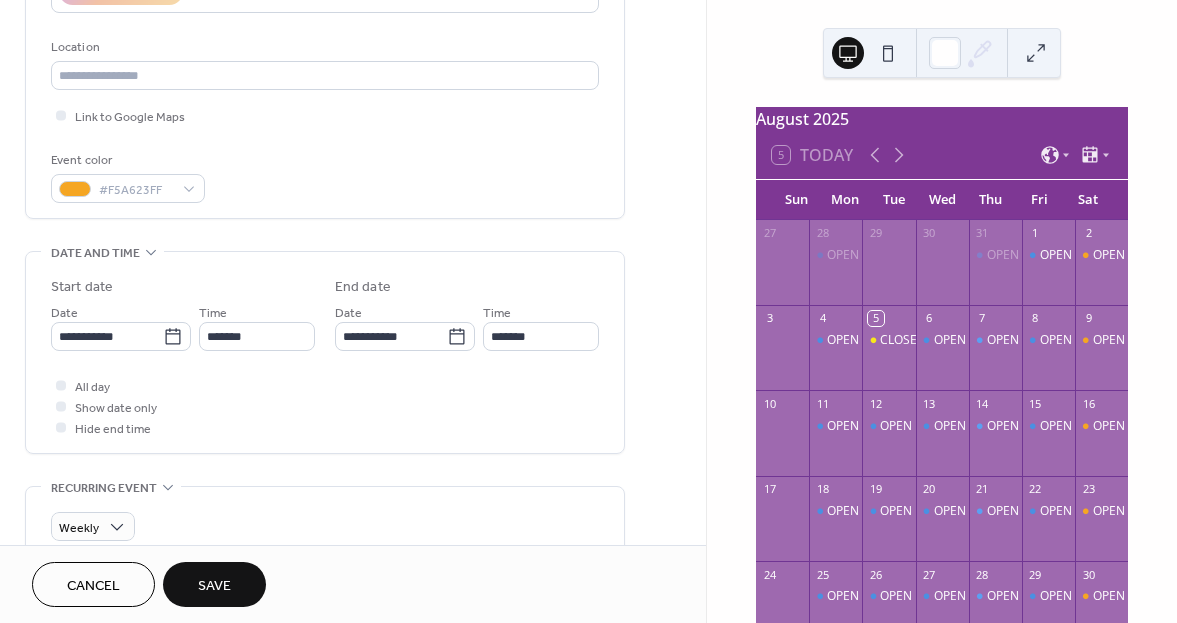 click on "Save" at bounding box center [214, 586] 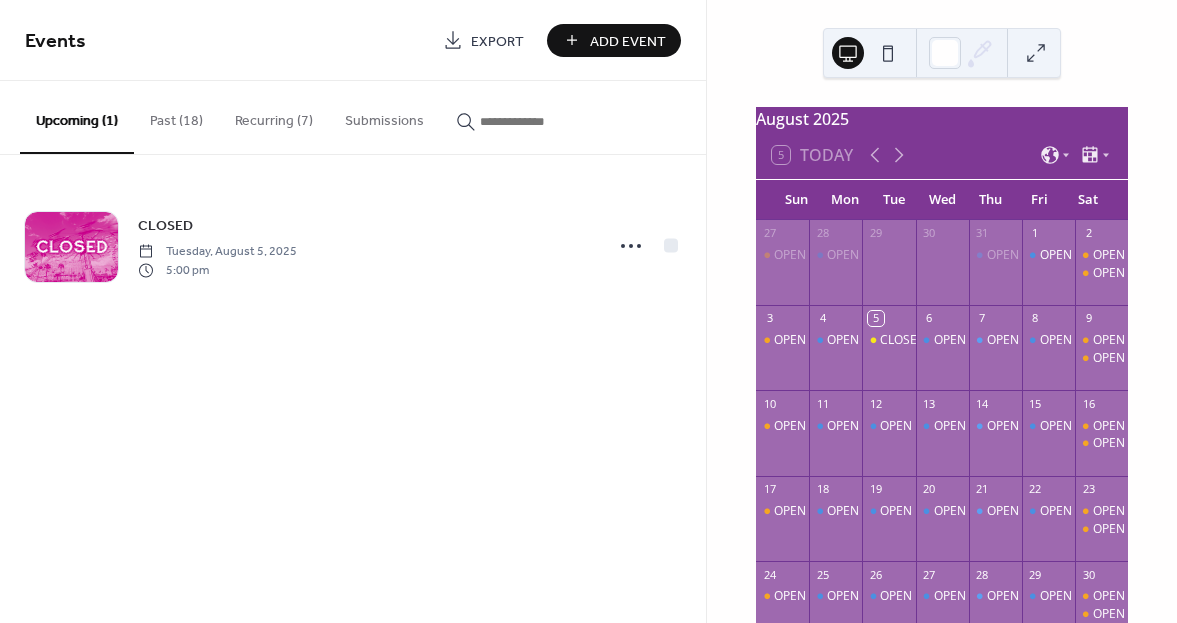 click on "Recurring (7)" at bounding box center (274, 116) 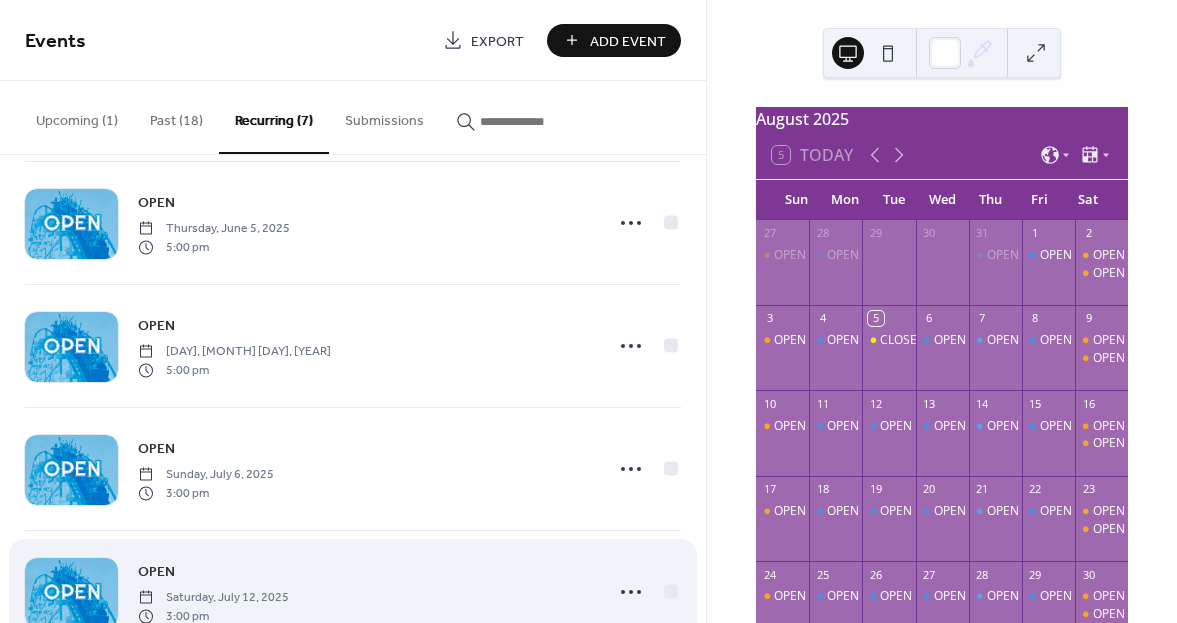 scroll, scrollTop: 147, scrollLeft: 0, axis: vertical 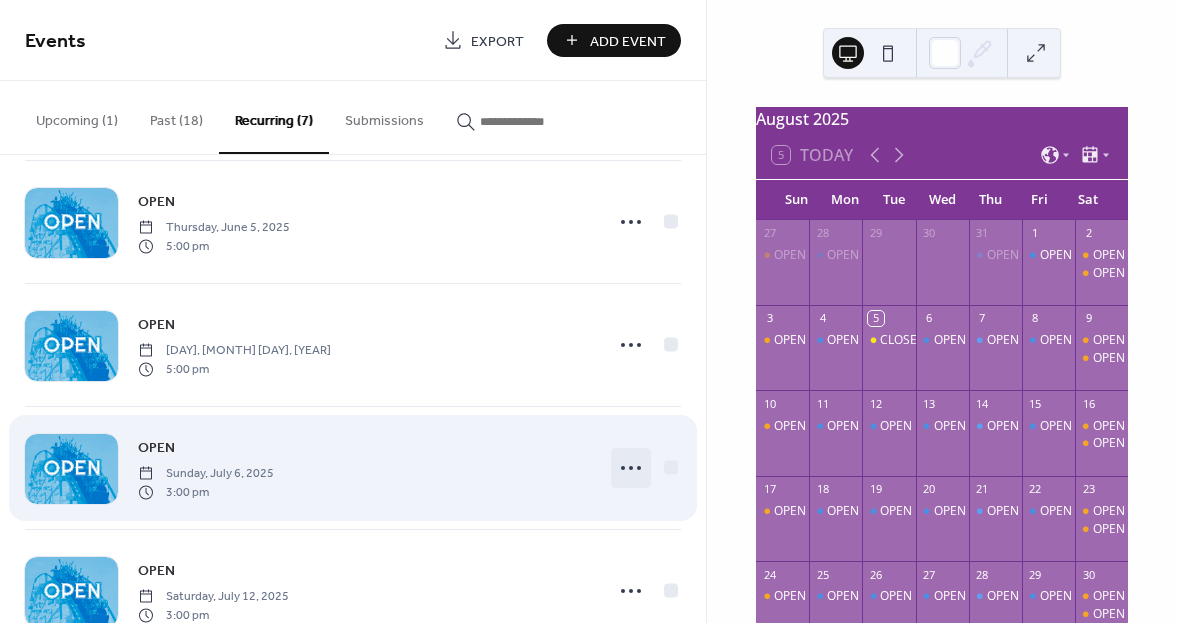 click 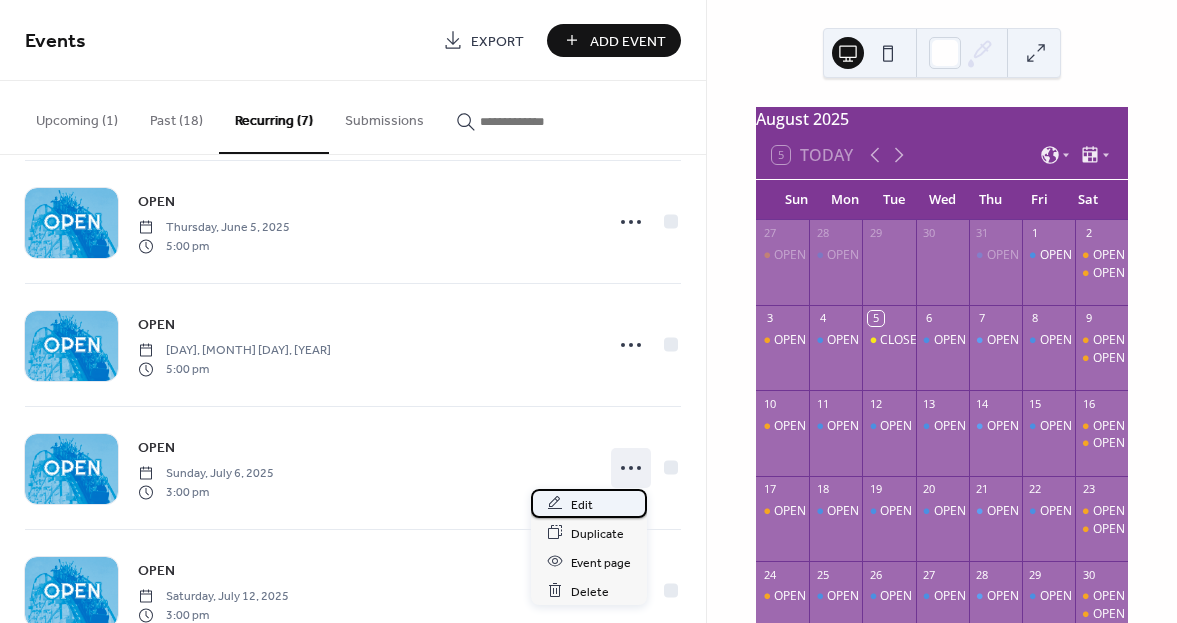 click on "Edit" at bounding box center (589, 503) 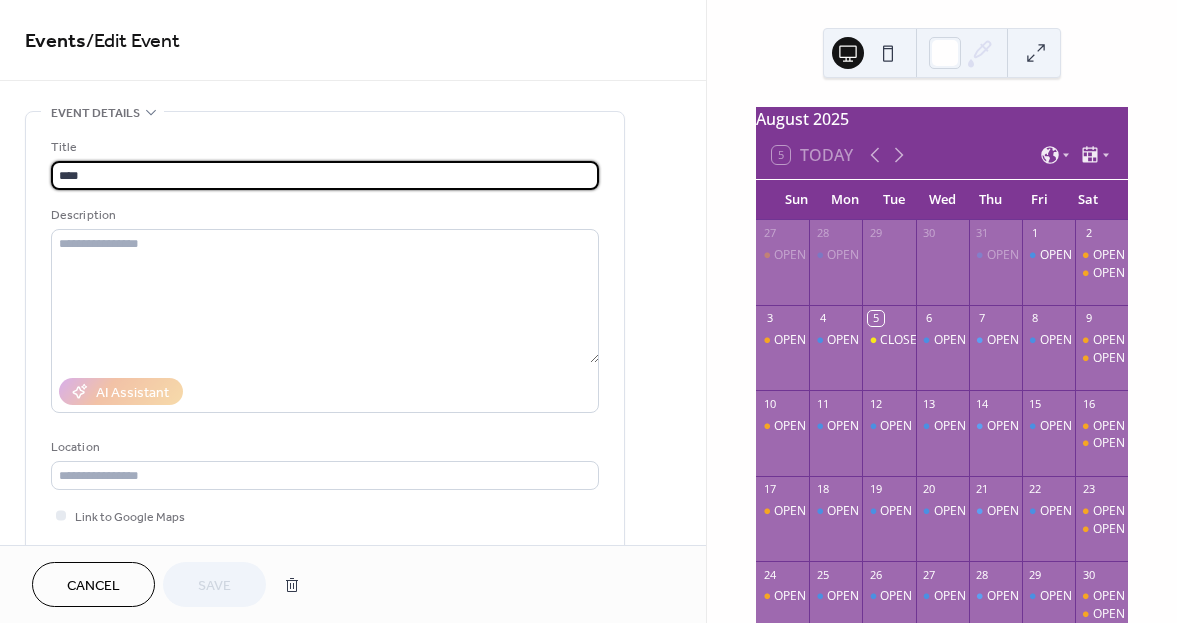 type on "**********" 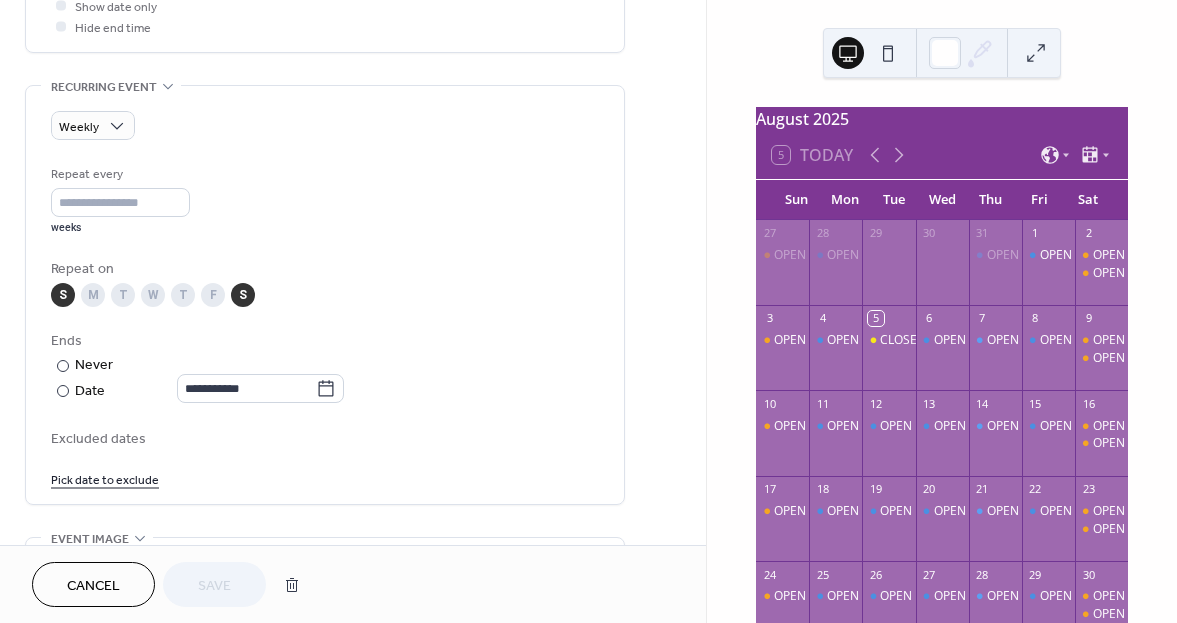 scroll, scrollTop: 900, scrollLeft: 0, axis: vertical 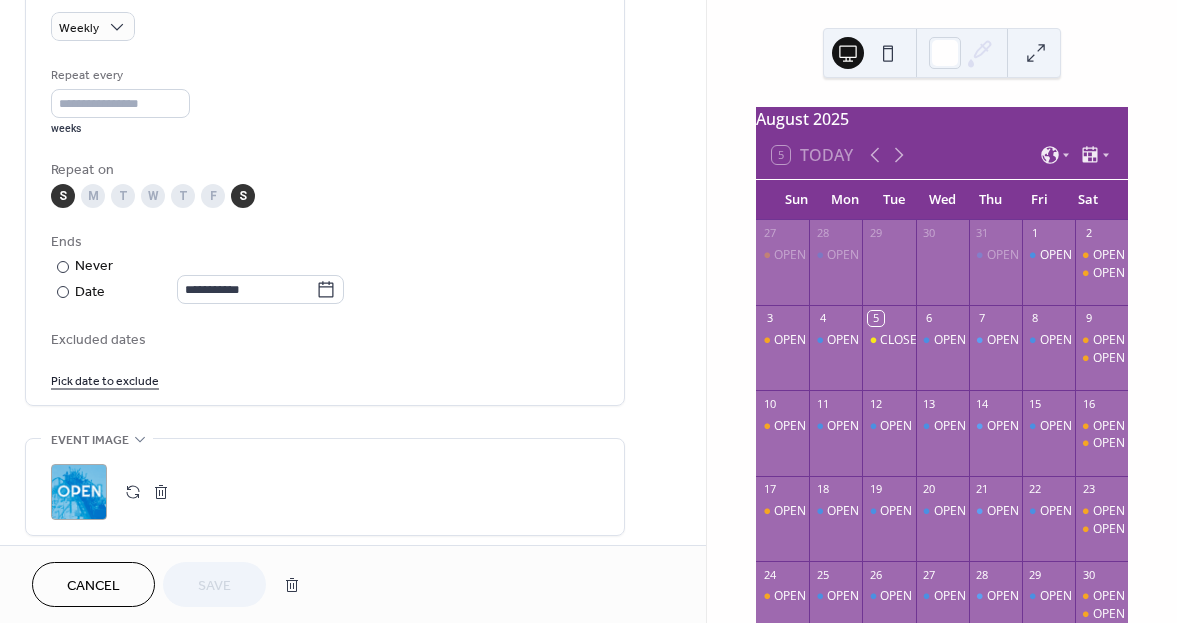 click on "S" at bounding box center [243, 196] 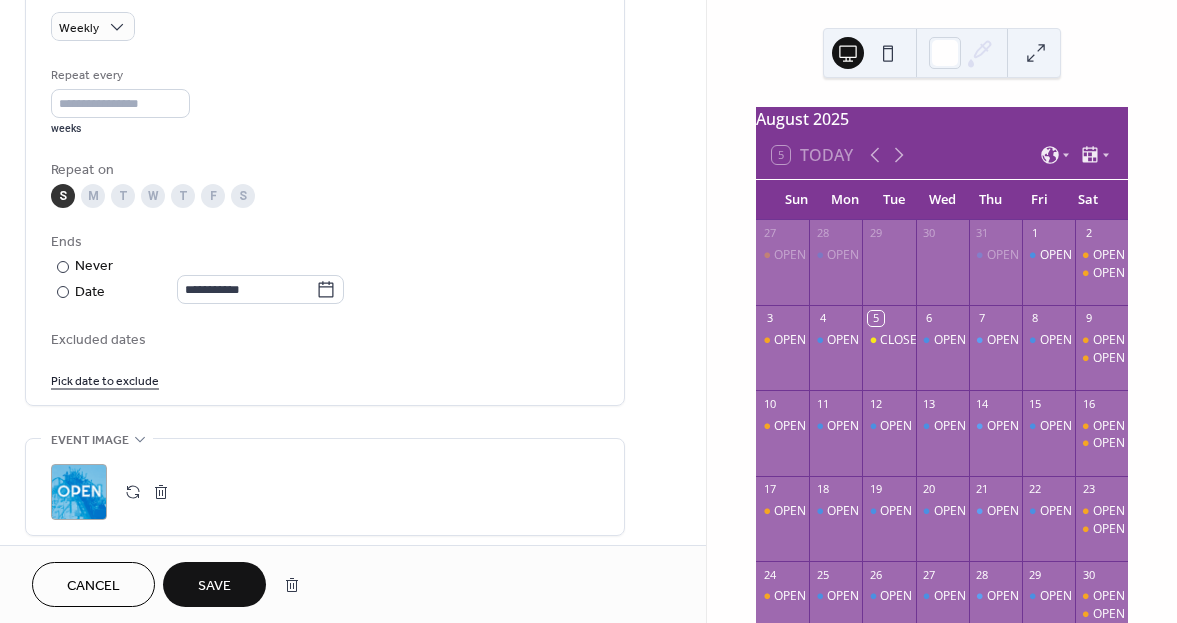 click on "Save" at bounding box center (214, 586) 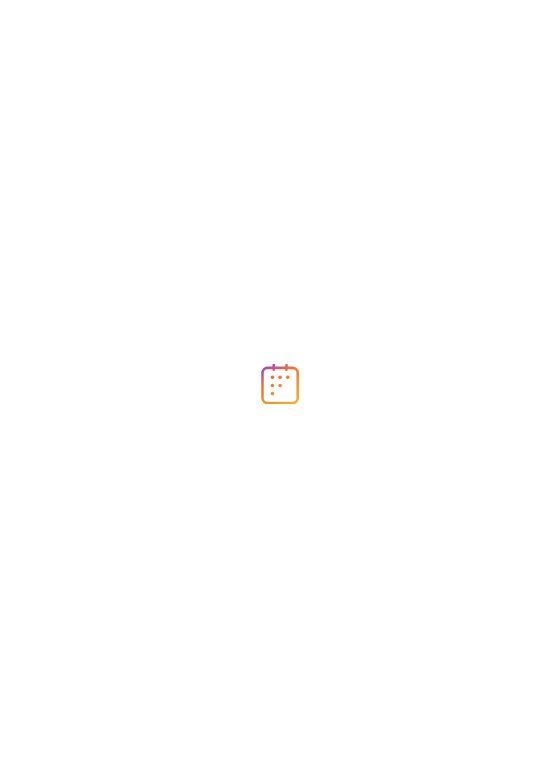 scroll, scrollTop: 0, scrollLeft: 0, axis: both 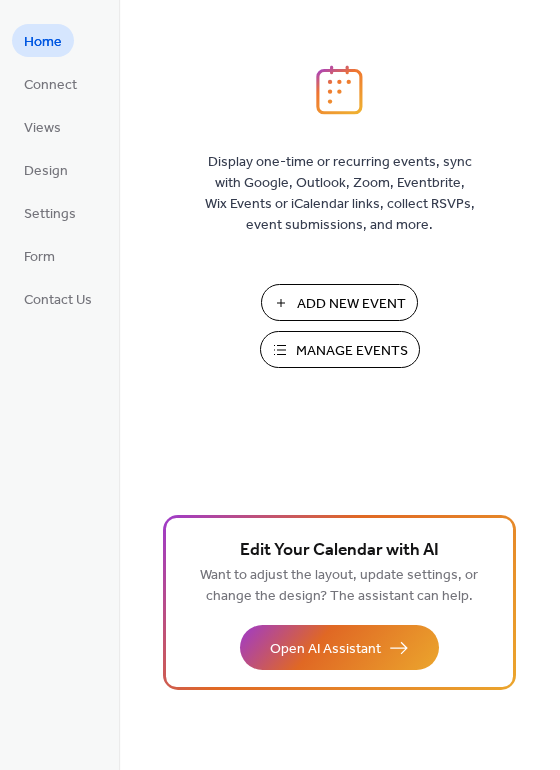 click on "Manage Events" at bounding box center (352, 351) 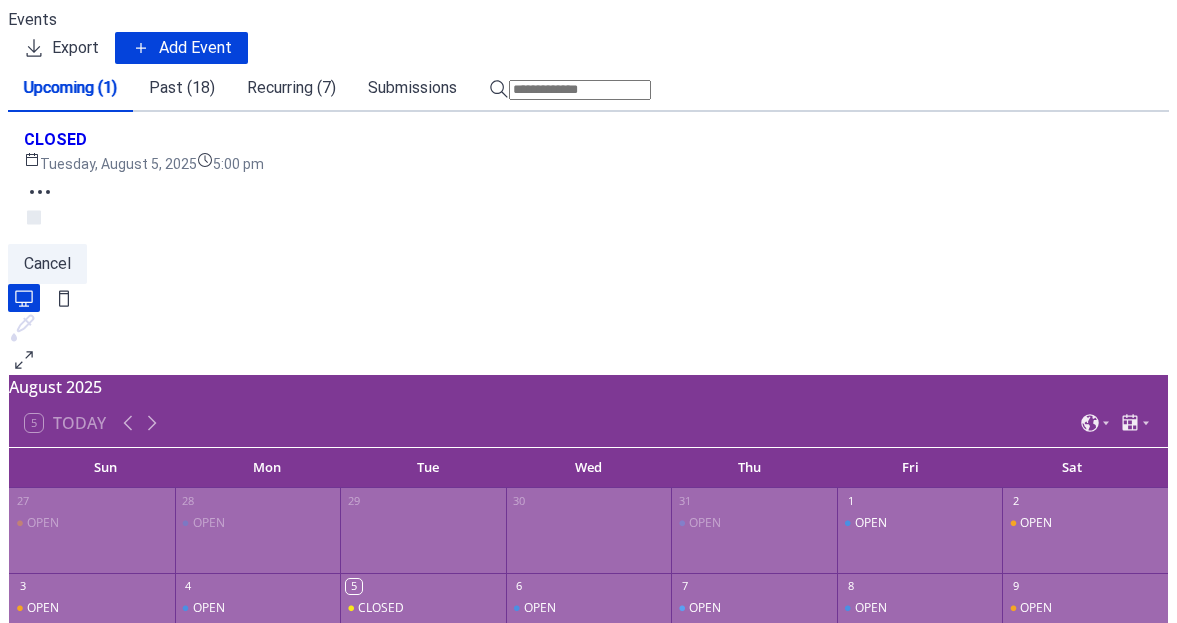 scroll, scrollTop: 0, scrollLeft: 0, axis: both 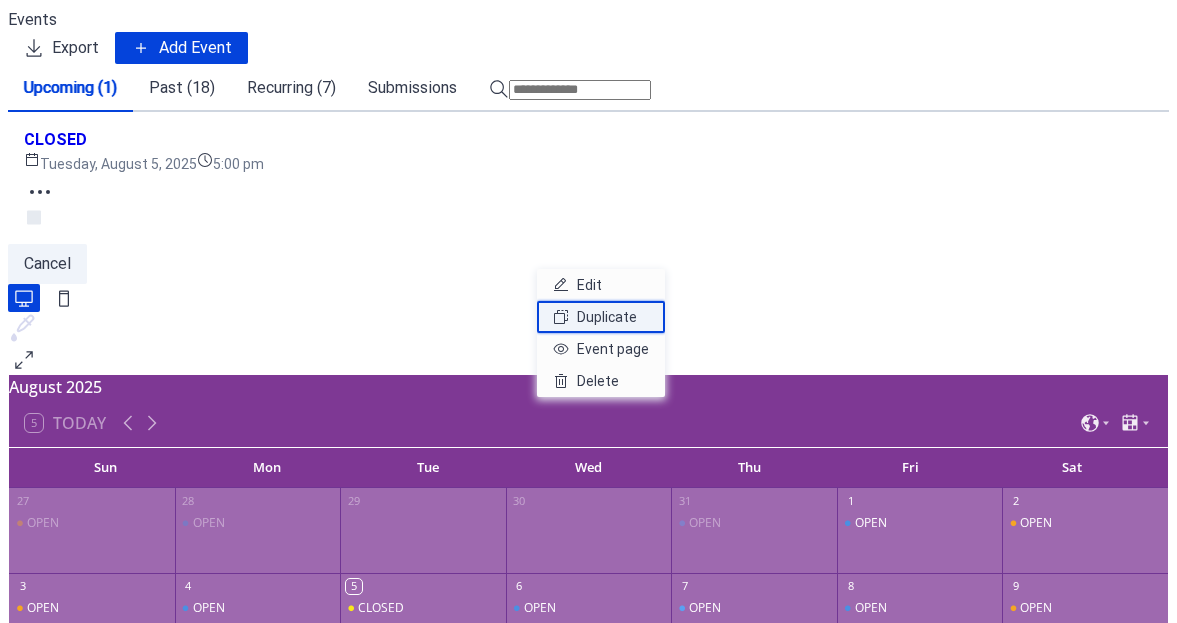 click on "Duplicate" at bounding box center (607, 317) 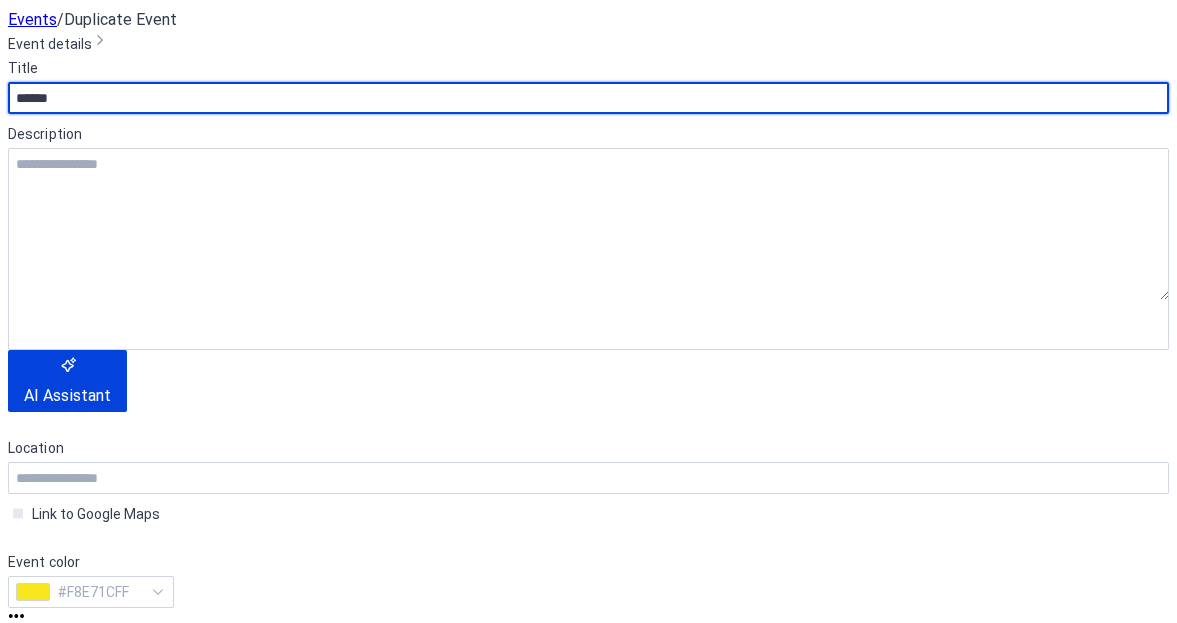 scroll, scrollTop: 400, scrollLeft: 0, axis: vertical 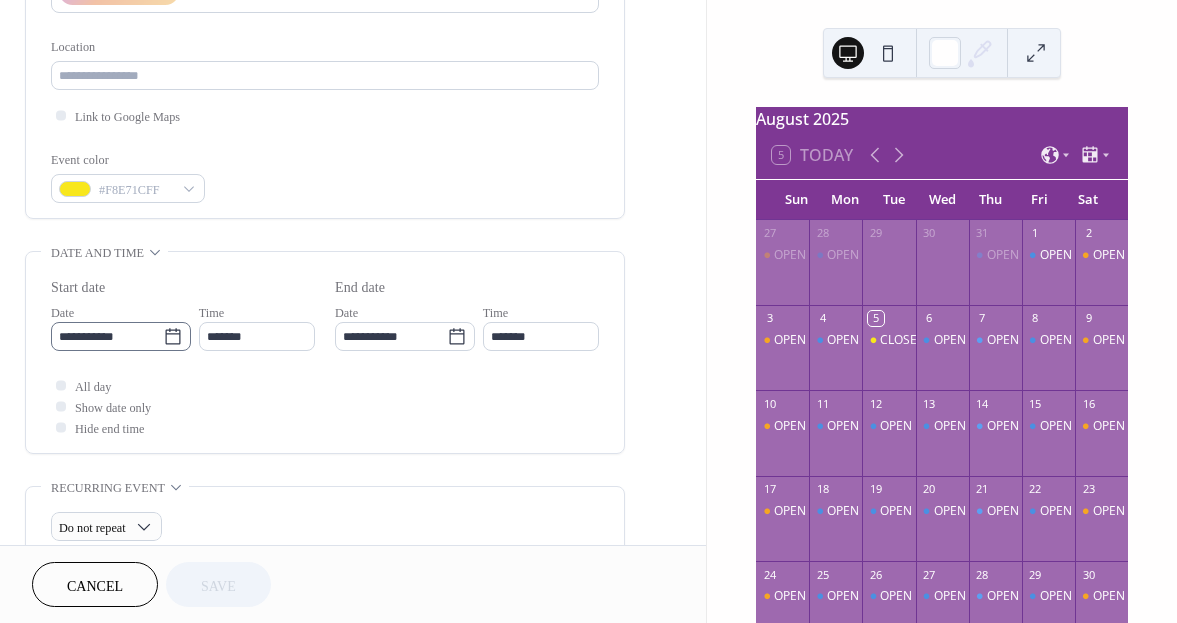 click 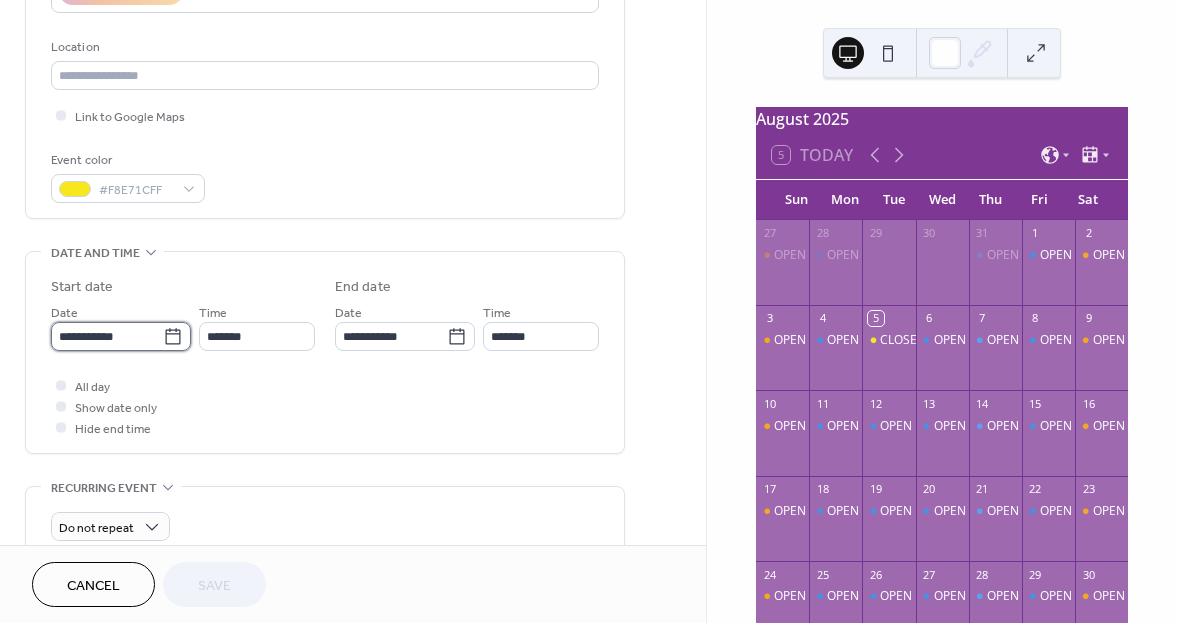click on "**********" at bounding box center [107, 336] 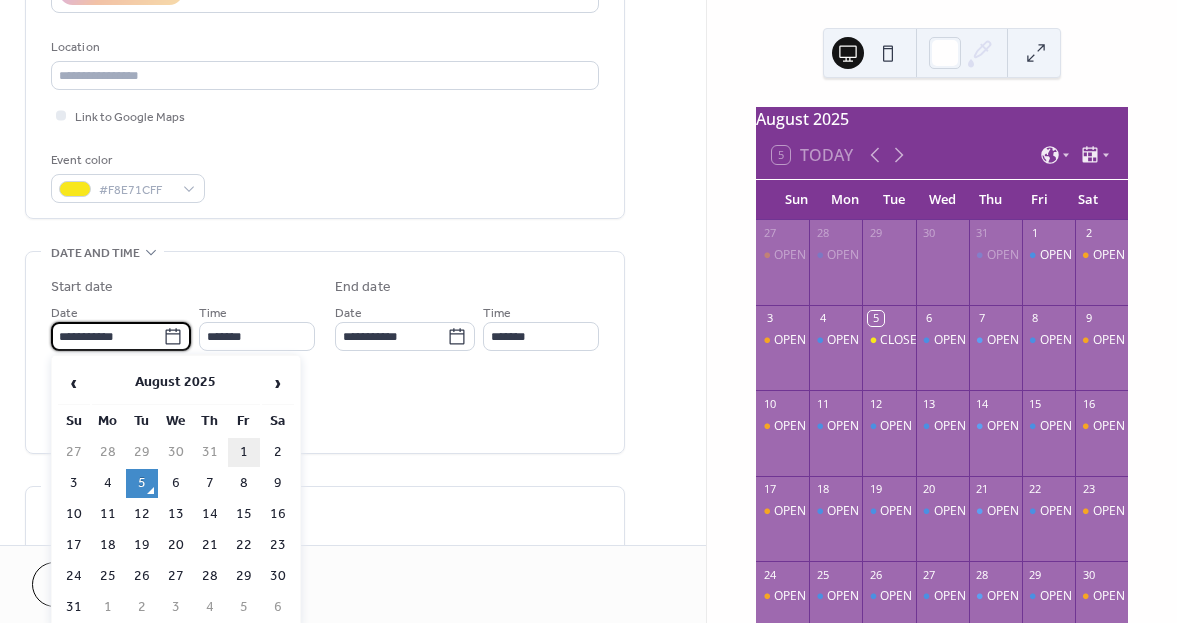 click on "1" at bounding box center (244, 452) 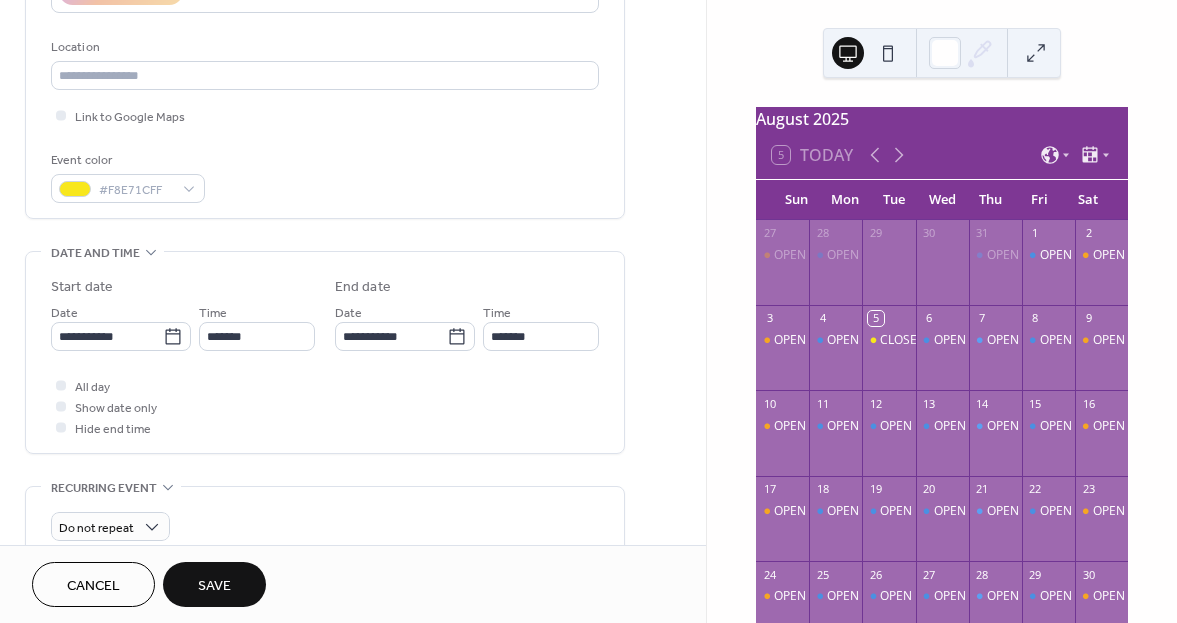 type on "**********" 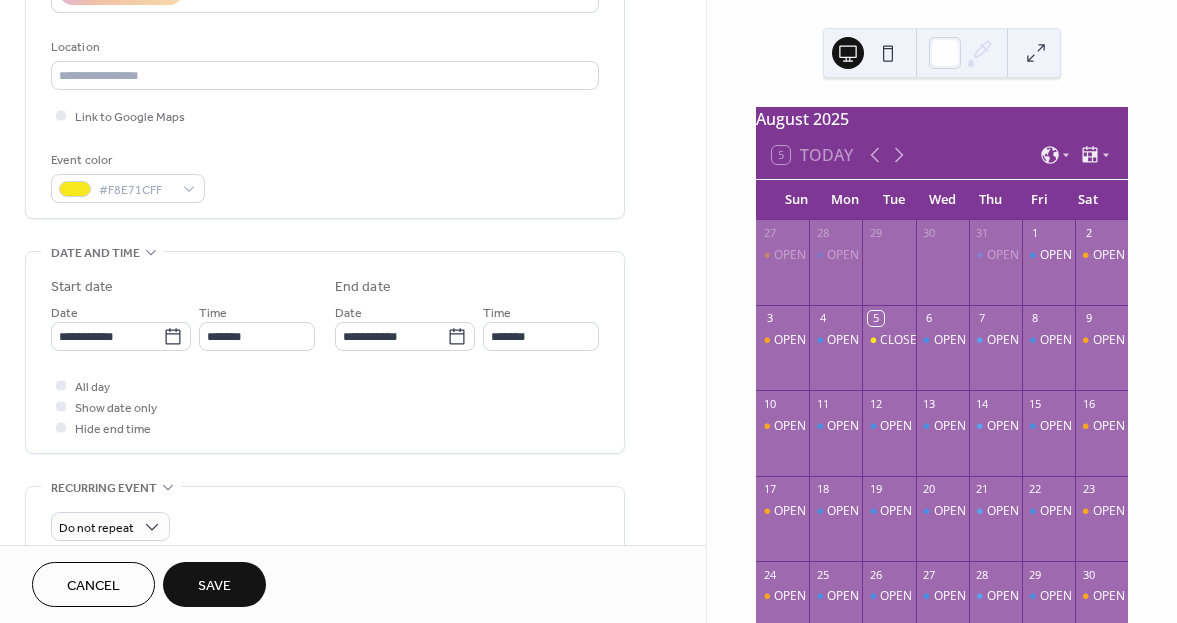 type on "**********" 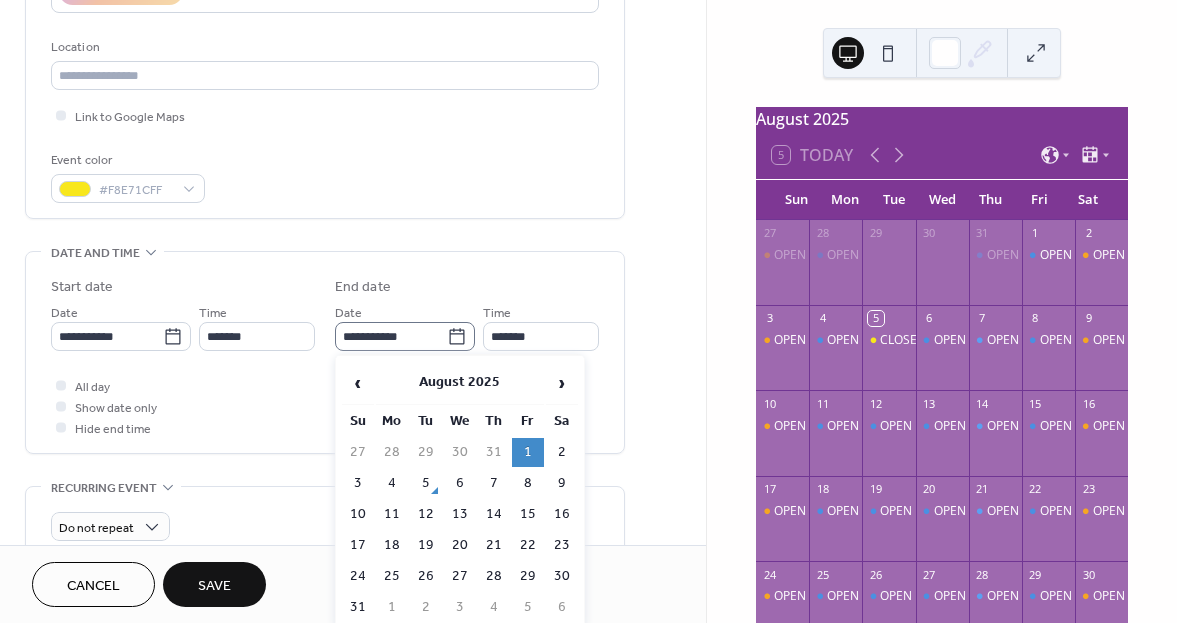 click 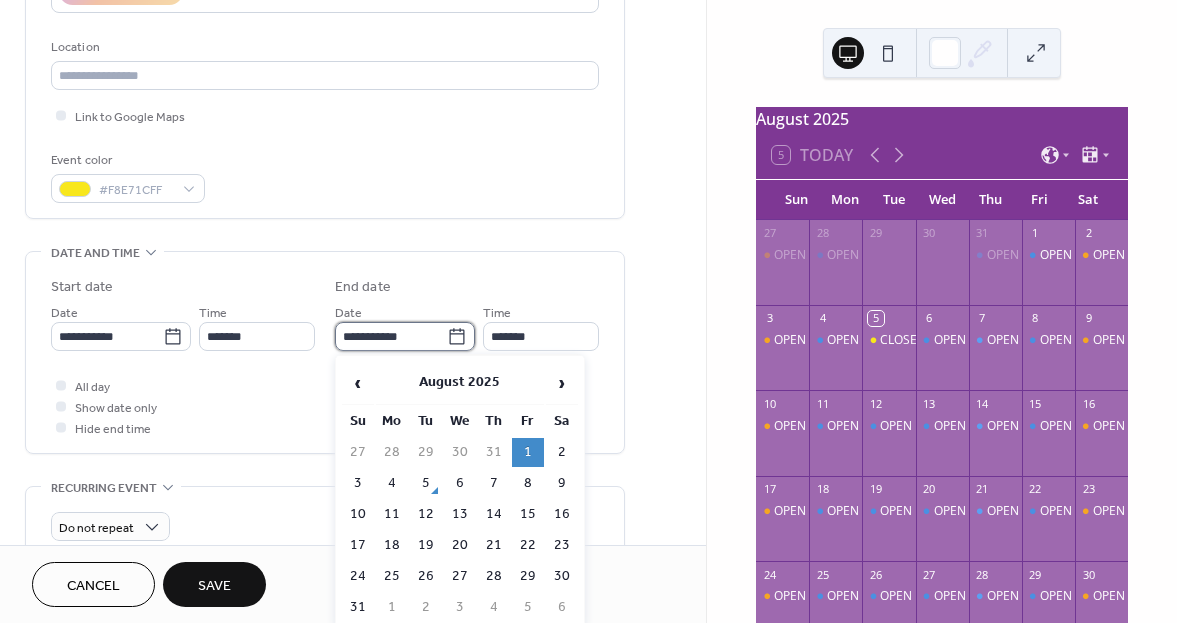 click on "**********" at bounding box center [391, 336] 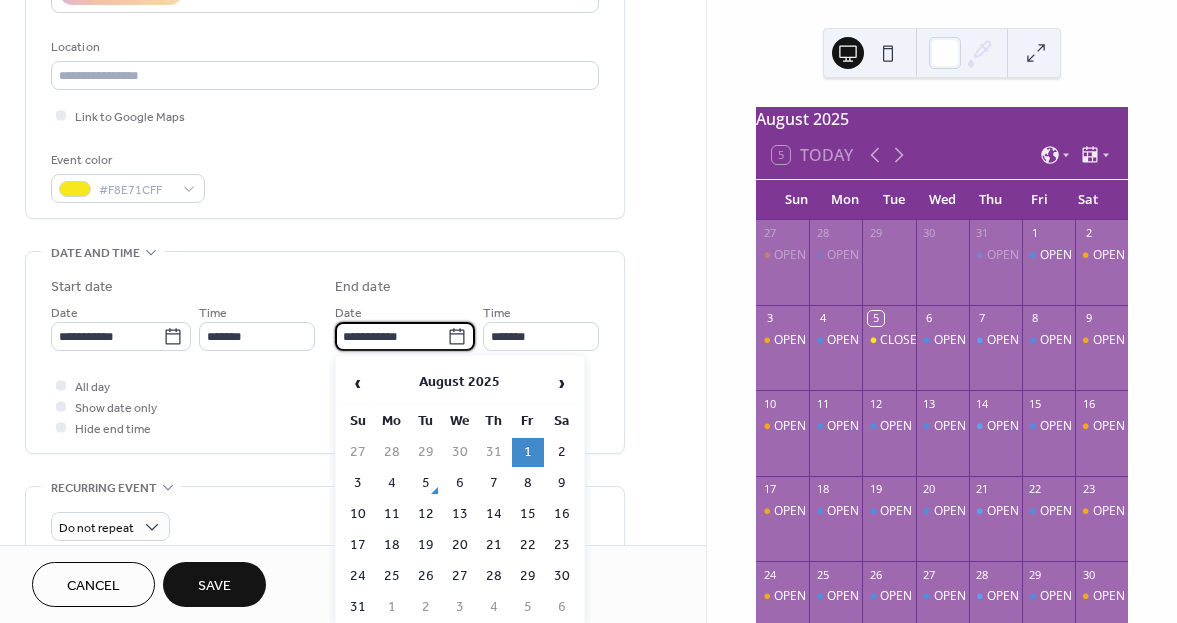 click 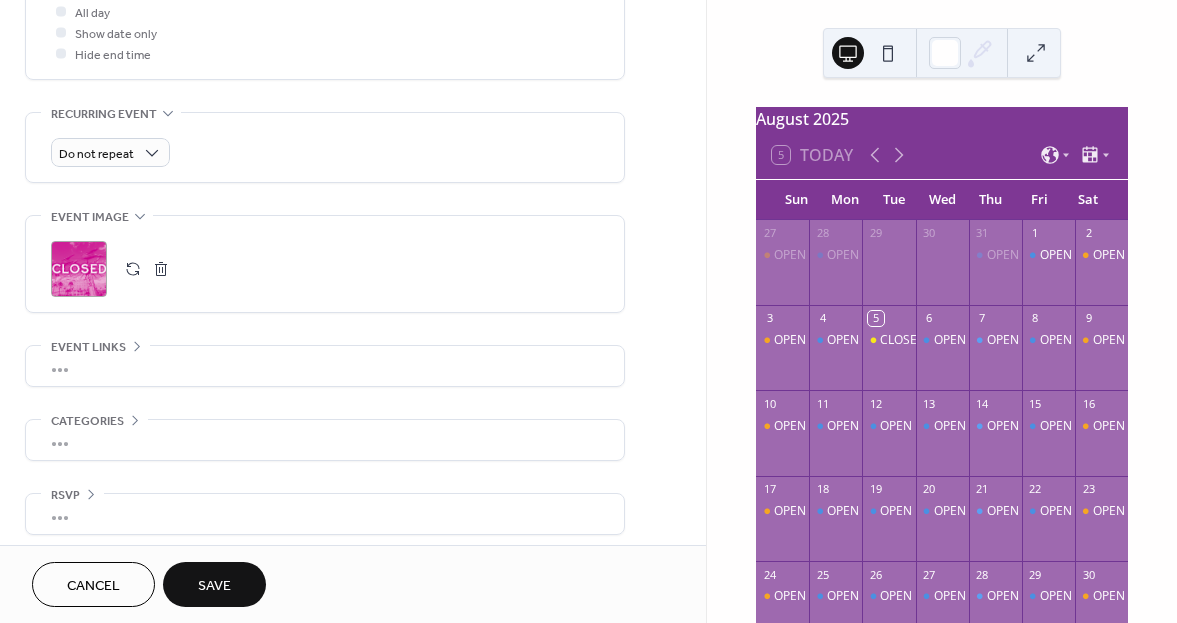 scroll, scrollTop: 778, scrollLeft: 0, axis: vertical 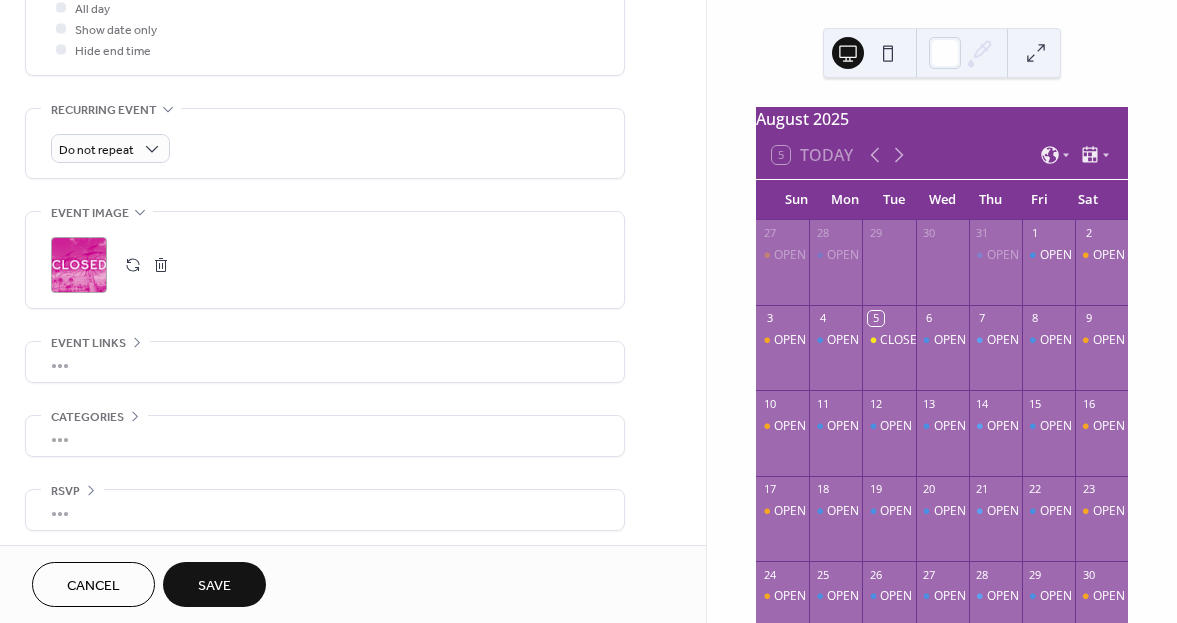 click on "Save" at bounding box center (214, 586) 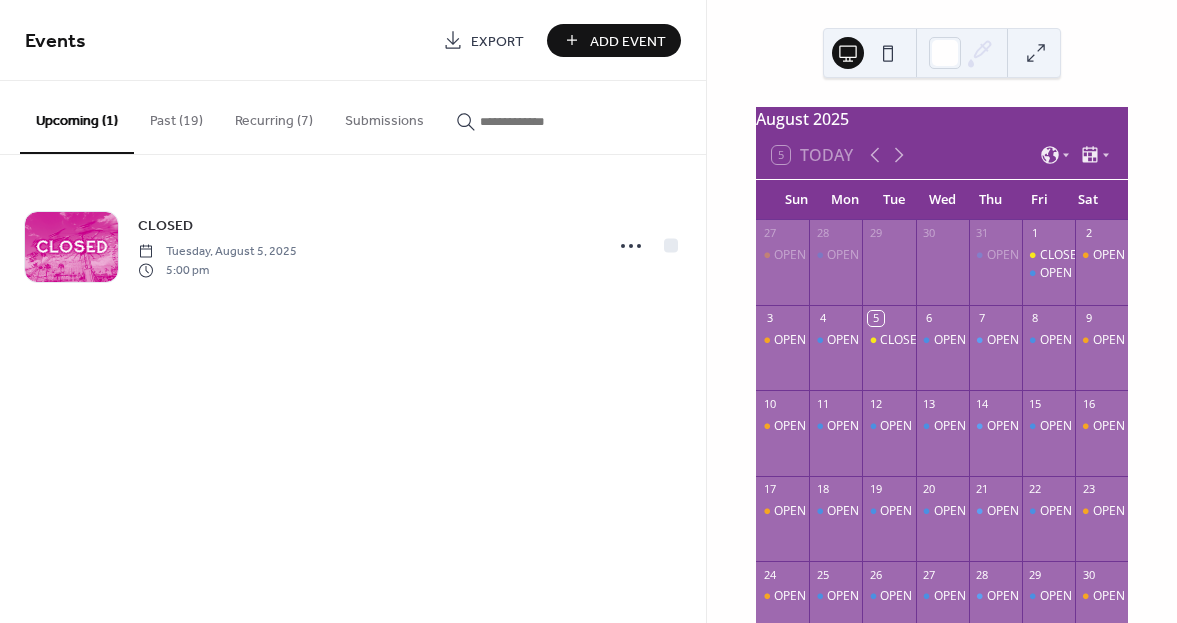 click on "Recurring (7)" at bounding box center (274, 116) 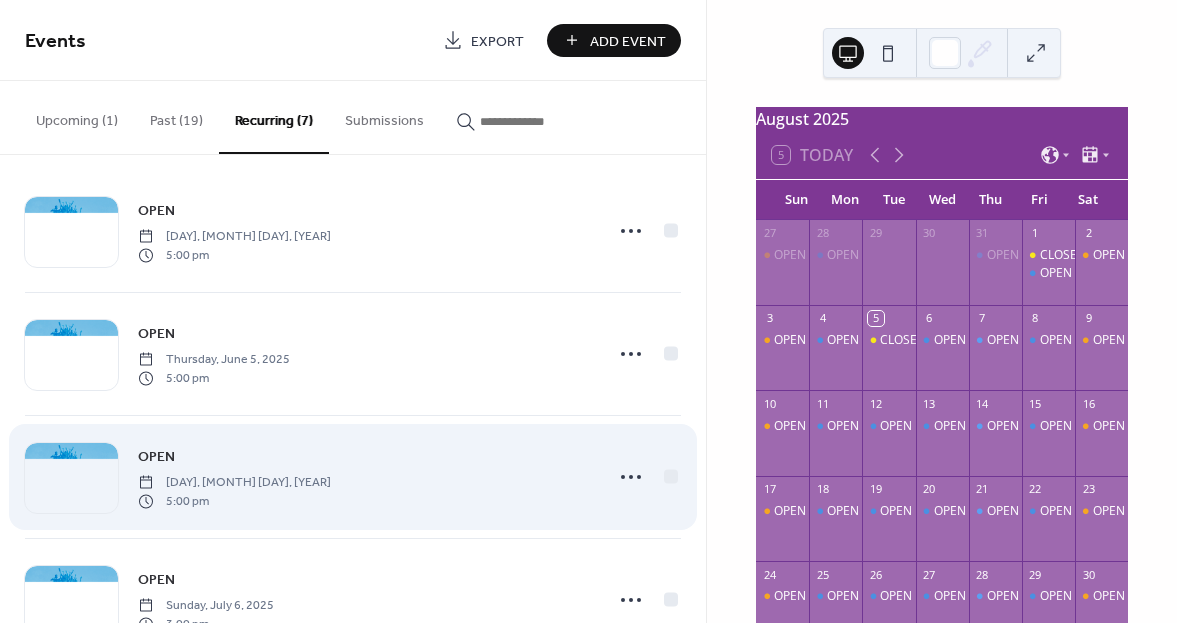 scroll, scrollTop: 0, scrollLeft: 0, axis: both 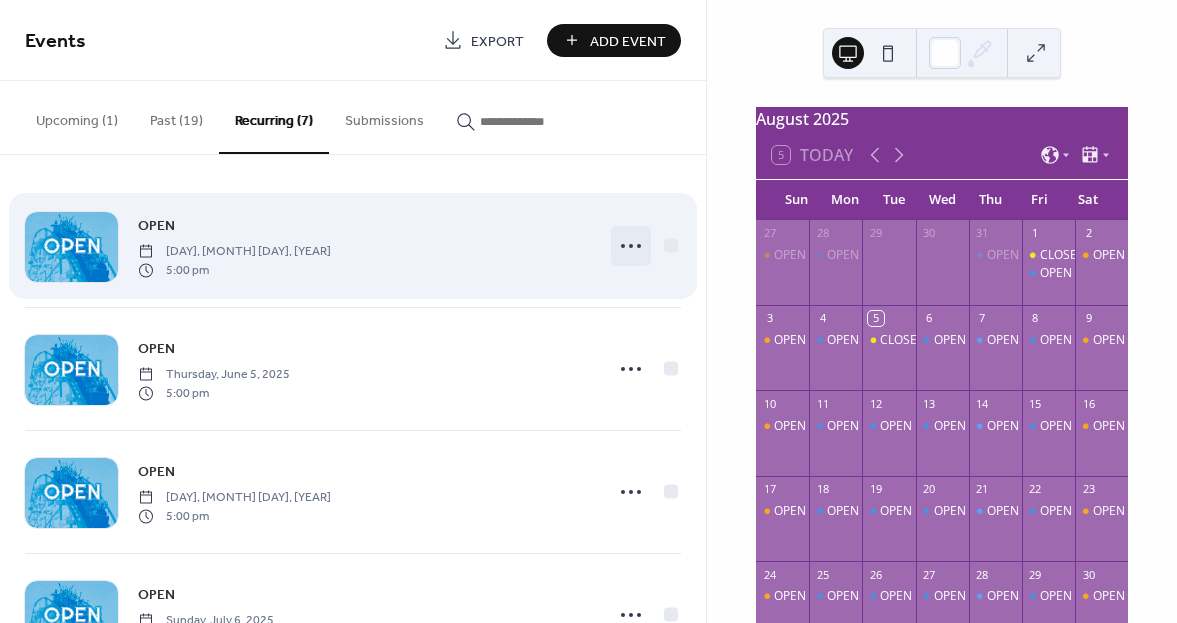 click 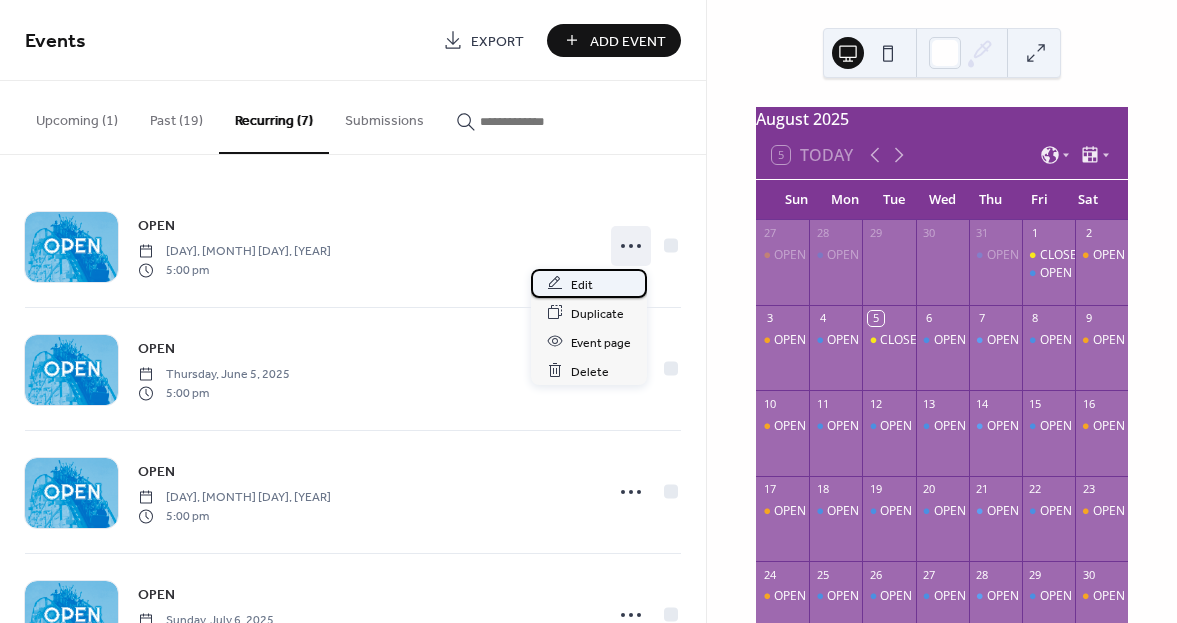click on "Edit" at bounding box center (589, 283) 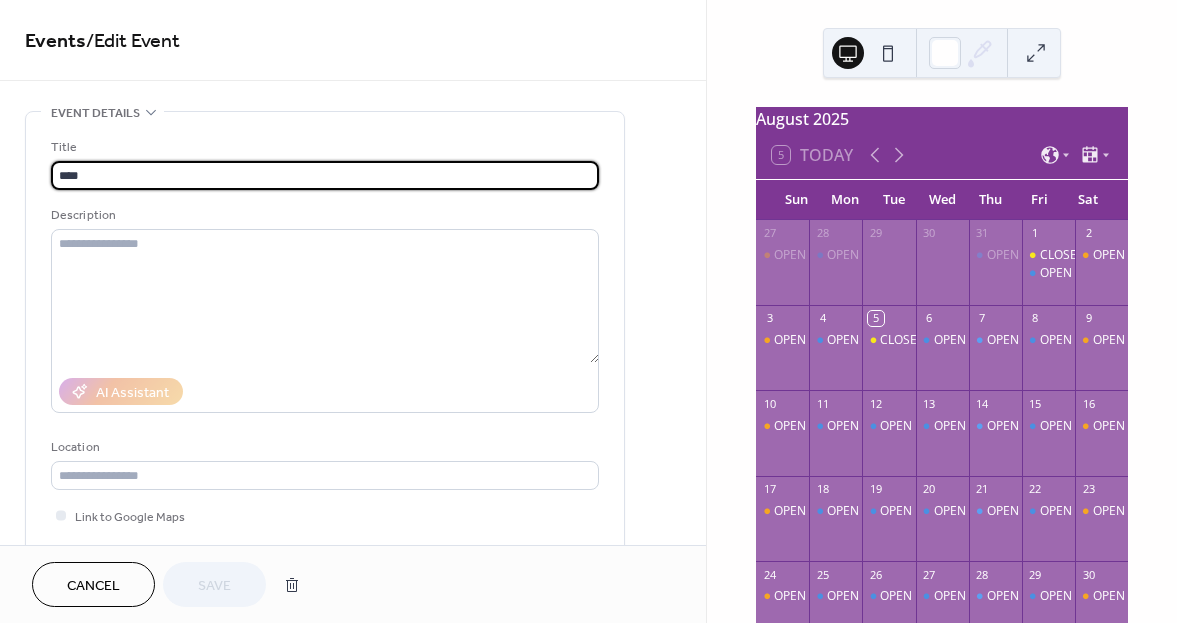 type on "**********" 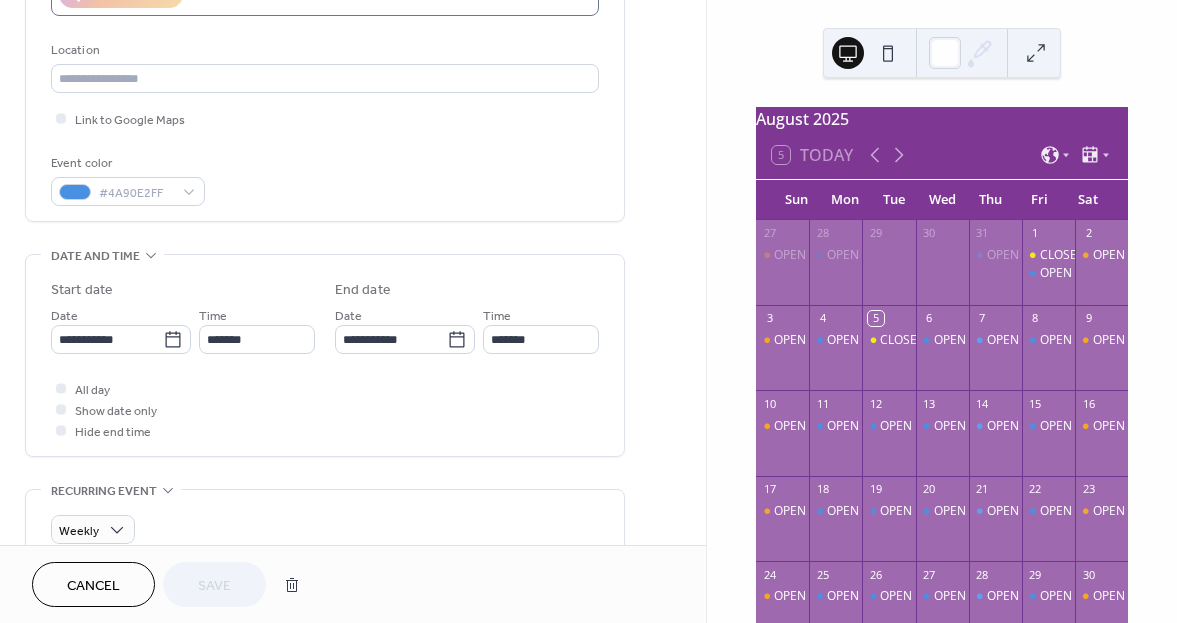 scroll, scrollTop: 400, scrollLeft: 0, axis: vertical 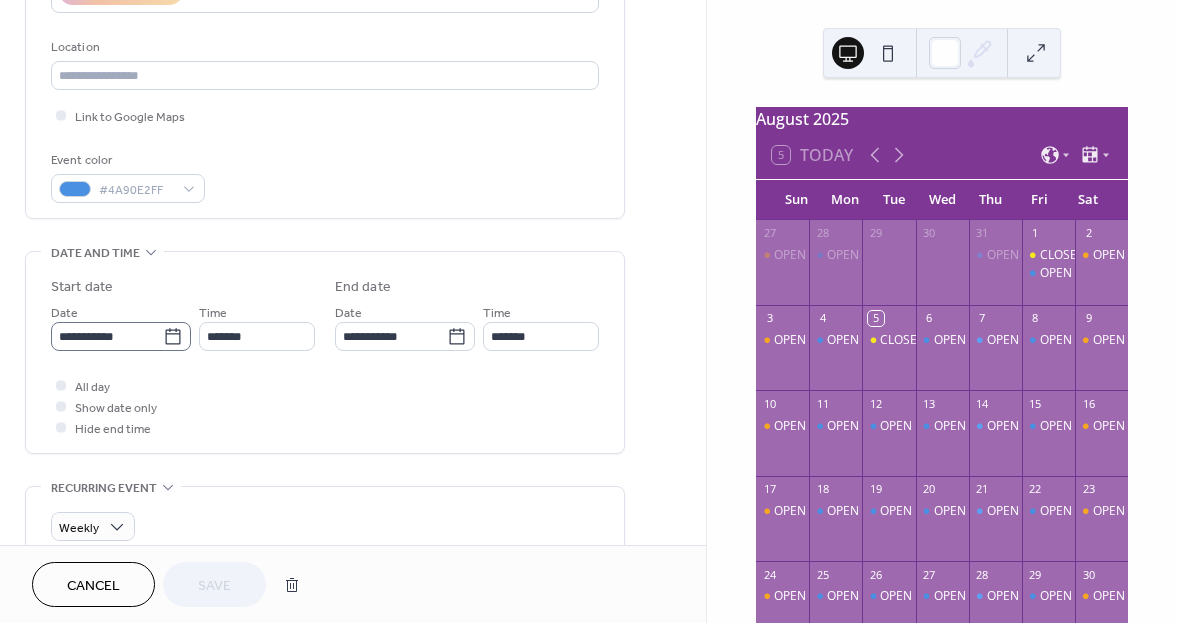 click 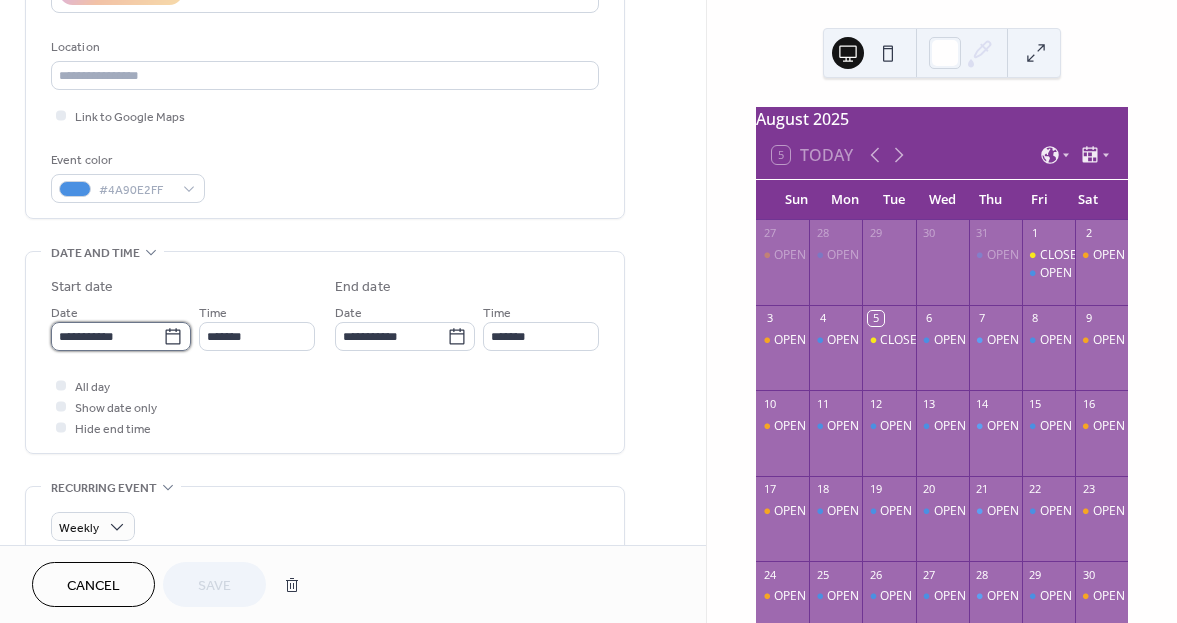 click on "**********" at bounding box center (107, 336) 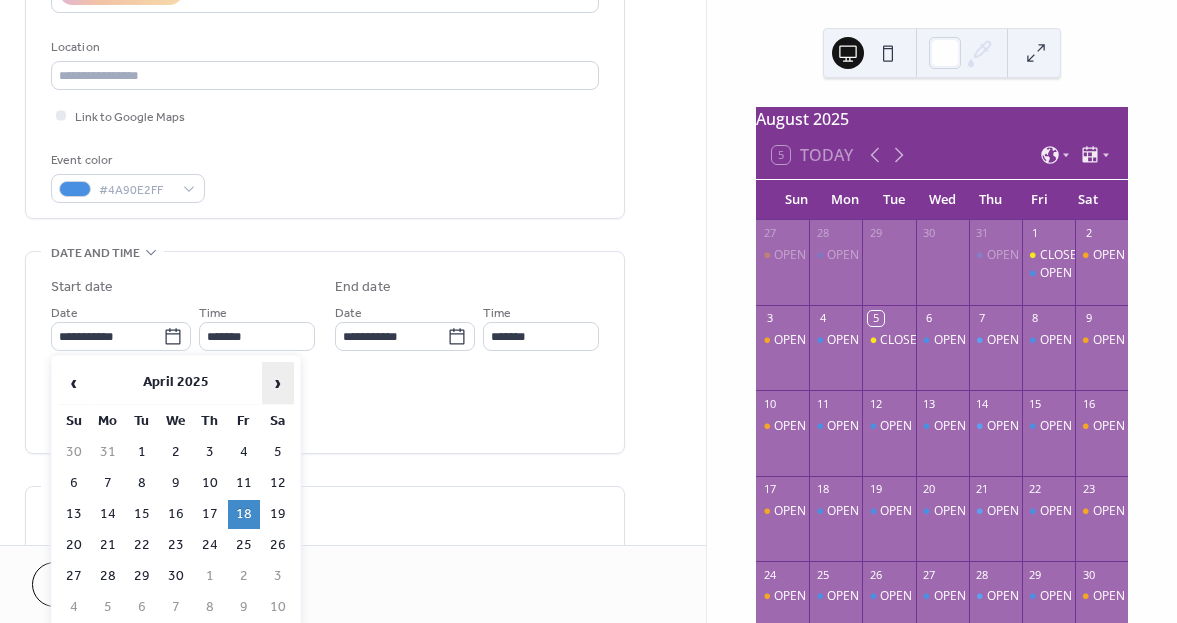 click on "›" at bounding box center [278, 383] 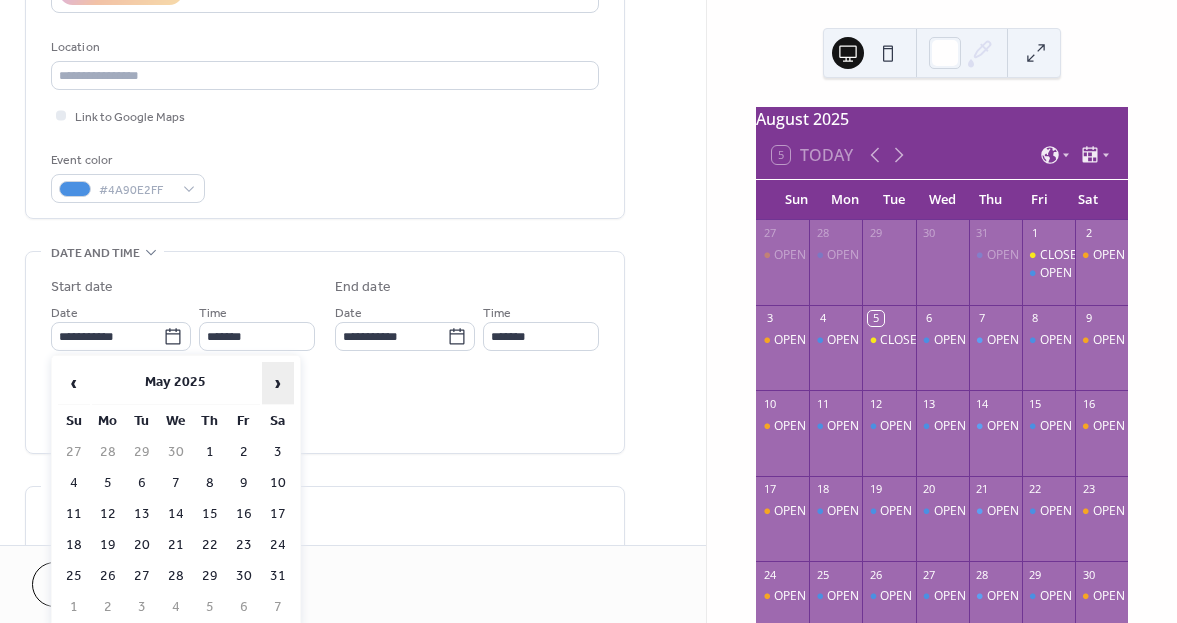 click on "›" at bounding box center (278, 383) 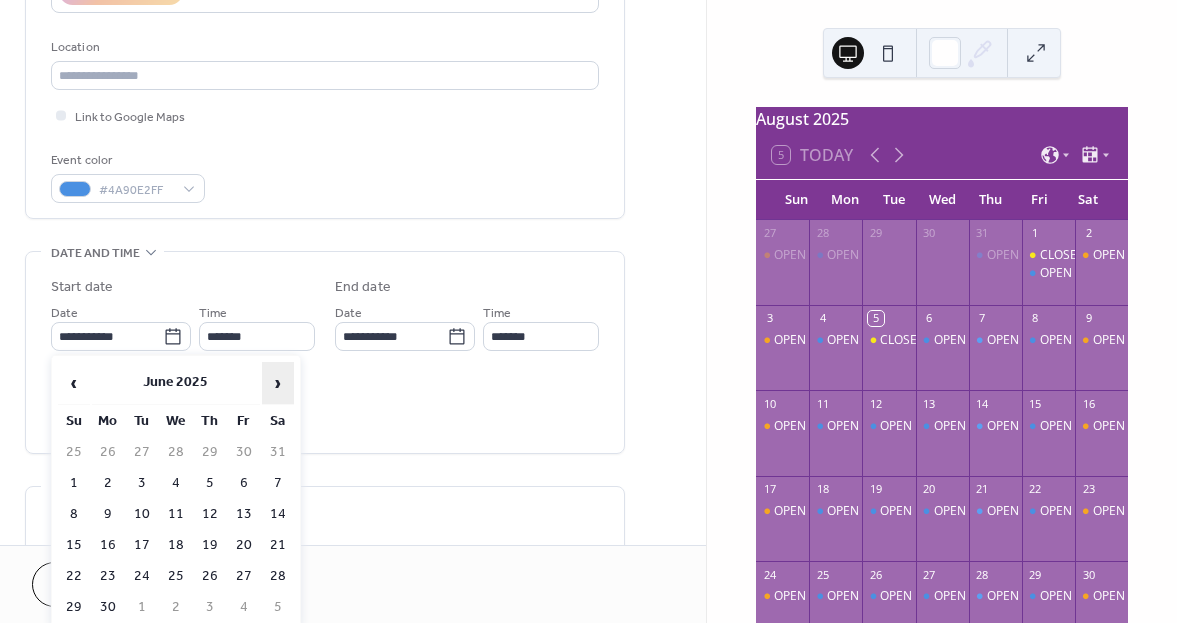 click on "›" at bounding box center [278, 383] 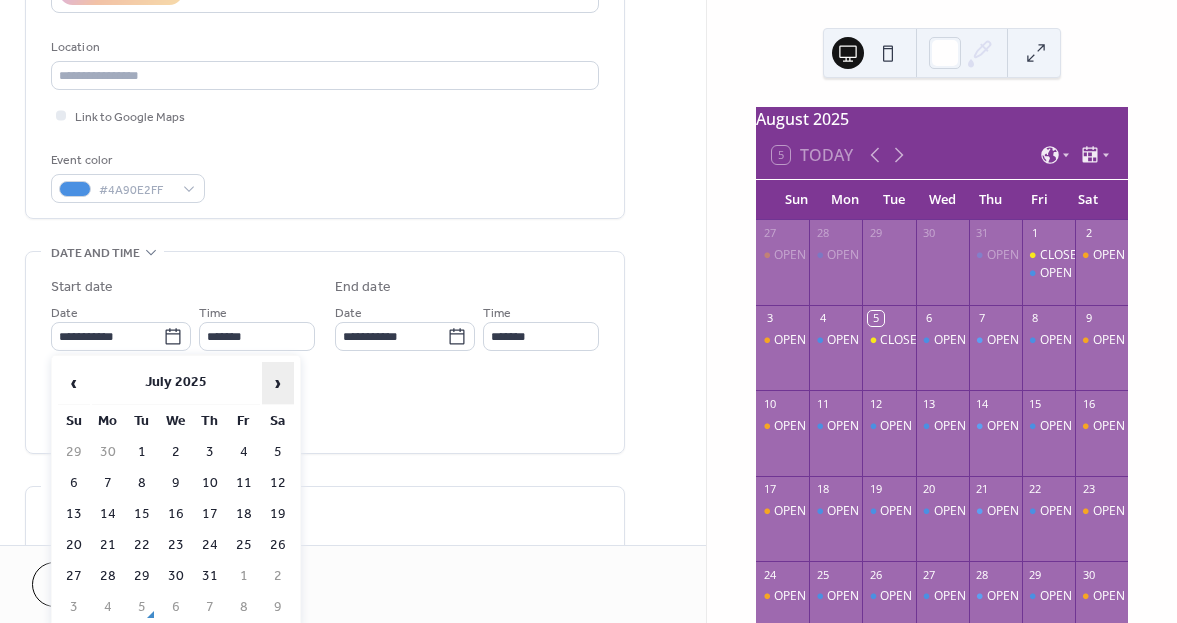 click on "›" at bounding box center [278, 383] 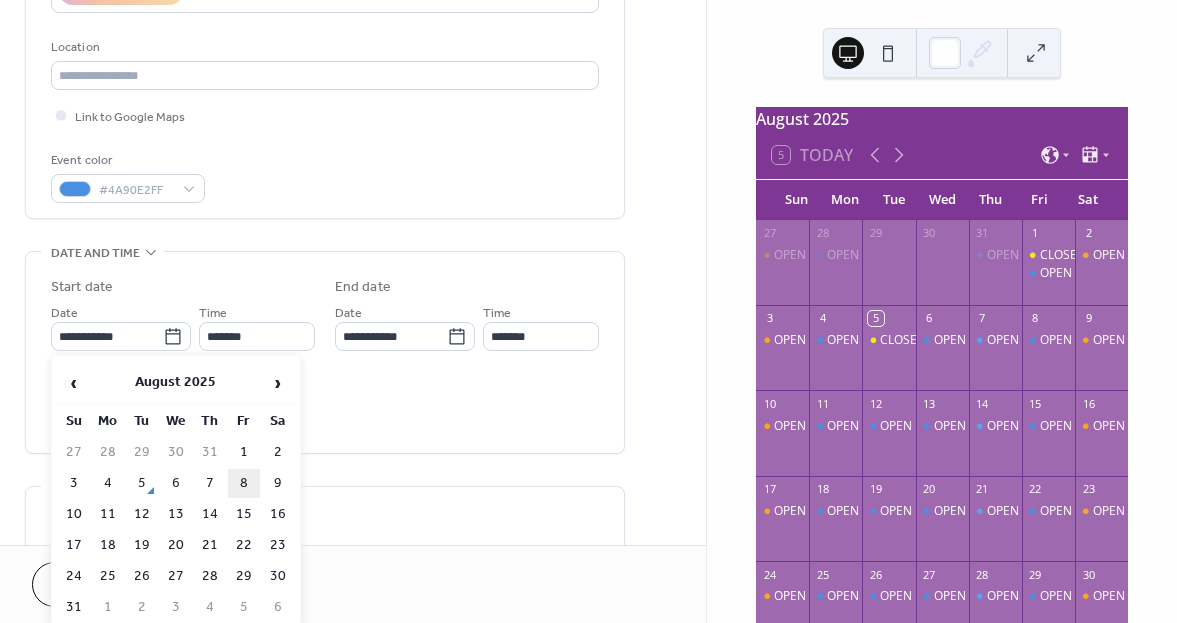 click on "8" at bounding box center (244, 483) 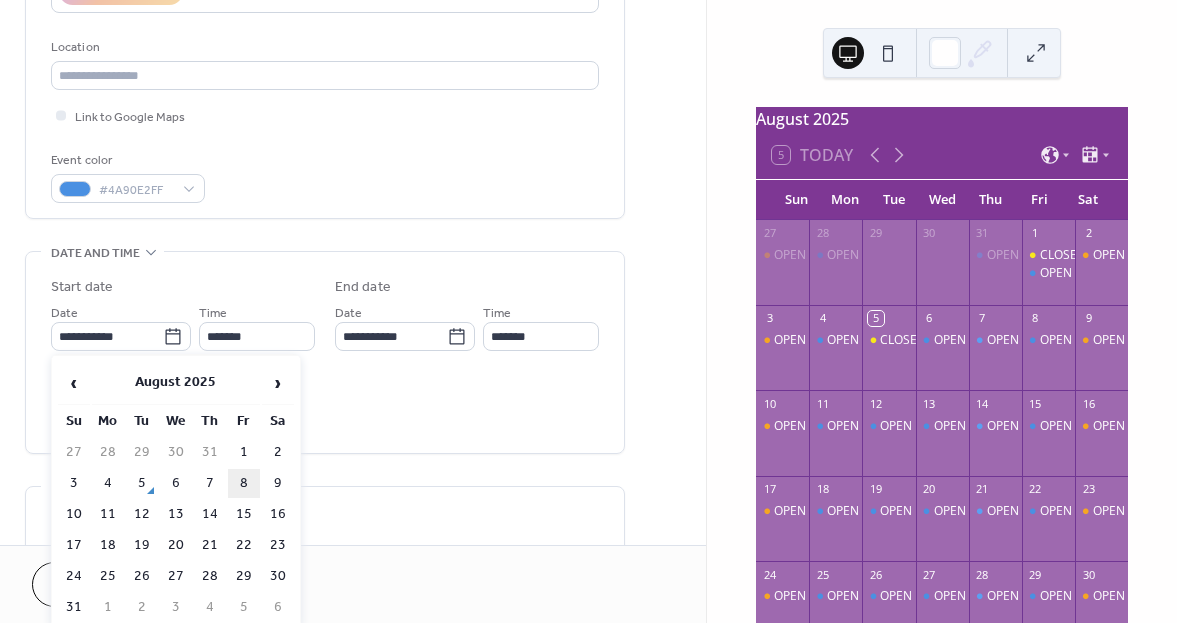 type on "**********" 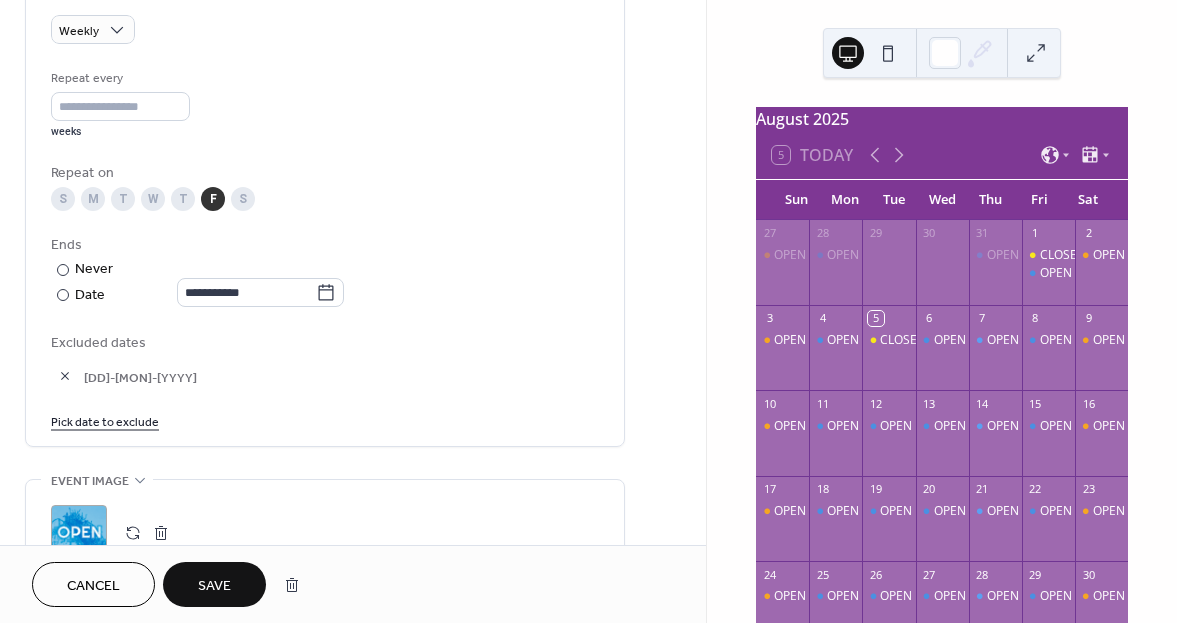 scroll, scrollTop: 900, scrollLeft: 0, axis: vertical 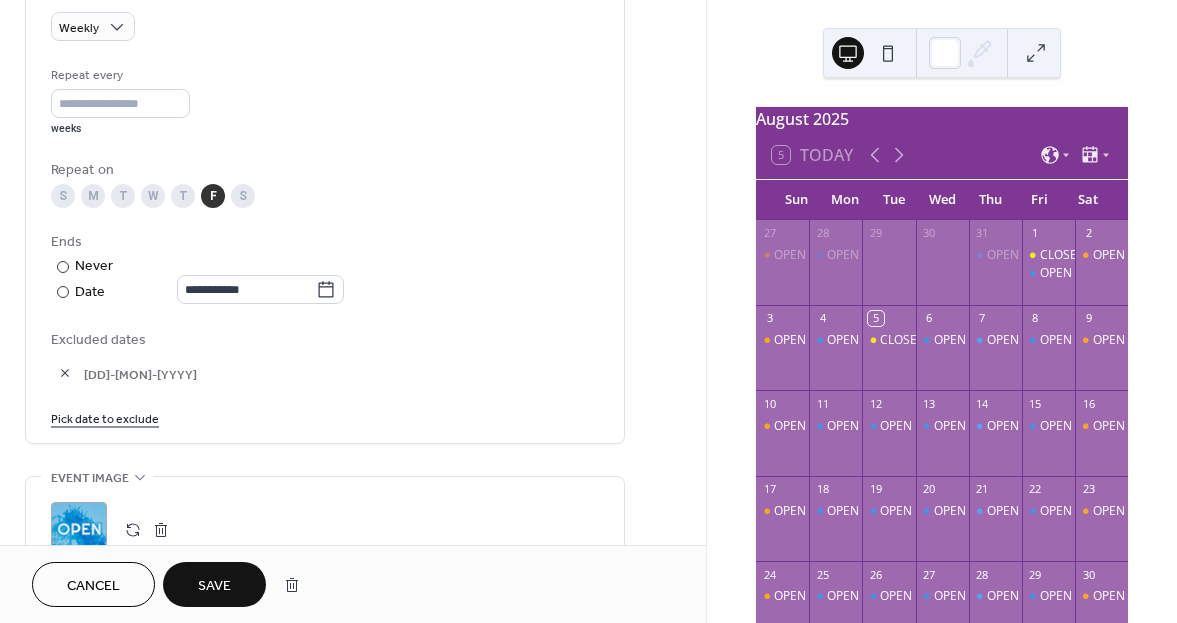 click on "Save" at bounding box center (214, 586) 